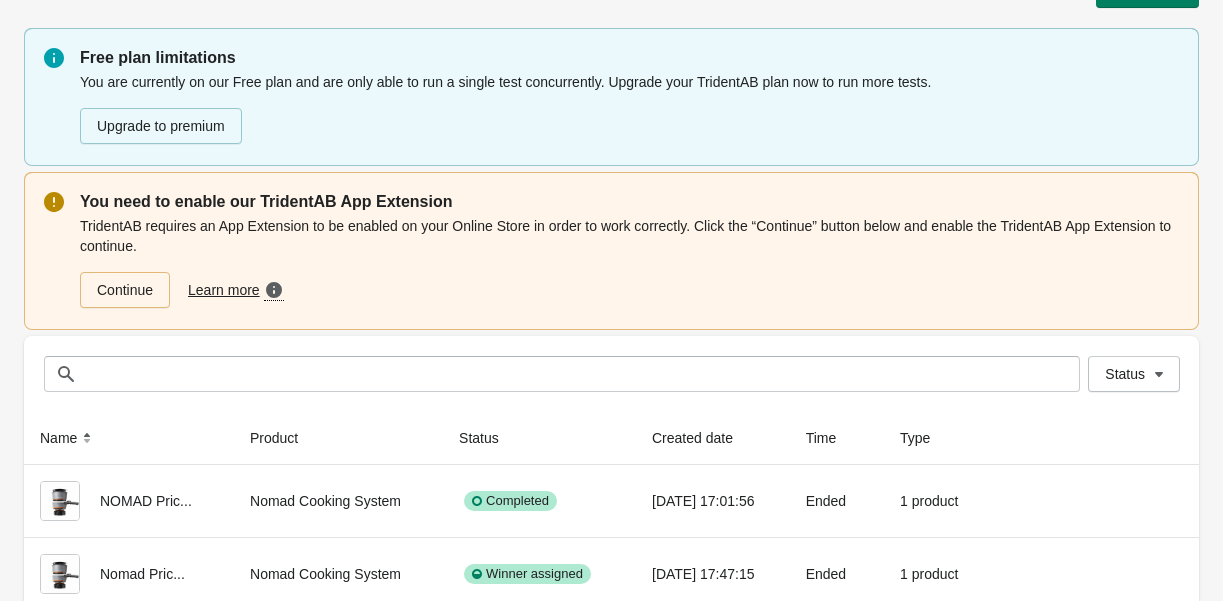 scroll, scrollTop: 108, scrollLeft: 0, axis: vertical 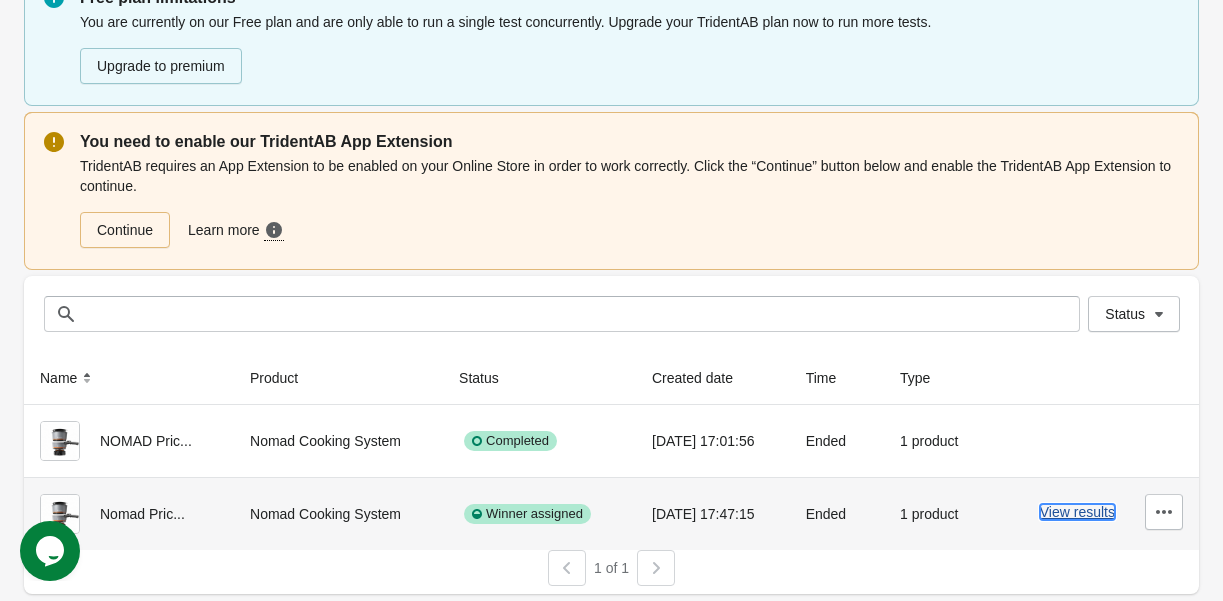 click on "View results" at bounding box center (1077, 512) 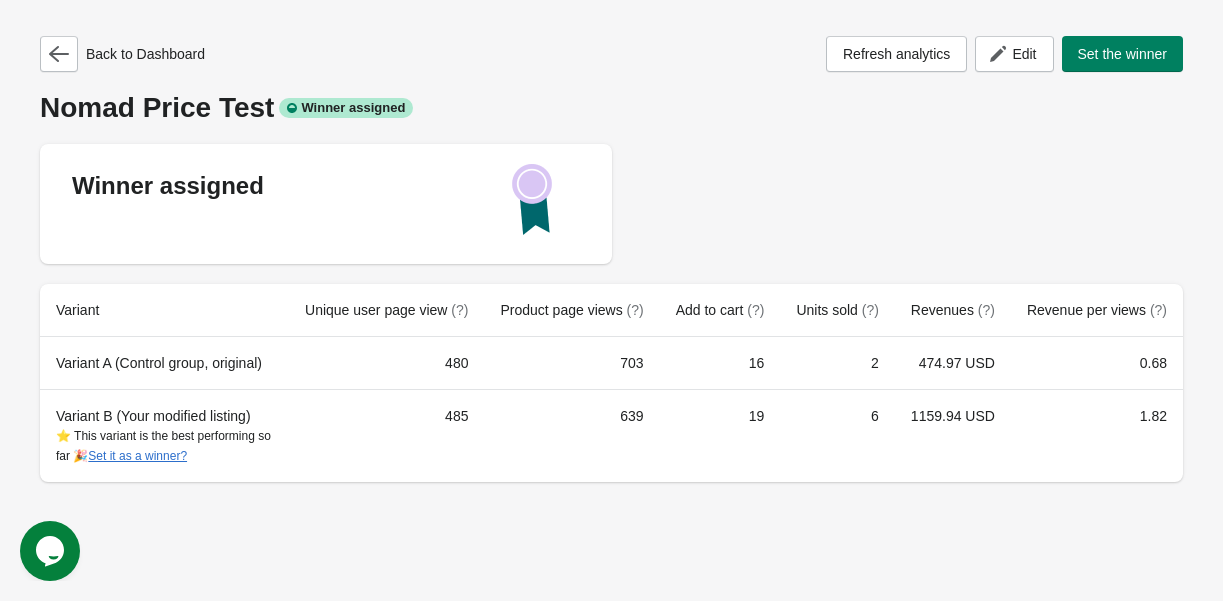 scroll, scrollTop: 0, scrollLeft: 0, axis: both 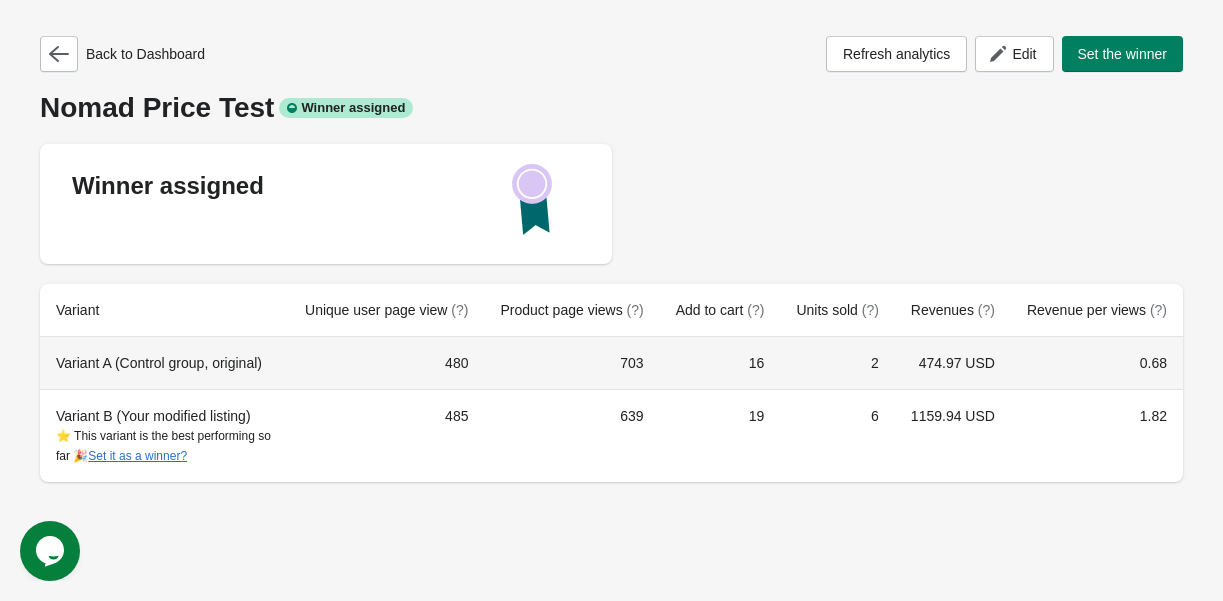 click on "703" at bounding box center [571, 363] 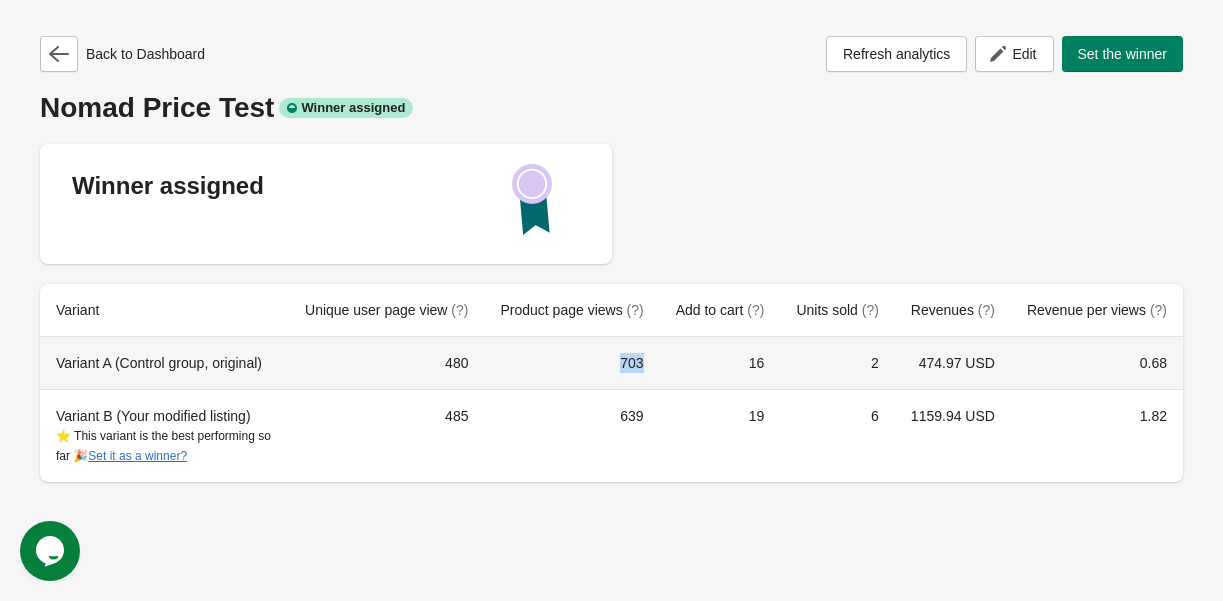 drag, startPoint x: 604, startPoint y: 364, endPoint x: 637, endPoint y: 365, distance: 33.01515 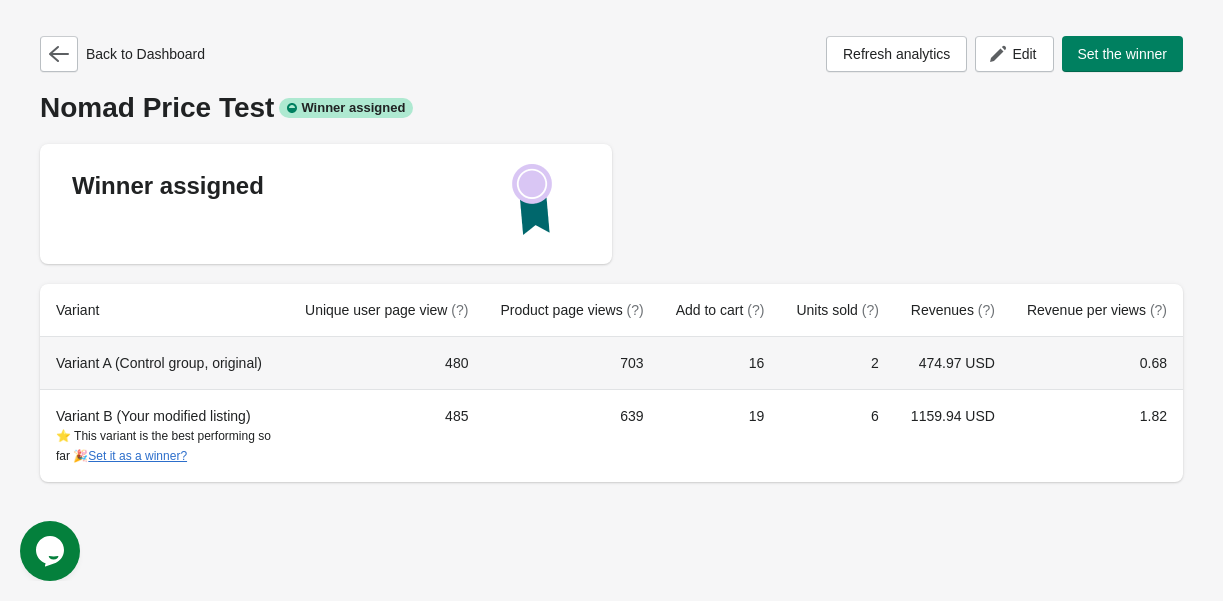 click on "16" at bounding box center [720, 363] 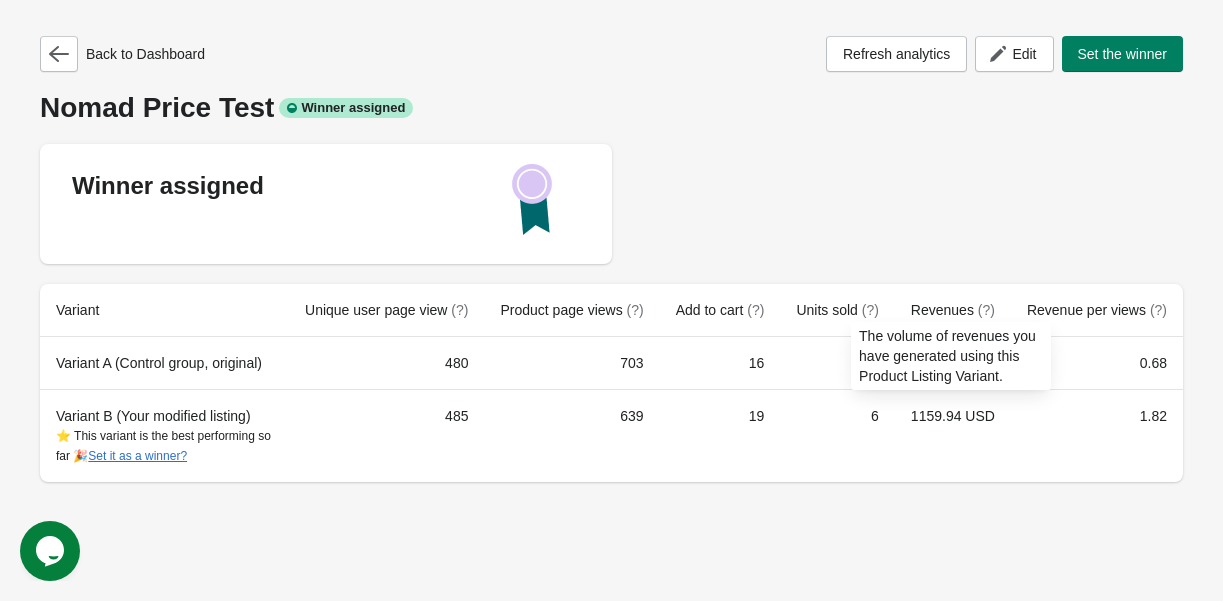 click on "(?)" at bounding box center [986, 310] 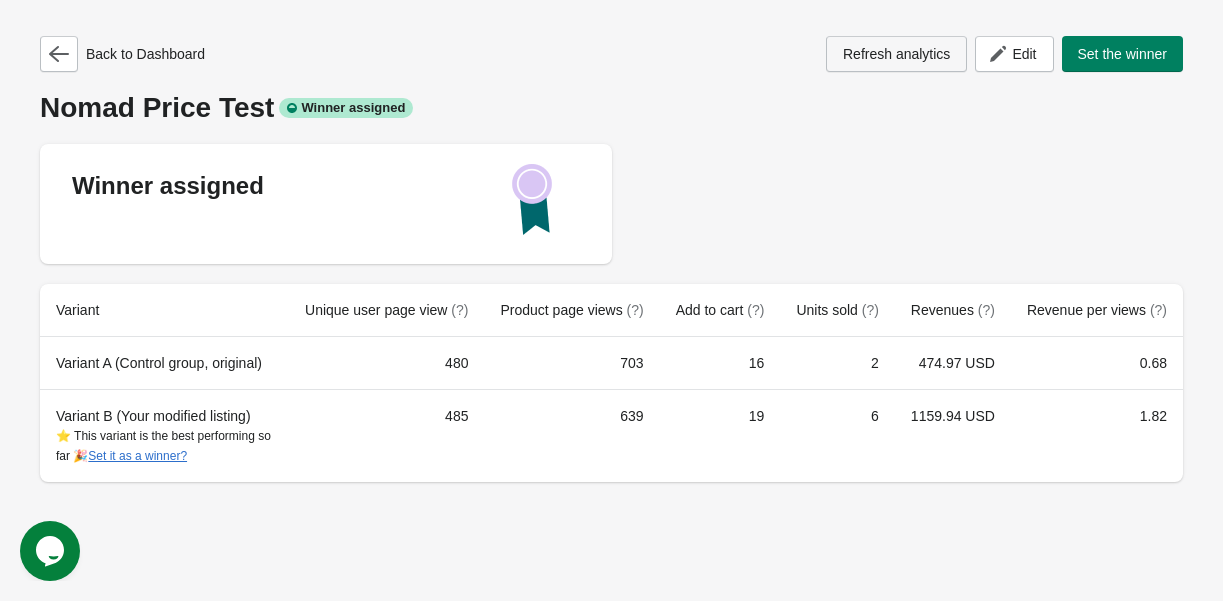 click on "Refresh analytics" at bounding box center [896, 54] 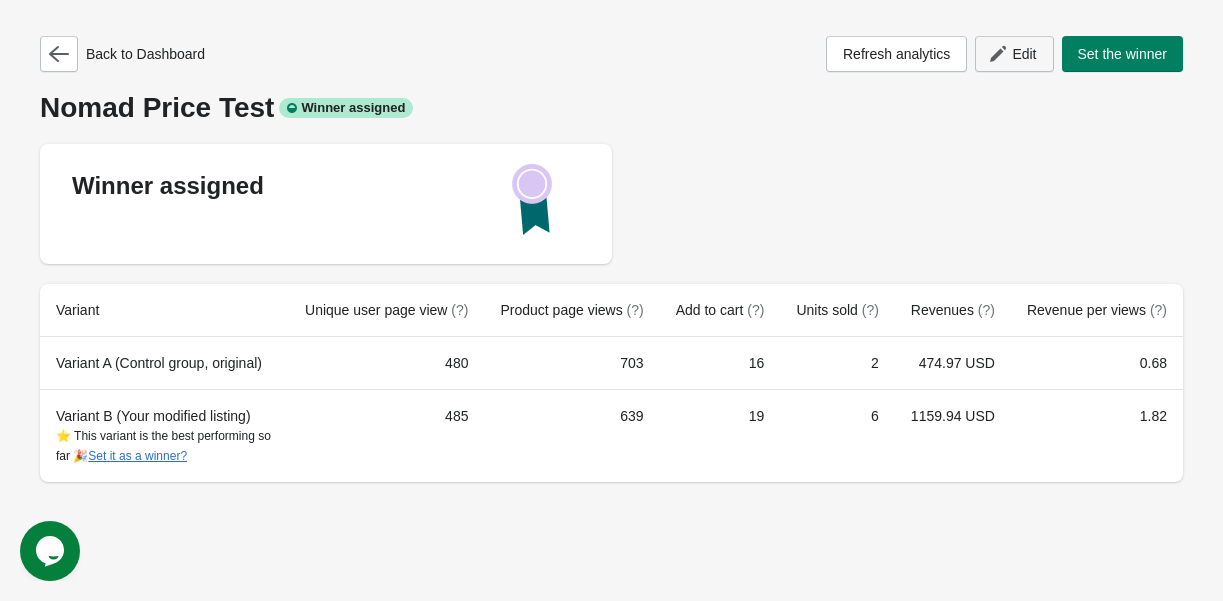 click on "Edit" at bounding box center [1024, 54] 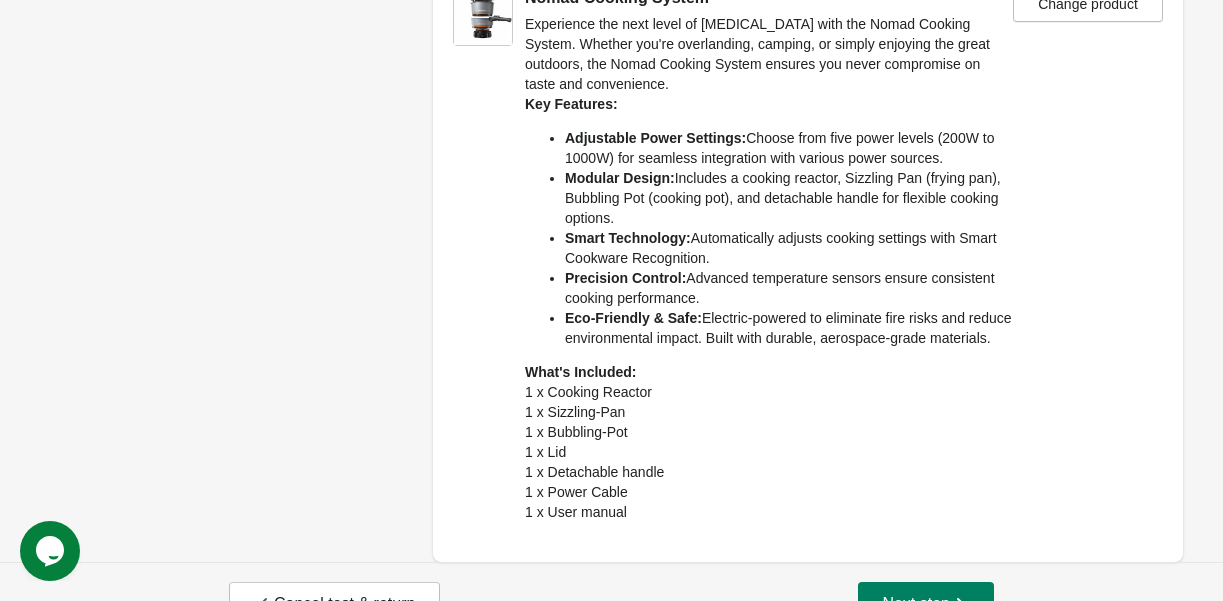 scroll, scrollTop: 330, scrollLeft: 0, axis: vertical 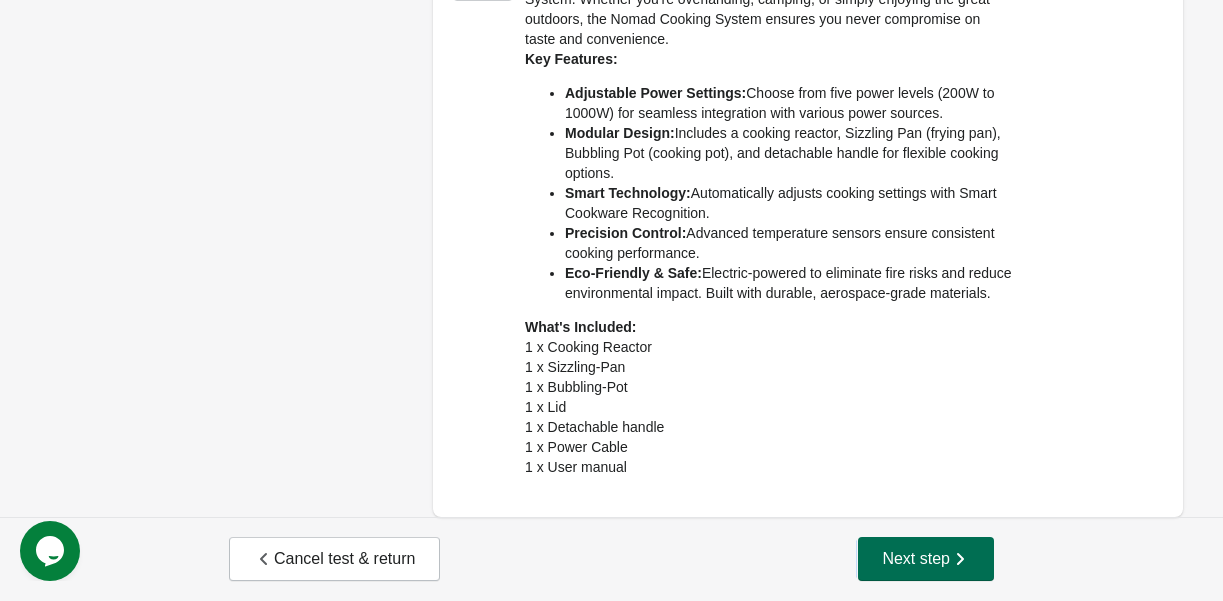 click on "Next step" at bounding box center [926, 559] 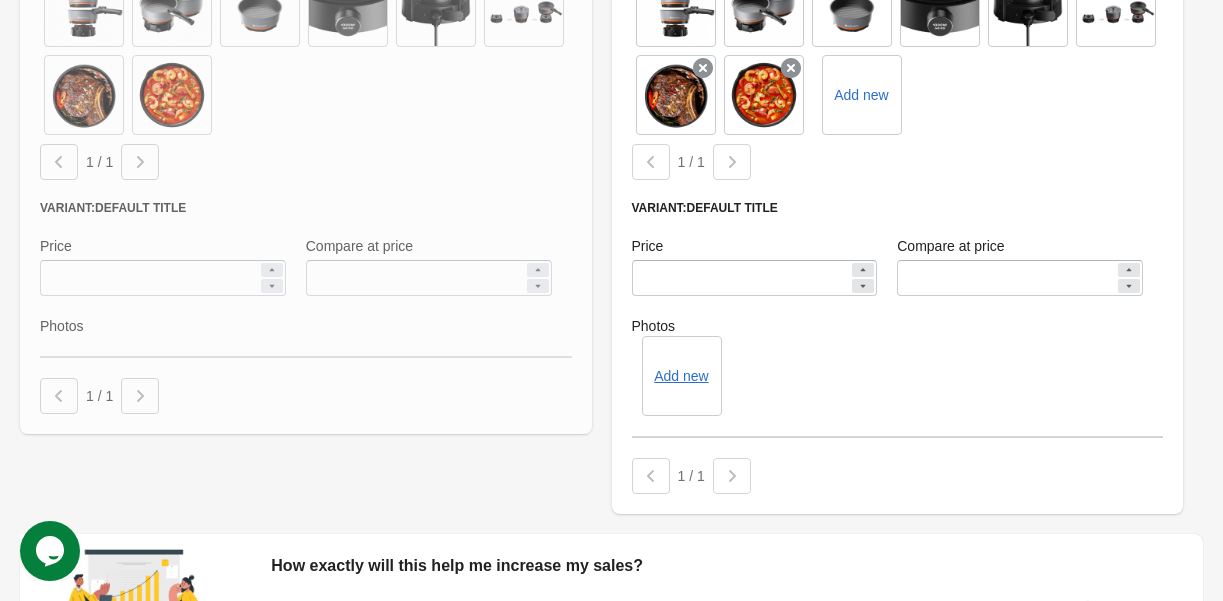 scroll, scrollTop: 0, scrollLeft: 0, axis: both 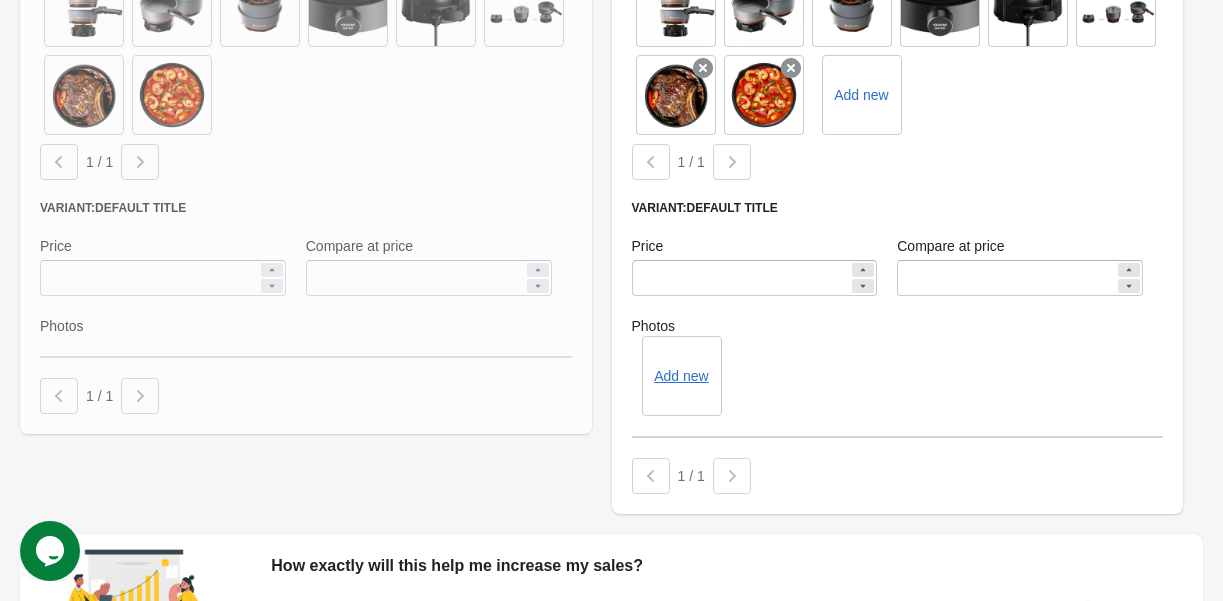click at bounding box center (306, 13) 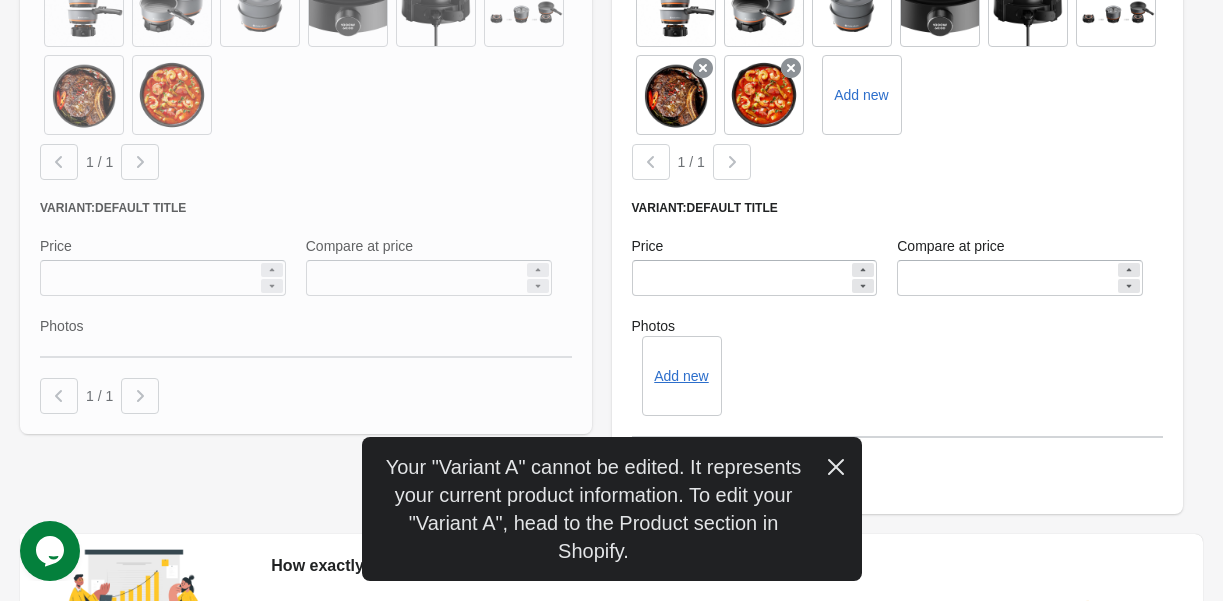 scroll, scrollTop: 0, scrollLeft: 0, axis: both 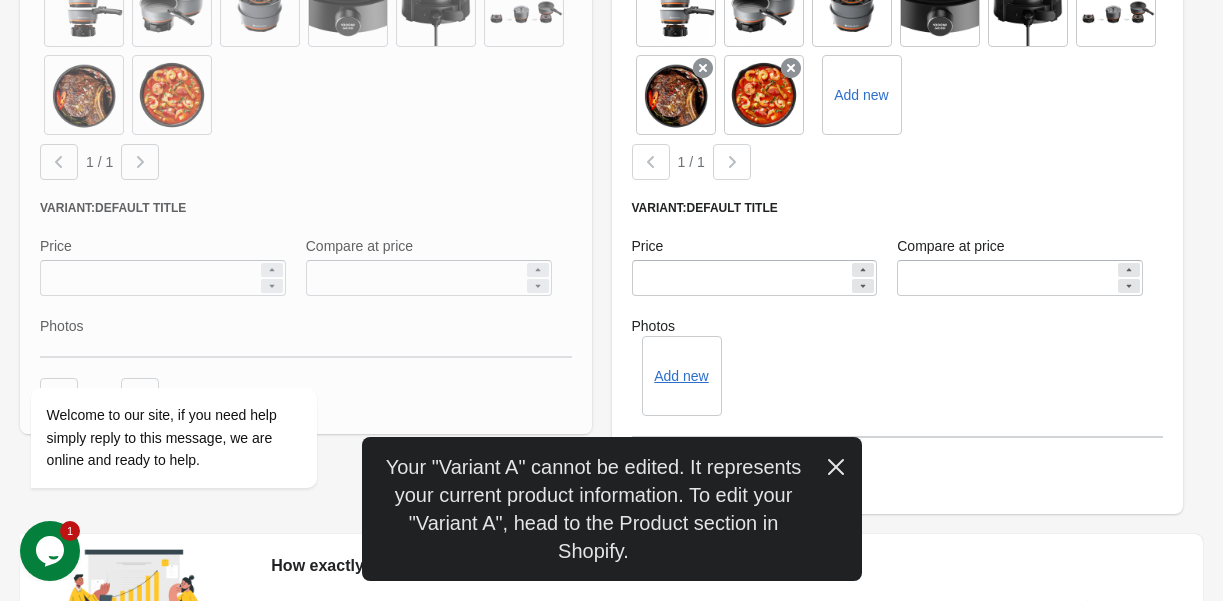 drag, startPoint x: 416, startPoint y: 356, endPoint x: 617, endPoint y: 393, distance: 204.3771 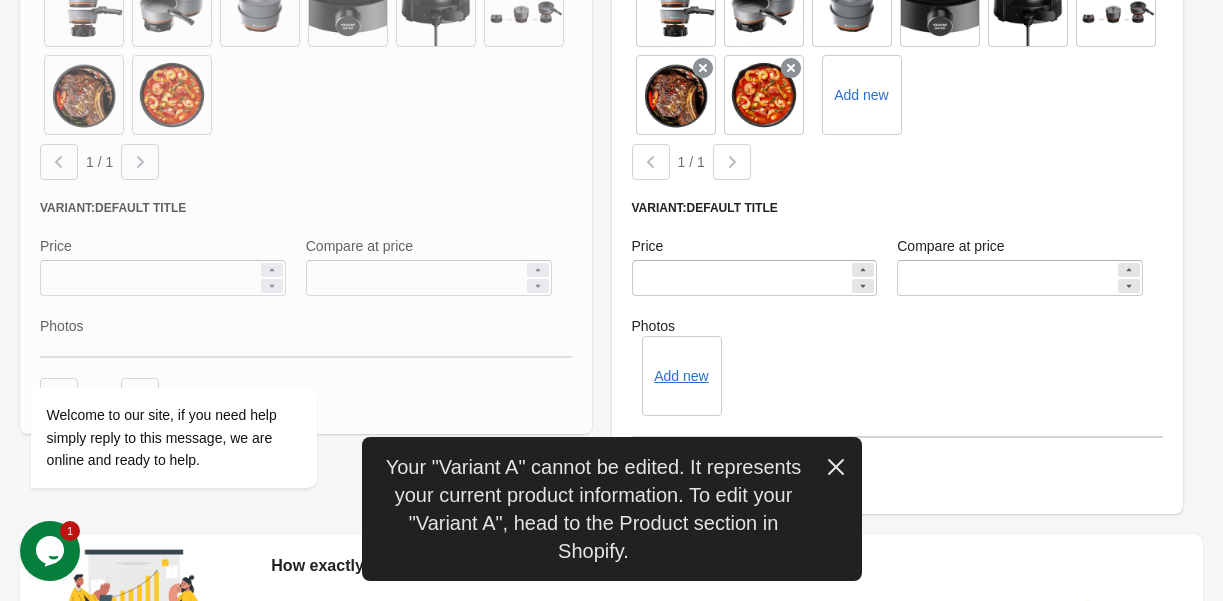 click at bounding box center (306, 13) 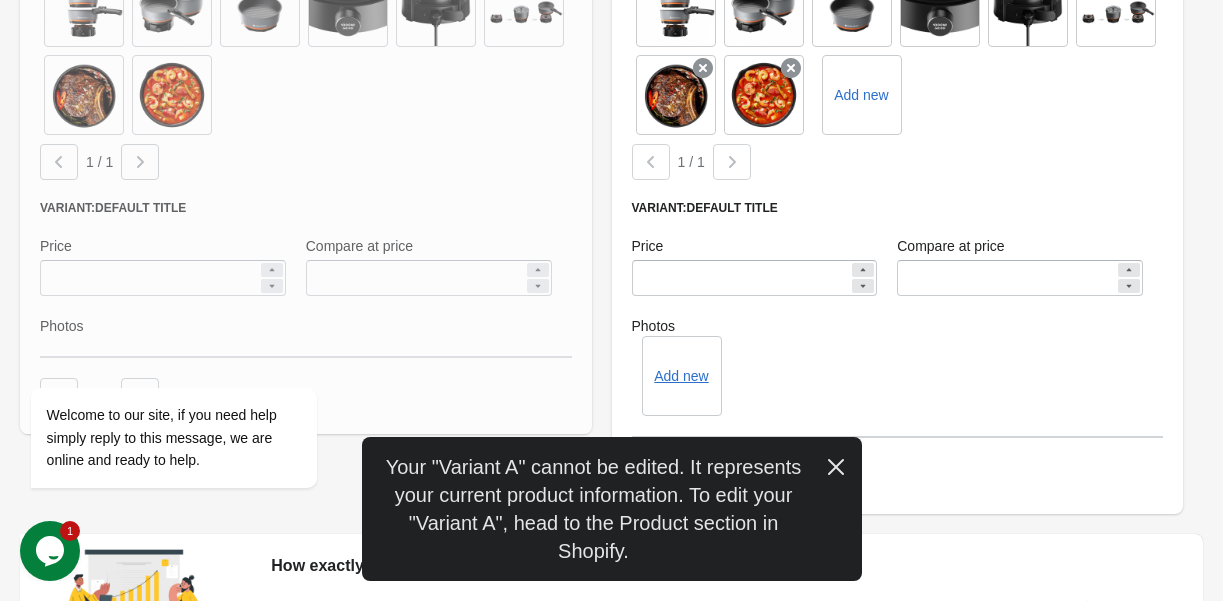 click 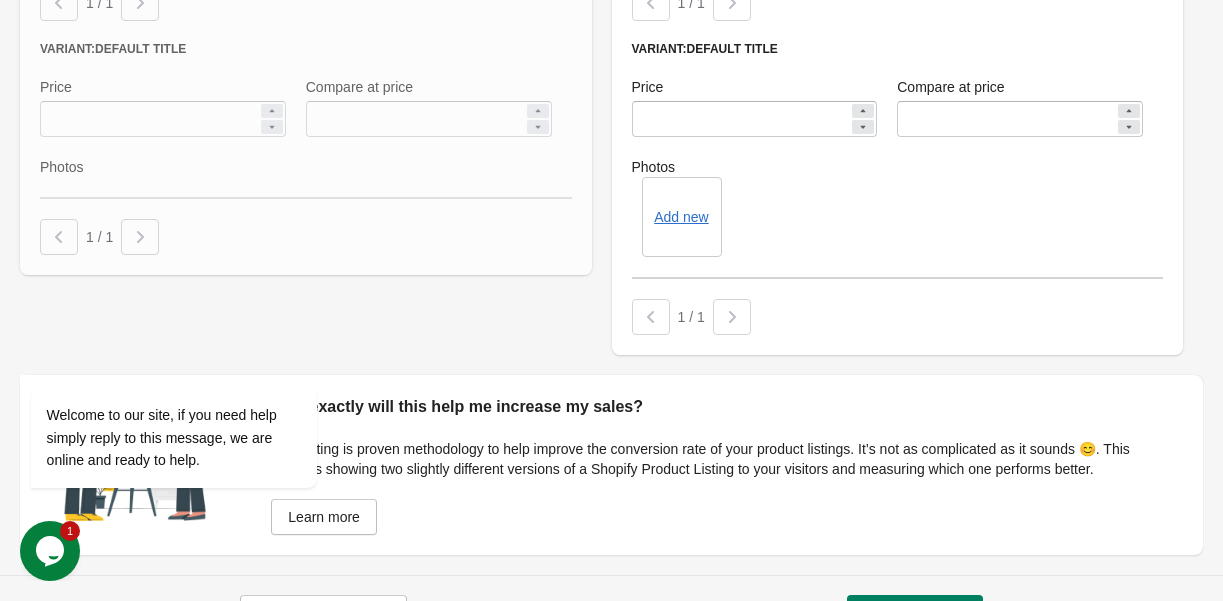 scroll, scrollTop: 1337, scrollLeft: 0, axis: vertical 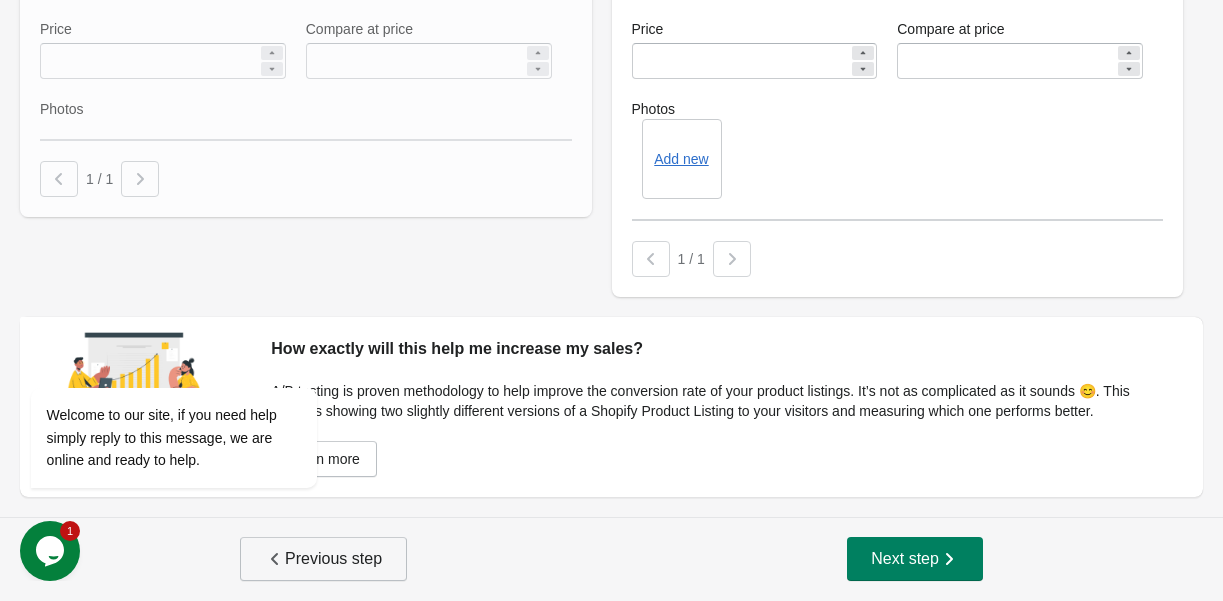 click on "Previous step" at bounding box center [323, 559] 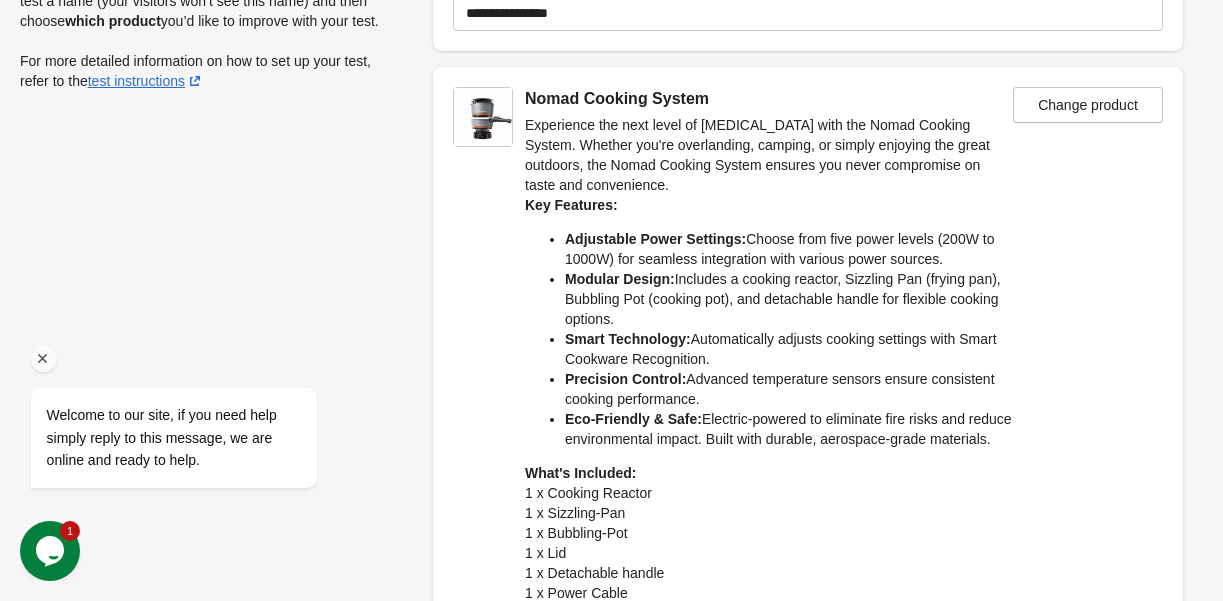 scroll, scrollTop: 330, scrollLeft: 0, axis: vertical 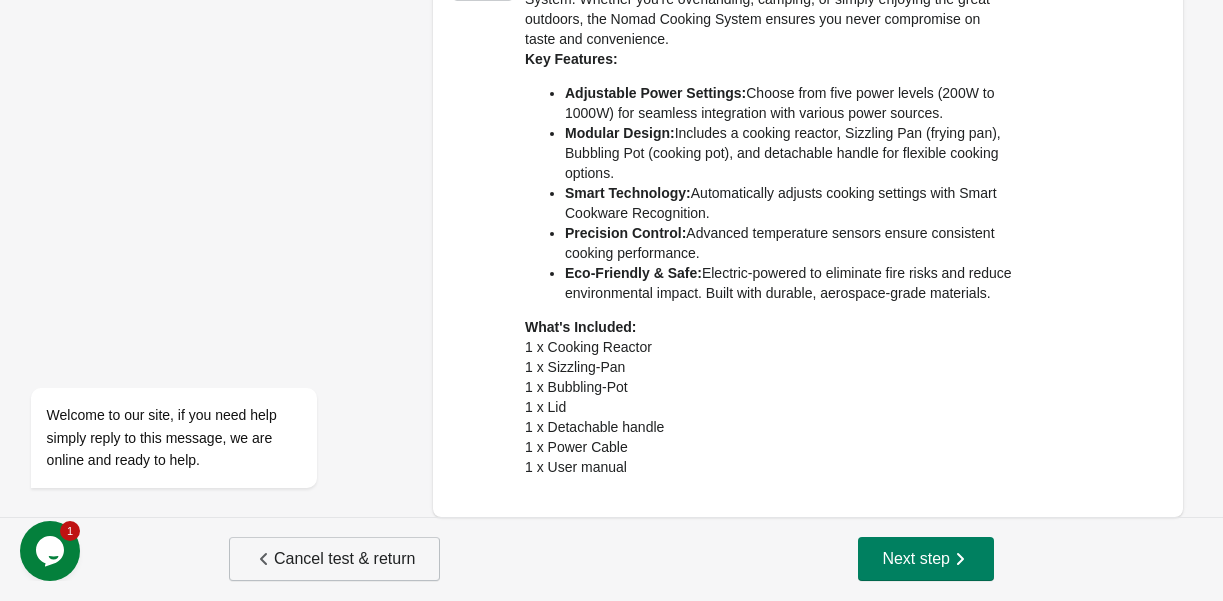 click on "Cancel test & return" at bounding box center (334, 559) 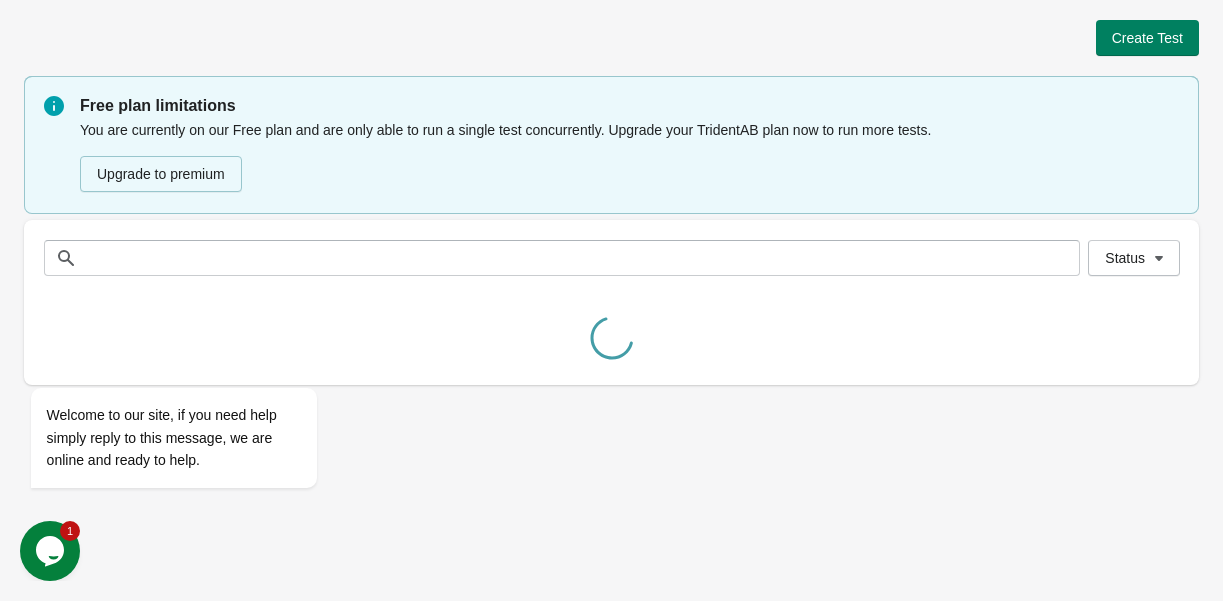 scroll, scrollTop: 0, scrollLeft: 0, axis: both 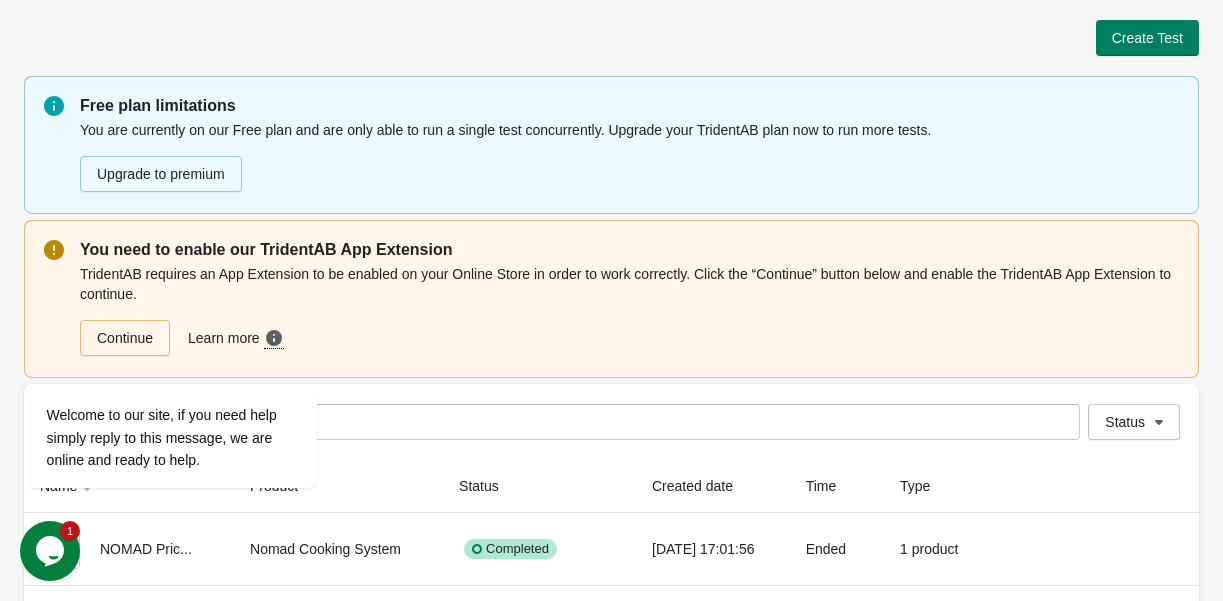 click 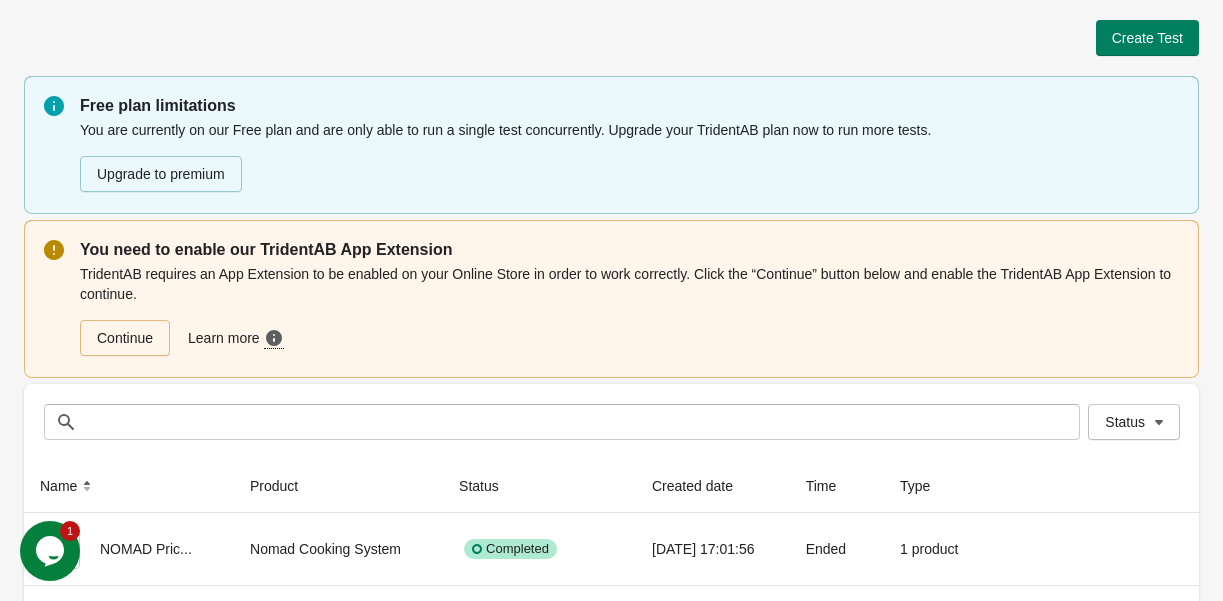 scroll, scrollTop: 0, scrollLeft: 0, axis: both 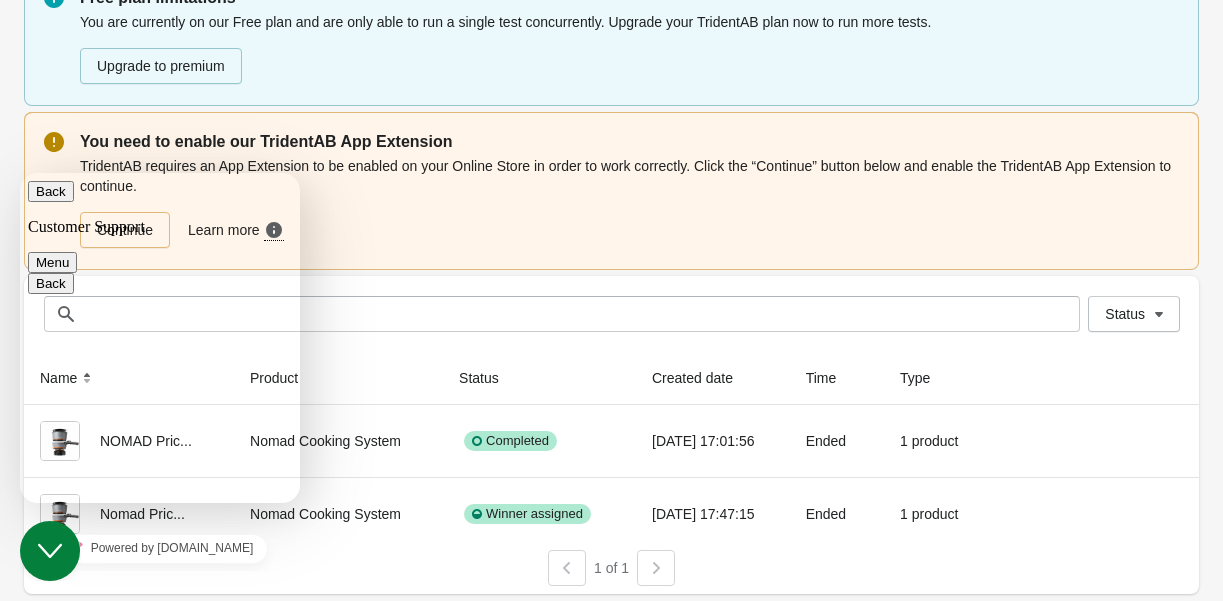 click on "Back" at bounding box center [51, 191] 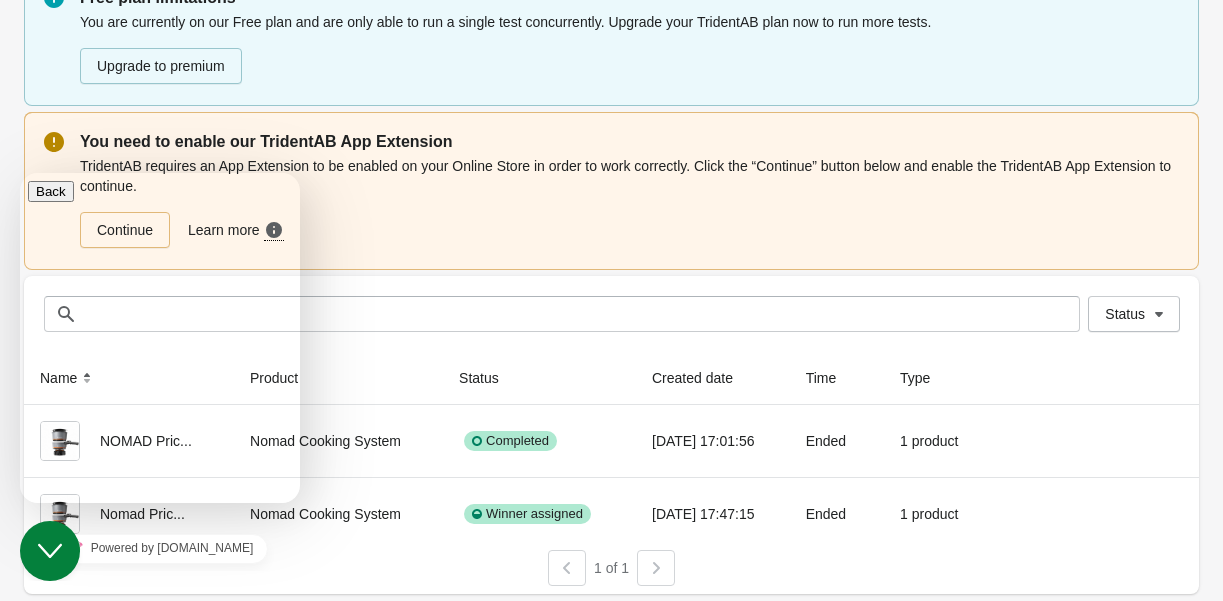 click at bounding box center (36, 831) 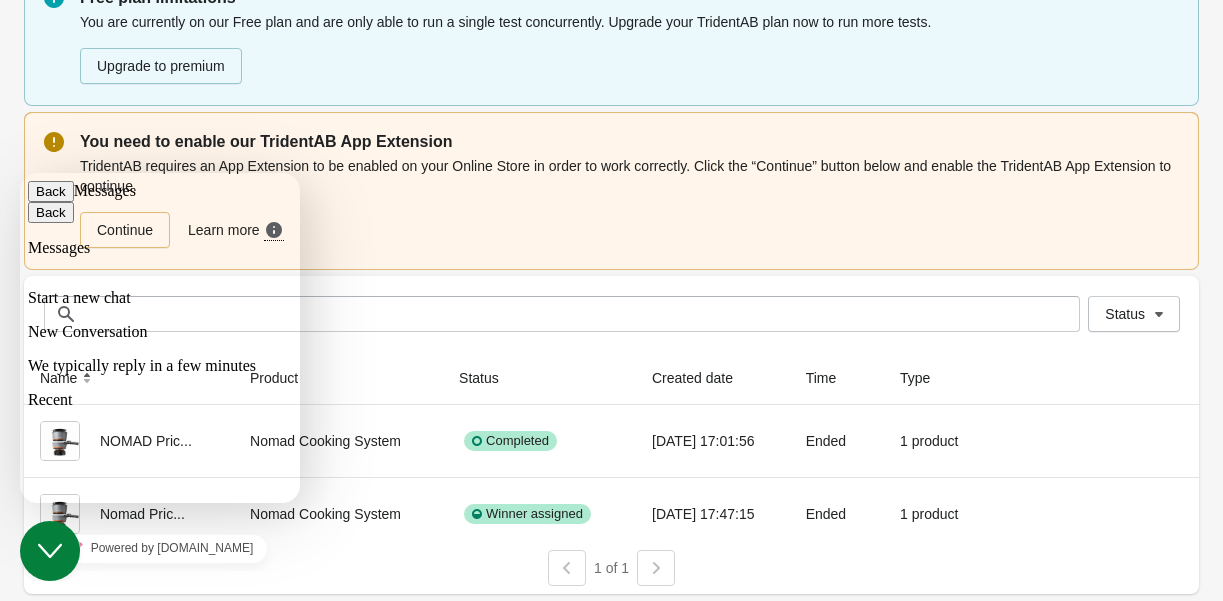 click on "Continue Learn more Need more guidance?  Click here  to see a  step-by-step video guide  on how to do this." at bounding box center [625, 226] 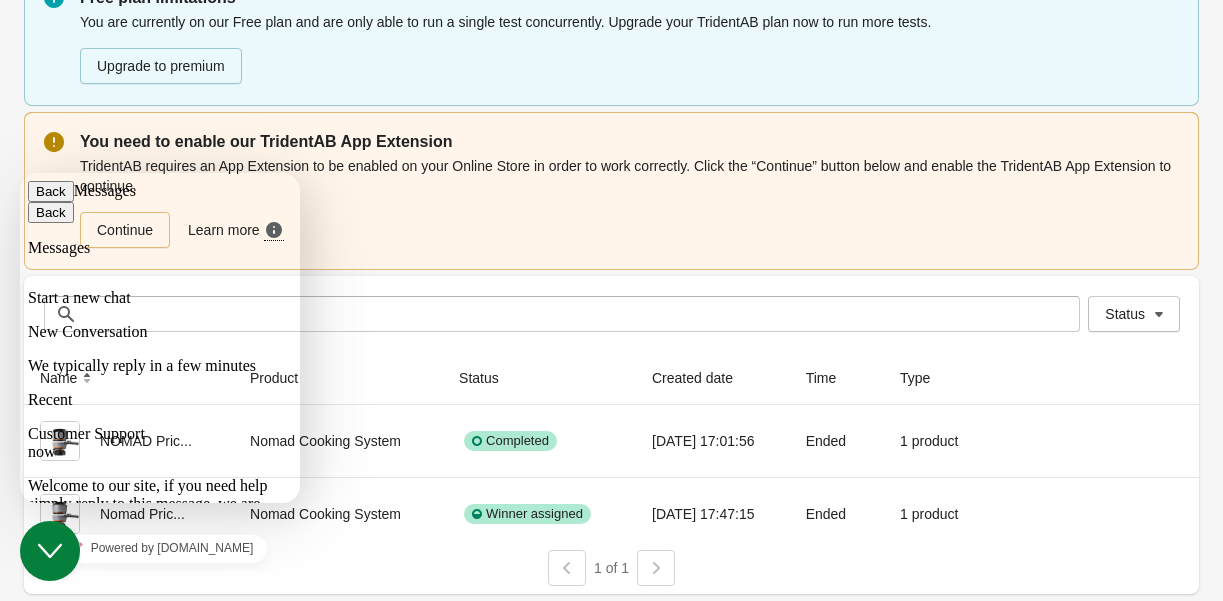 click on "Back" at bounding box center [51, 191] 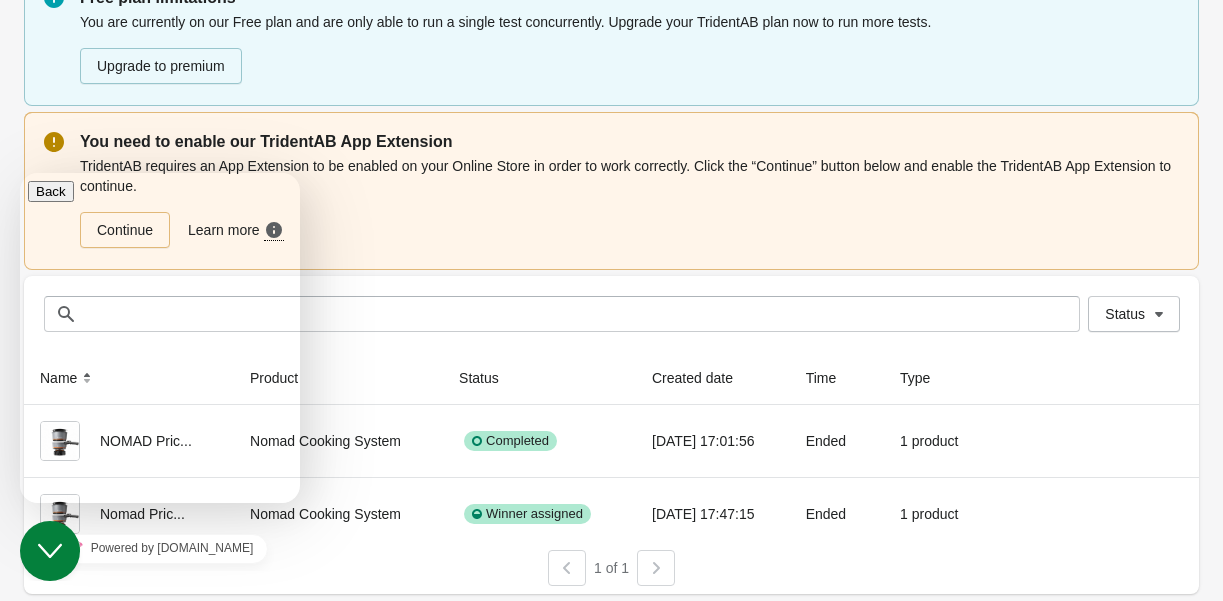click on "Status Status" at bounding box center [611, 314] 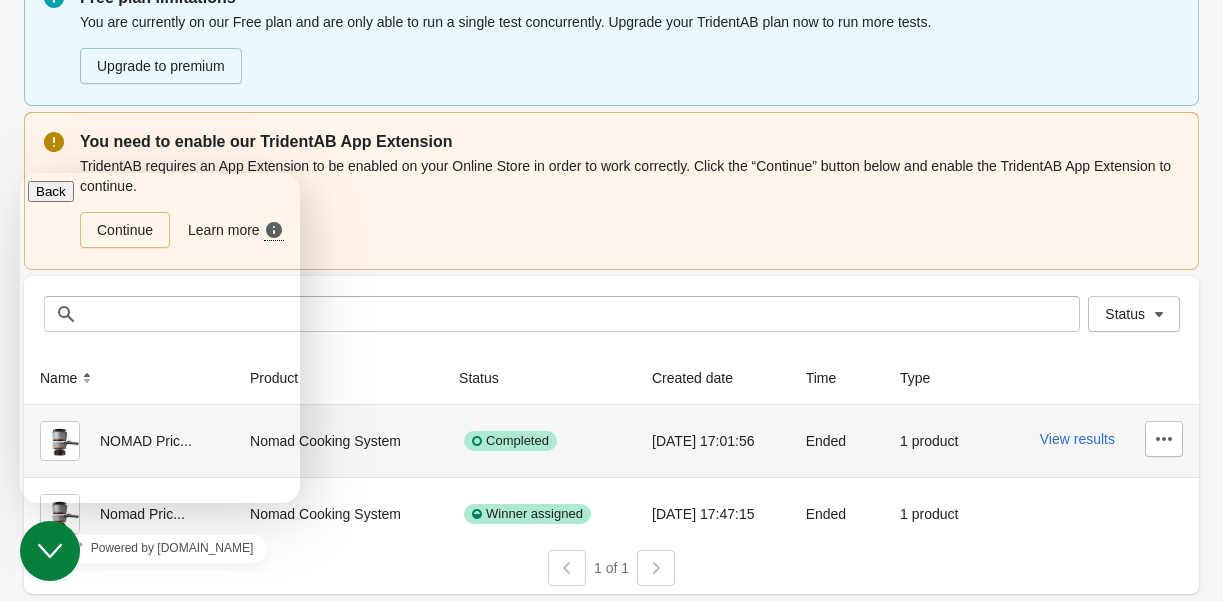 click on "Completed" at bounding box center (539, 441) 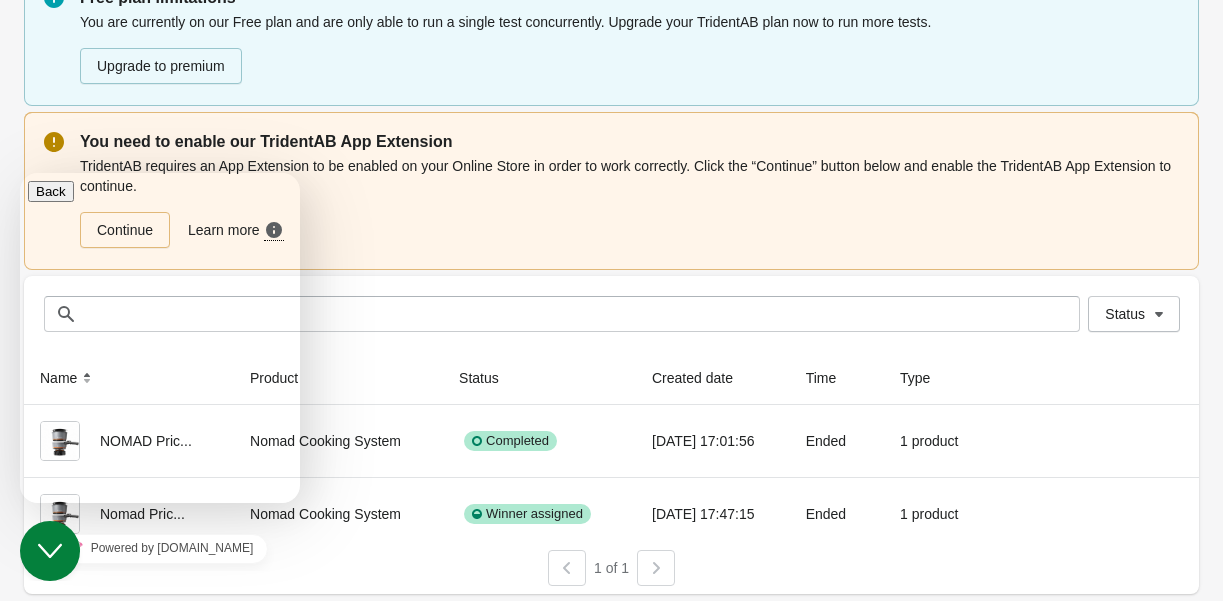 click on "Close Chat This icon closes the chat window." 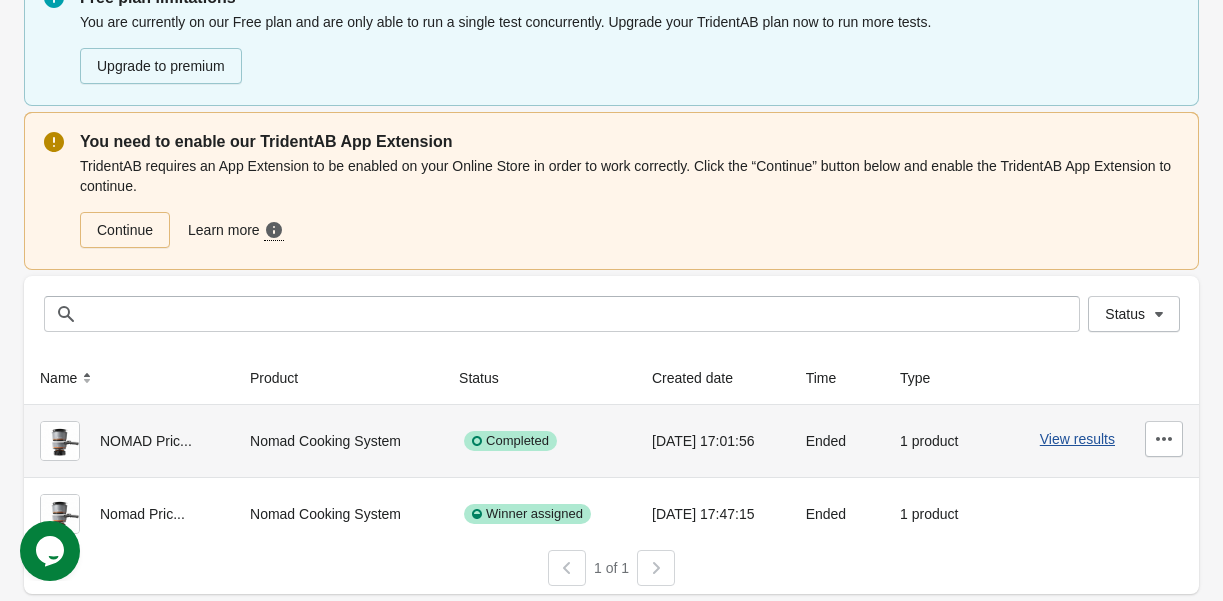 click on "View results" at bounding box center [1077, 439] 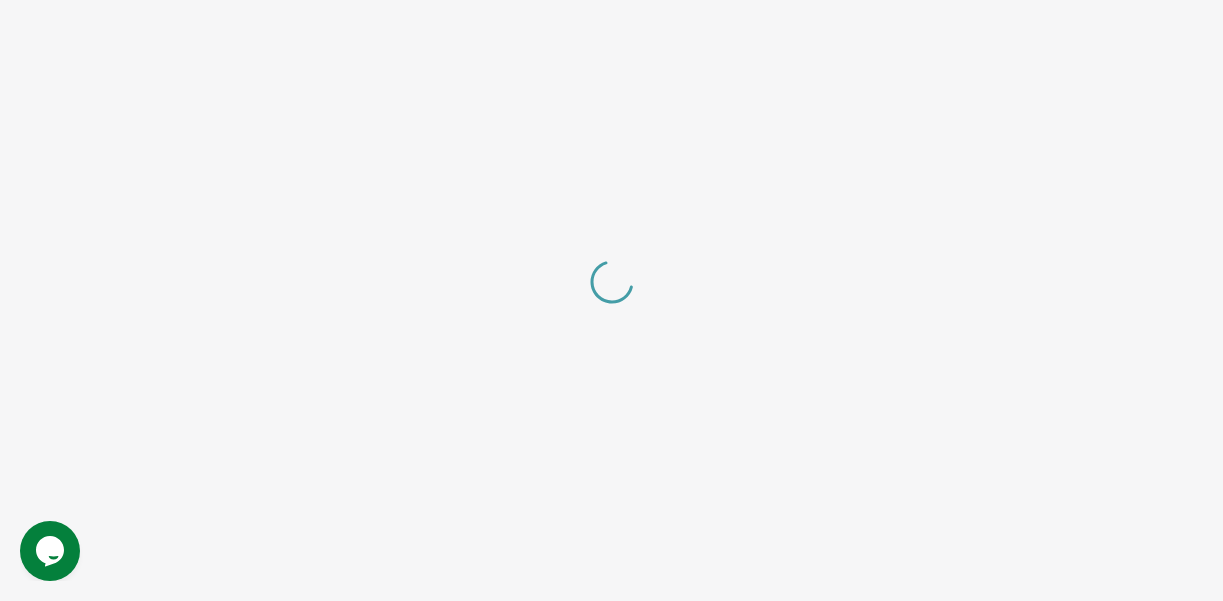 scroll, scrollTop: 0, scrollLeft: 0, axis: both 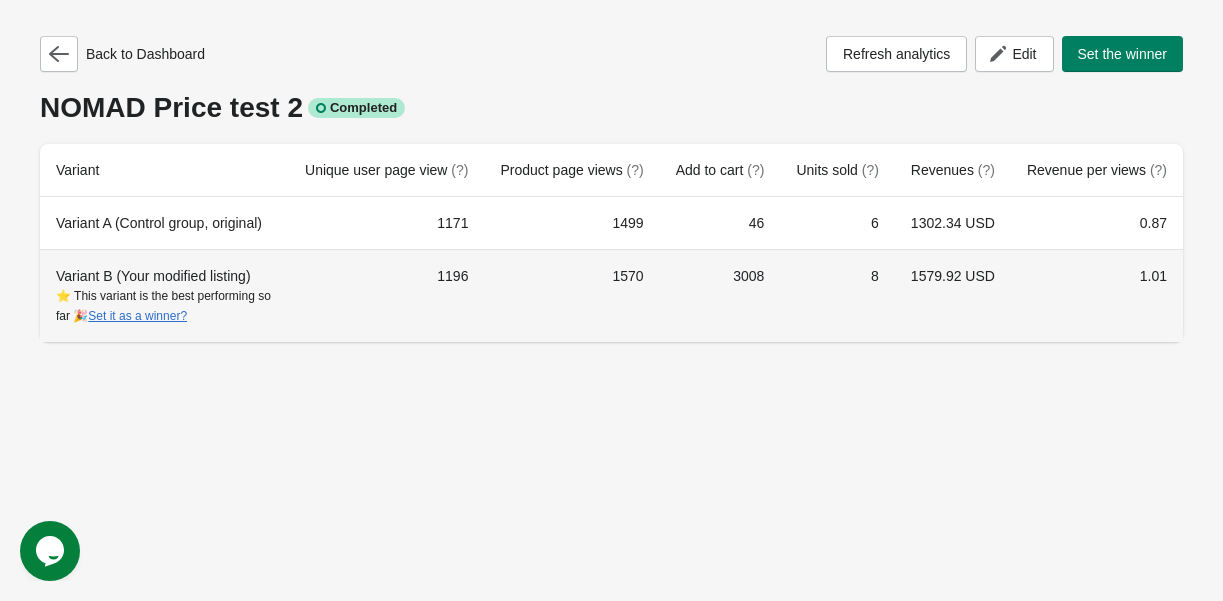 click on "1196" at bounding box center (386, 295) 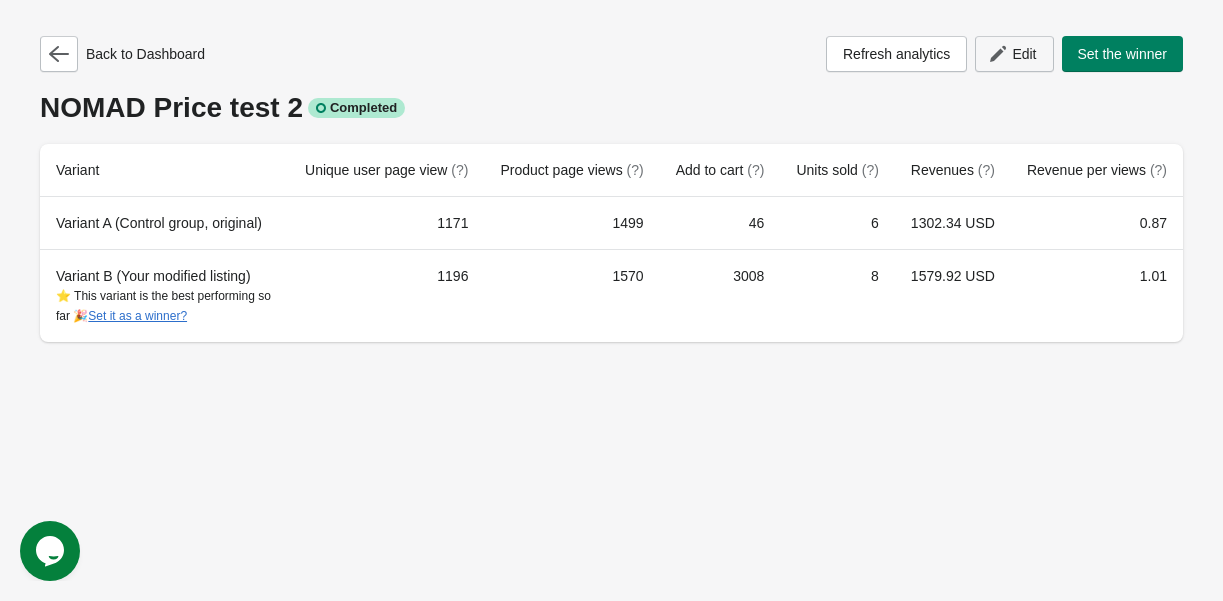 click 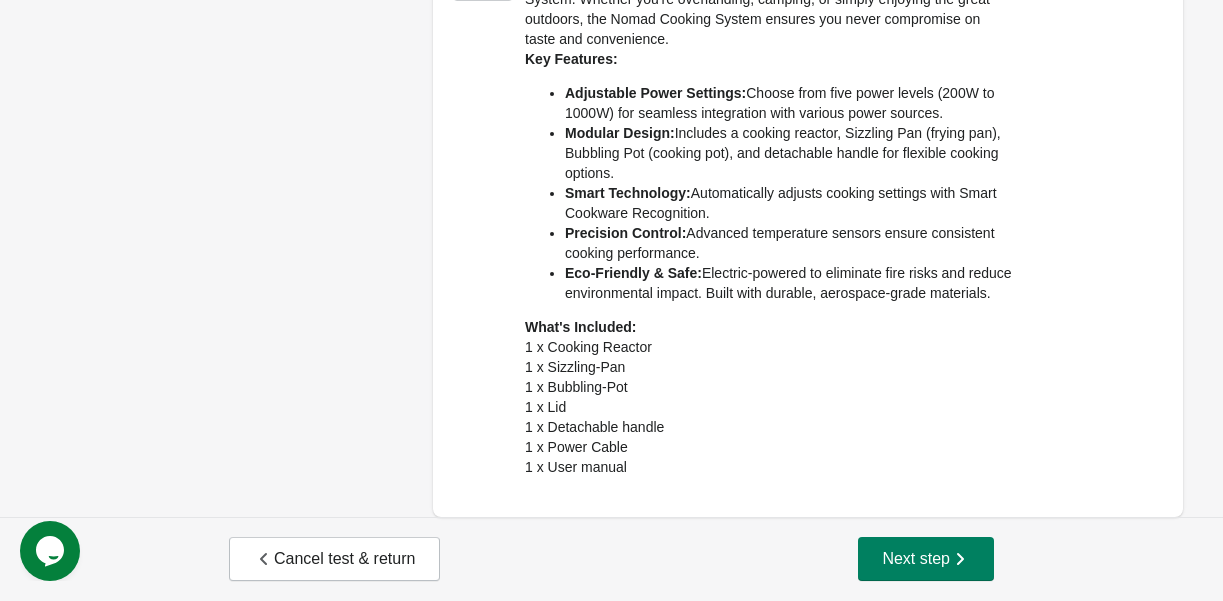 scroll, scrollTop: 330, scrollLeft: 0, axis: vertical 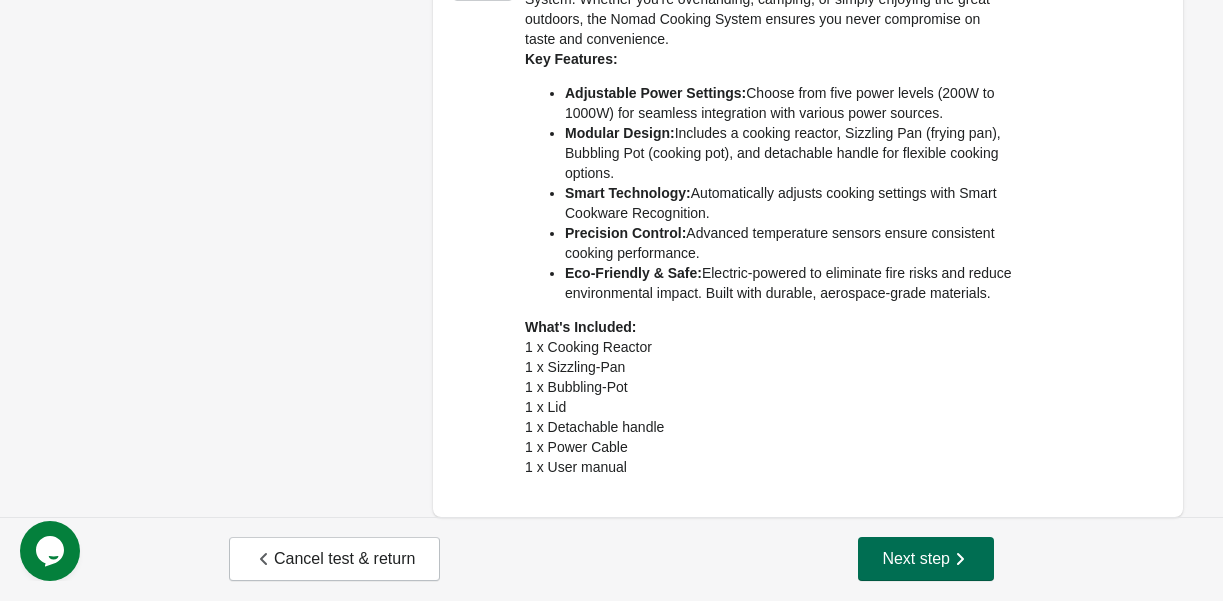 click on "Next step" at bounding box center (926, 559) 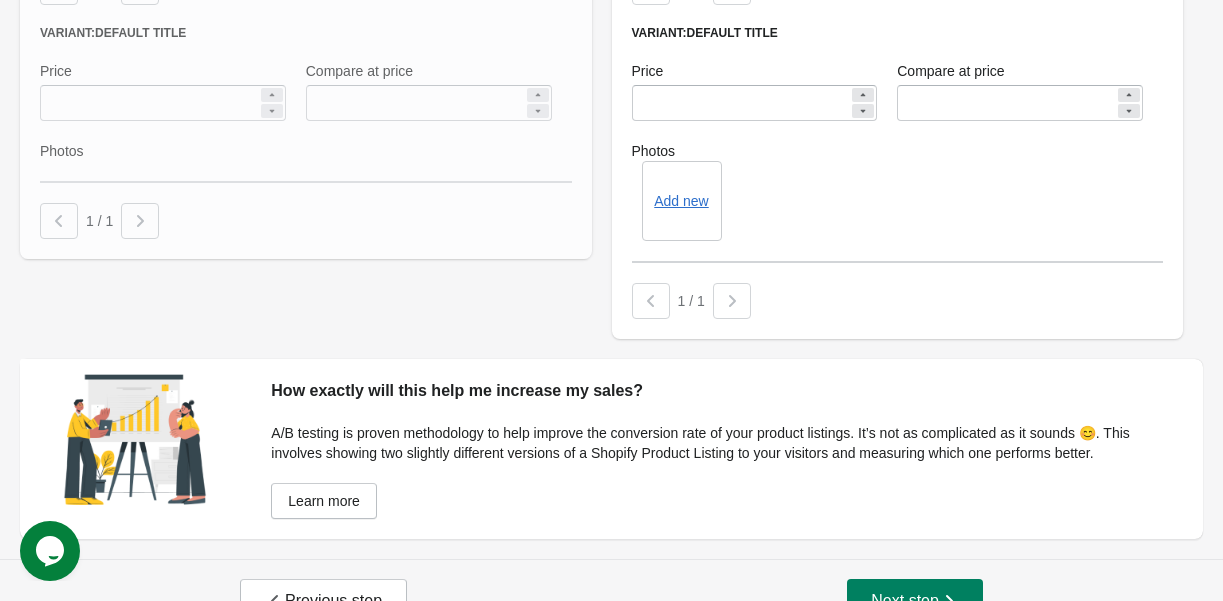 scroll, scrollTop: 1337, scrollLeft: 0, axis: vertical 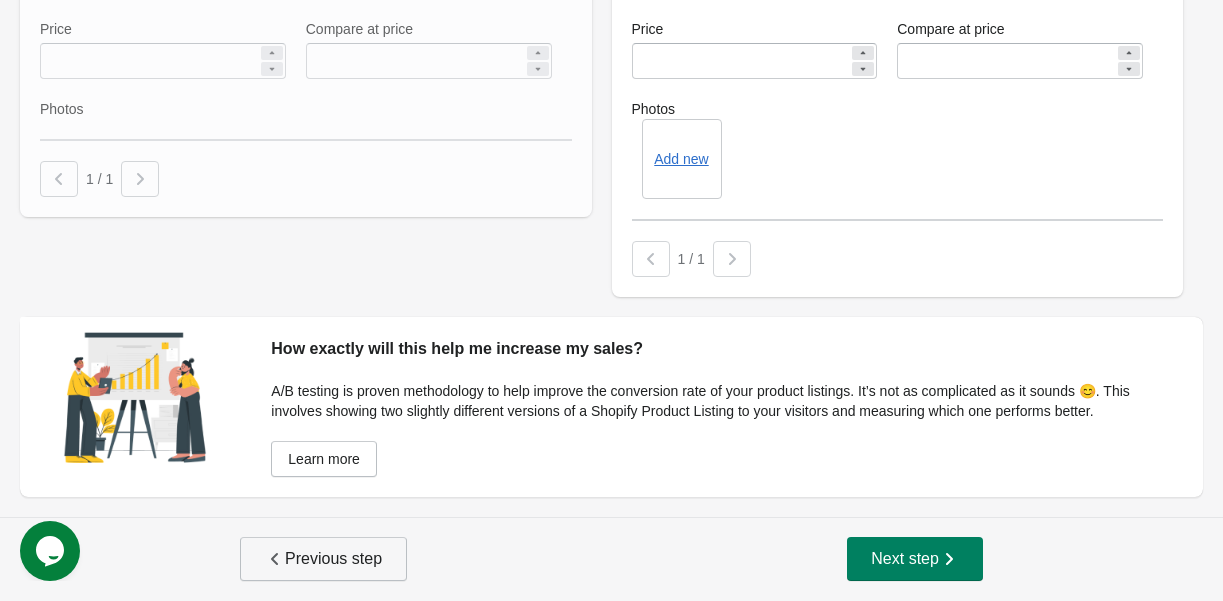 click on "Previous step" at bounding box center (323, 559) 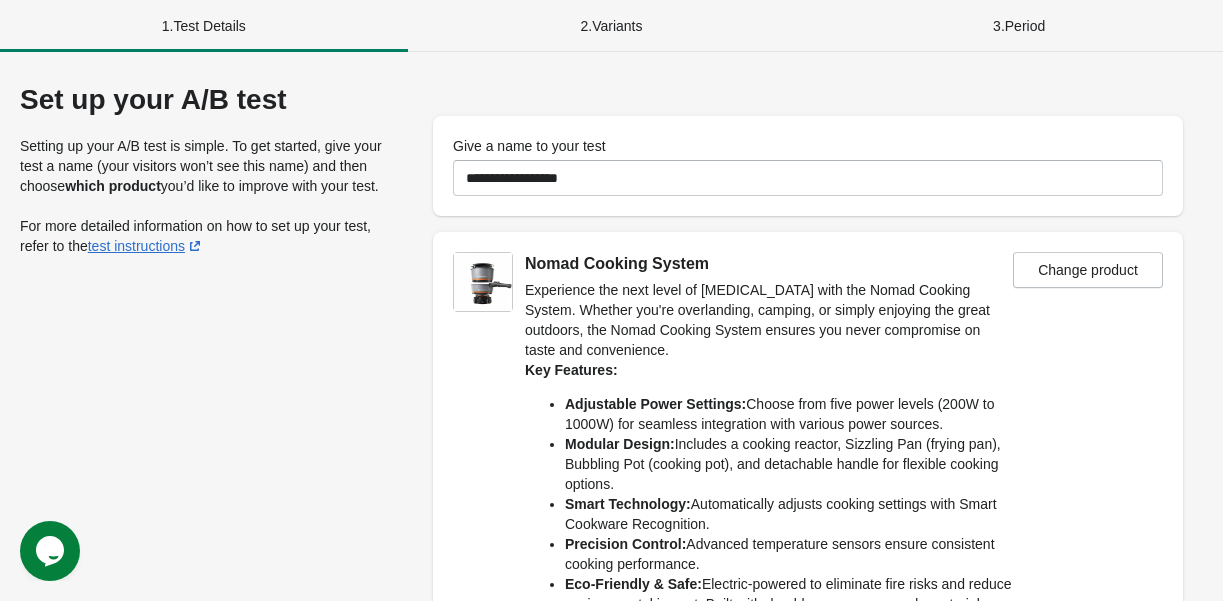 scroll, scrollTop: 330, scrollLeft: 0, axis: vertical 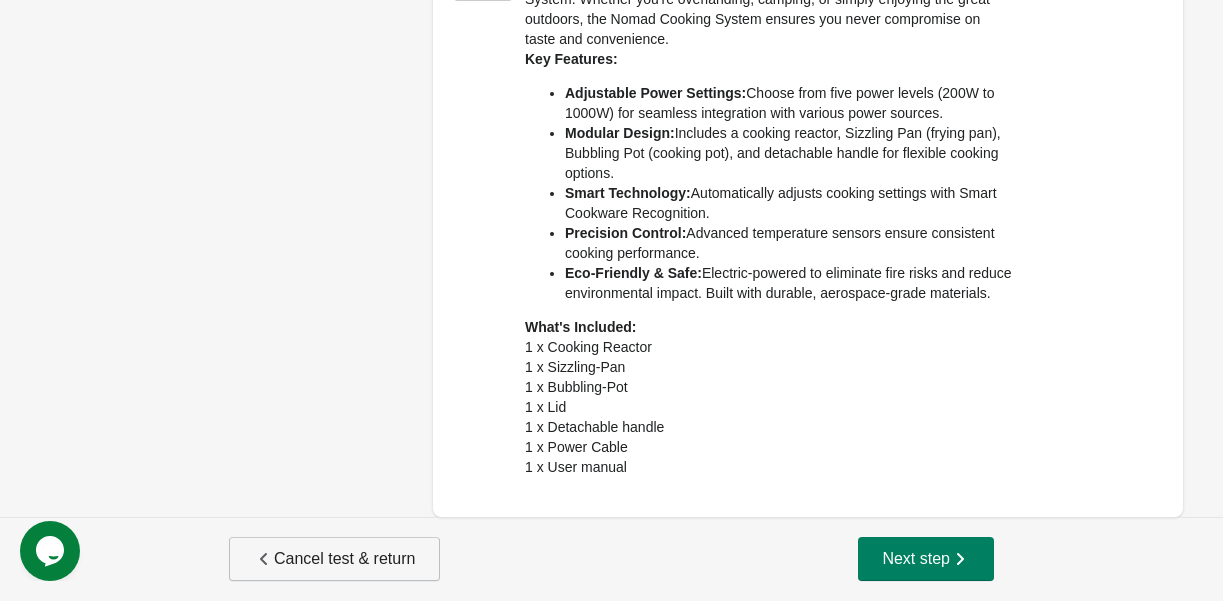 click on "Cancel test & return" at bounding box center (334, 559) 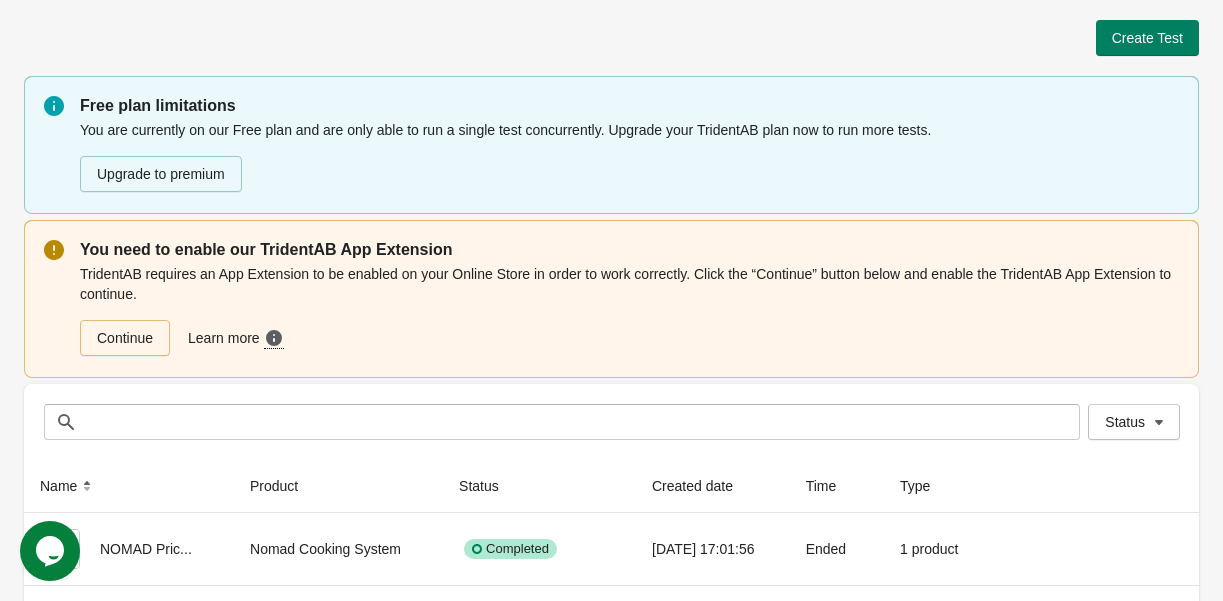 scroll, scrollTop: 108, scrollLeft: 0, axis: vertical 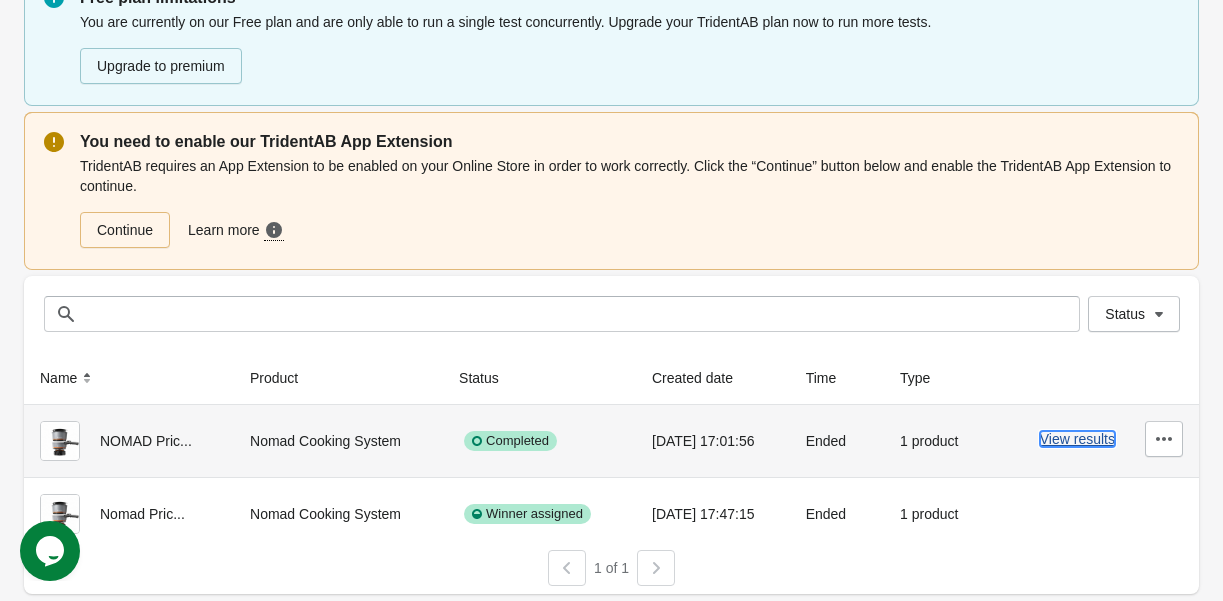 click on "View results" at bounding box center (1077, 439) 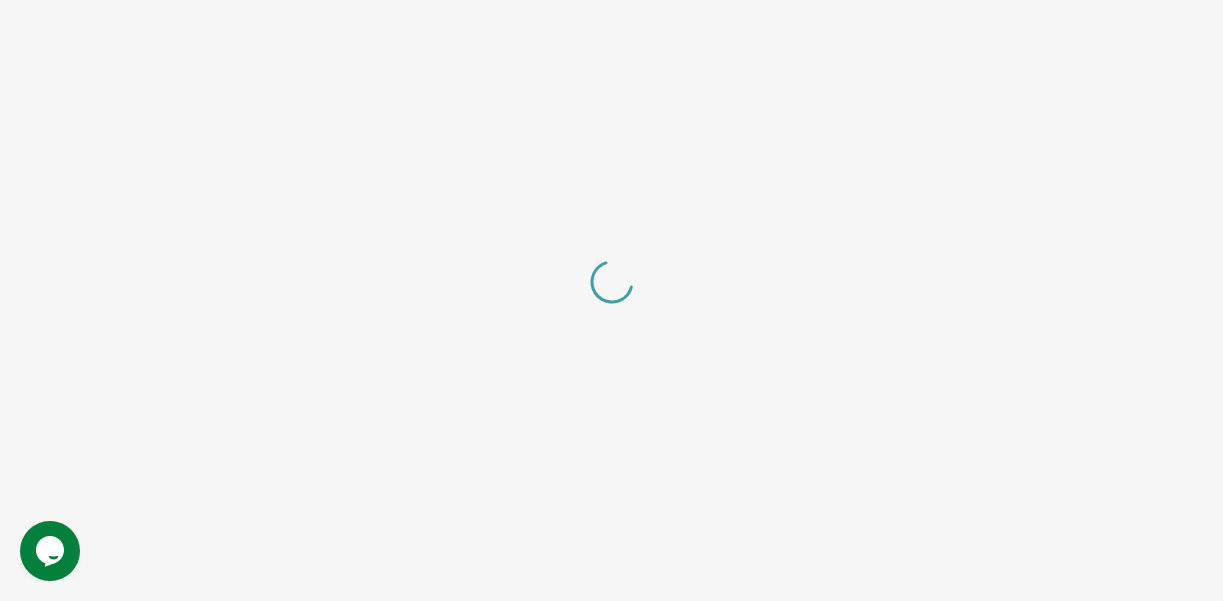 scroll, scrollTop: 0, scrollLeft: 0, axis: both 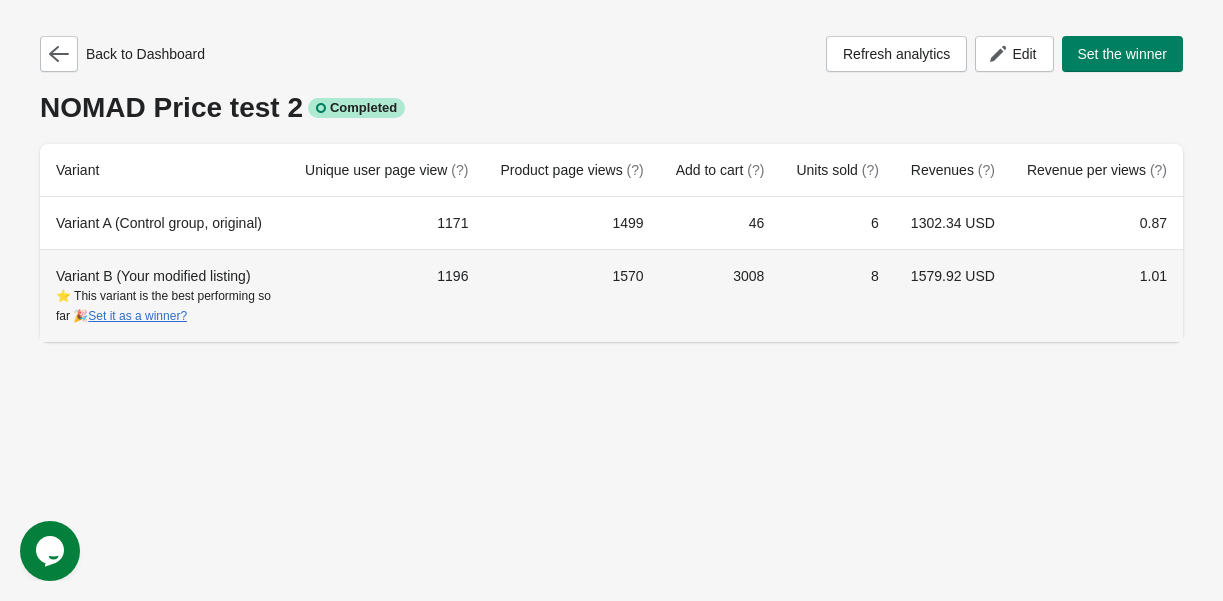 click on "3008" at bounding box center (720, 295) 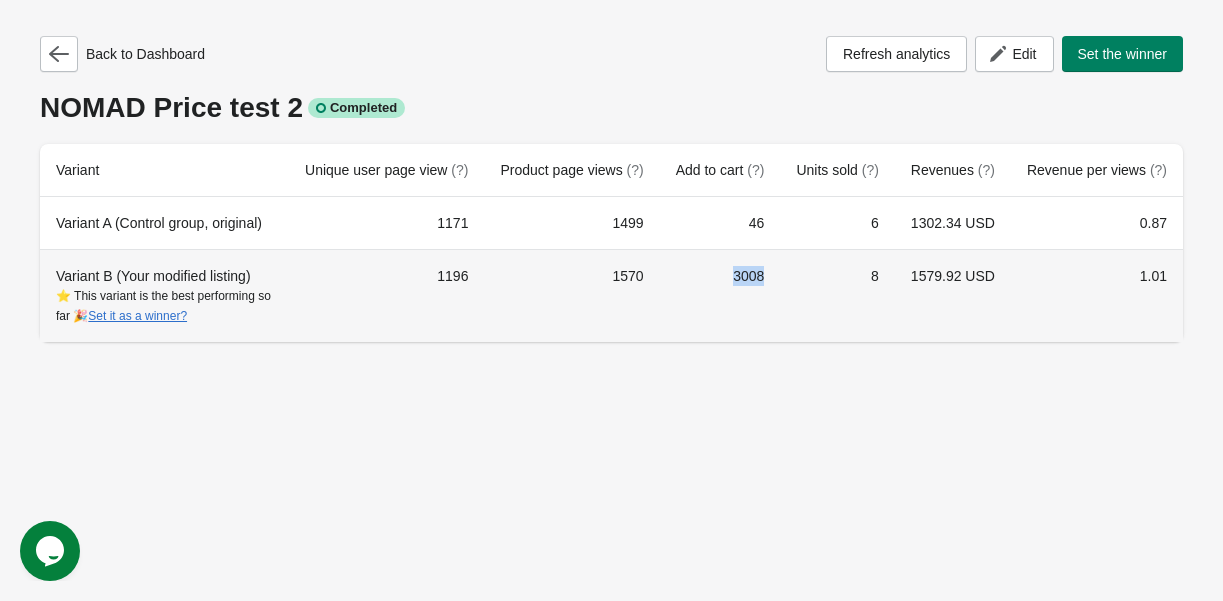 click on "3008" at bounding box center [720, 295] 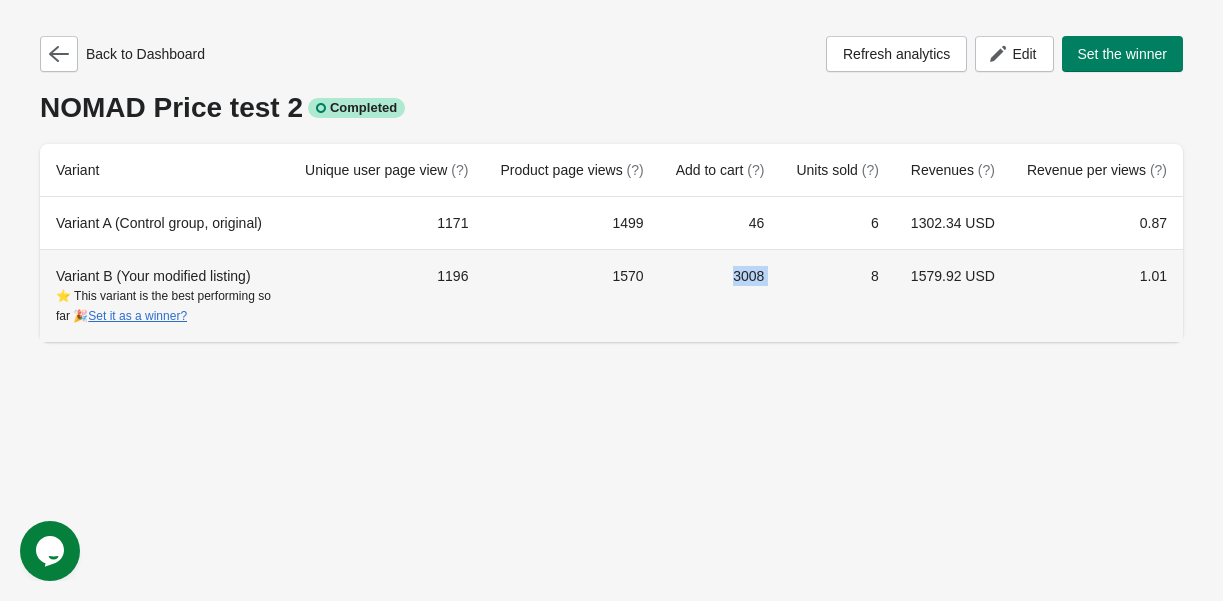click on "3008" at bounding box center [720, 295] 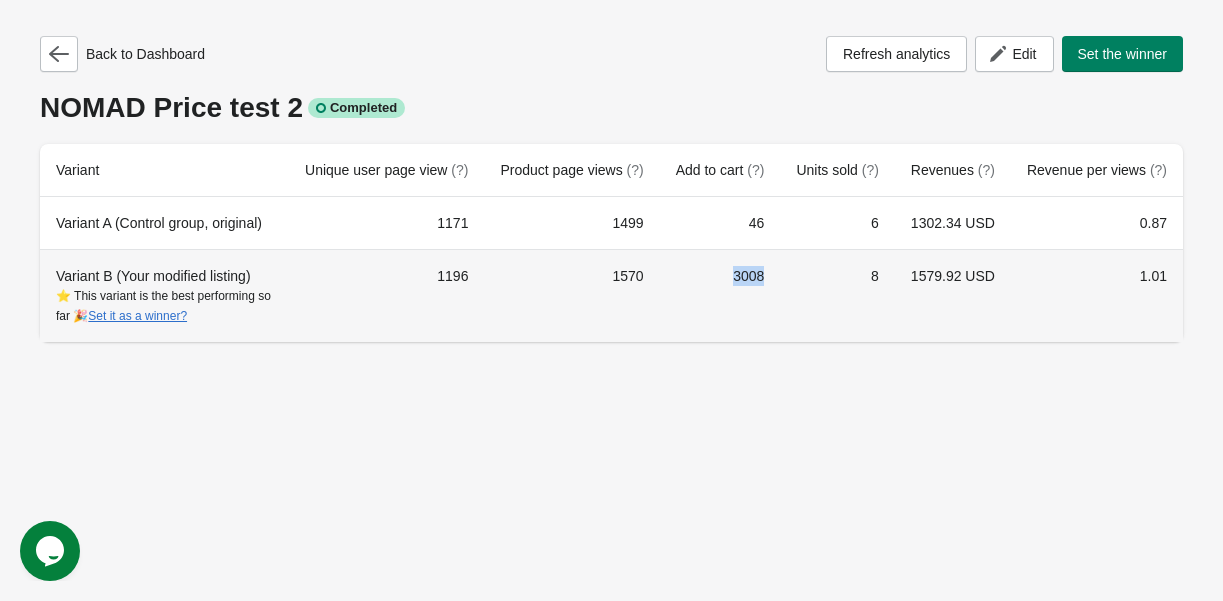 drag, startPoint x: 718, startPoint y: 297, endPoint x: 766, endPoint y: 299, distance: 48.04165 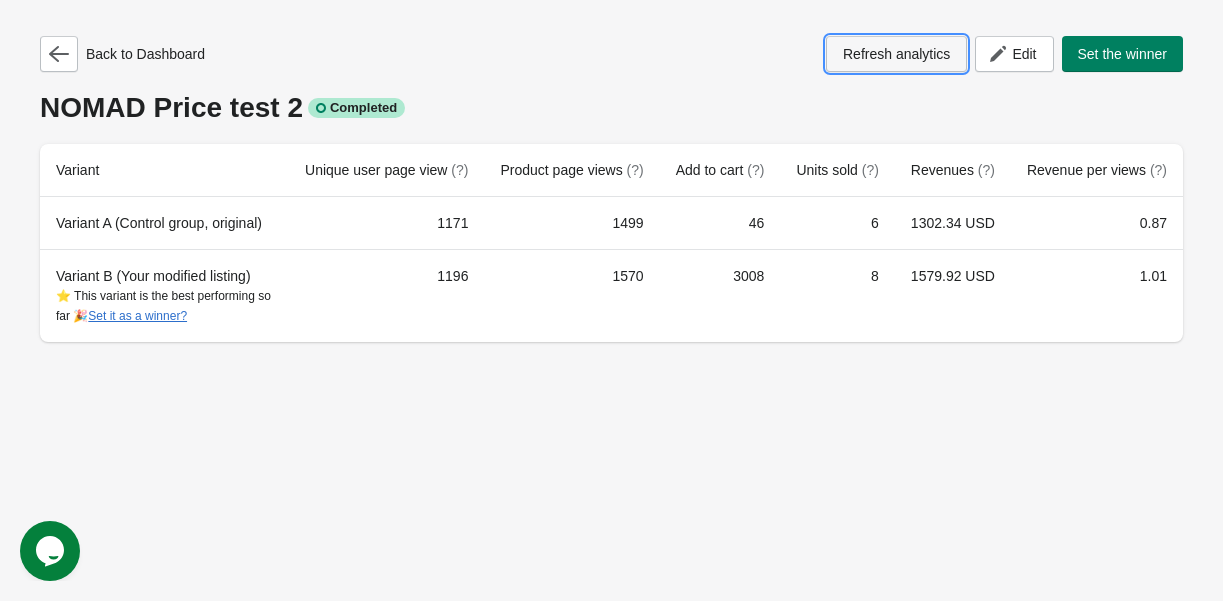 click on "Refresh analytics" at bounding box center [896, 54] 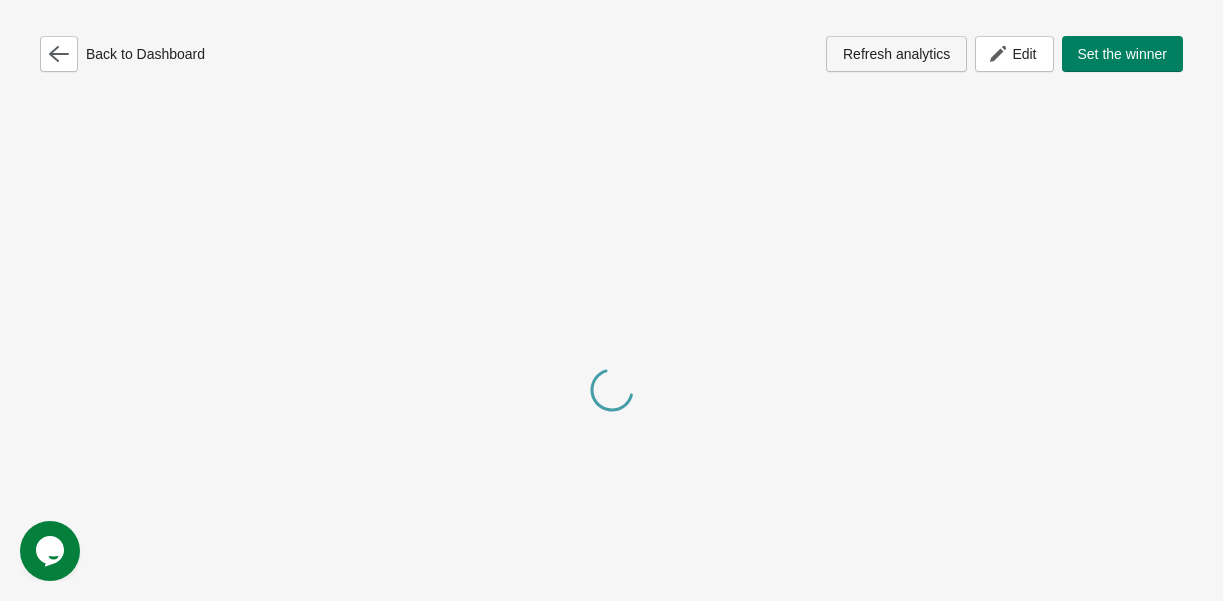 click on "Refresh analytics" at bounding box center (896, 54) 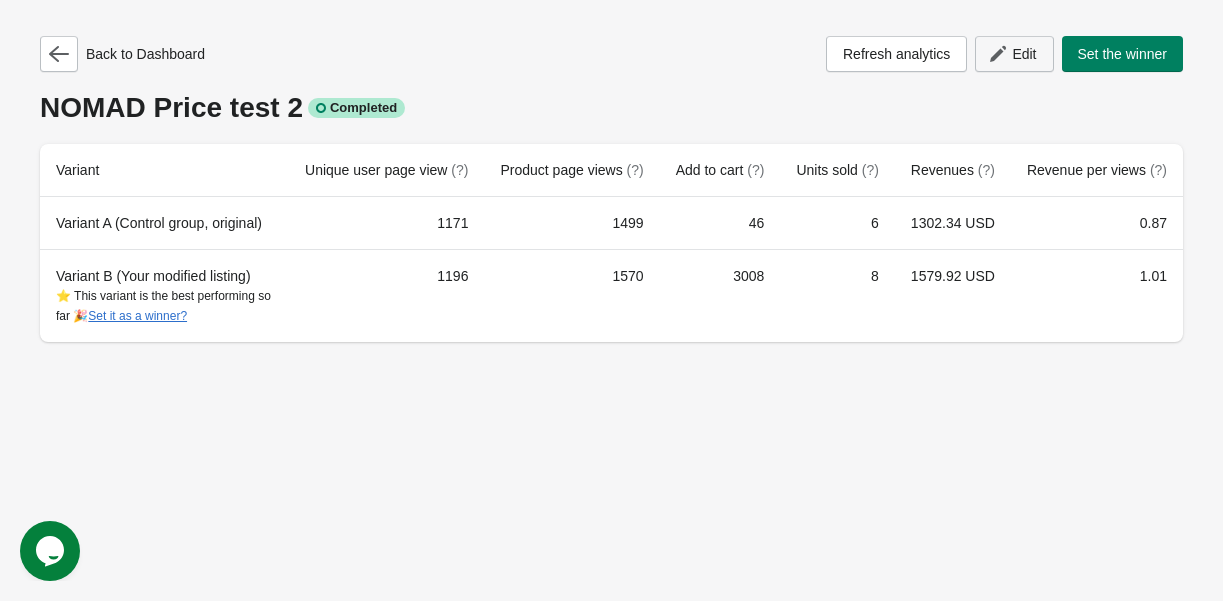 click 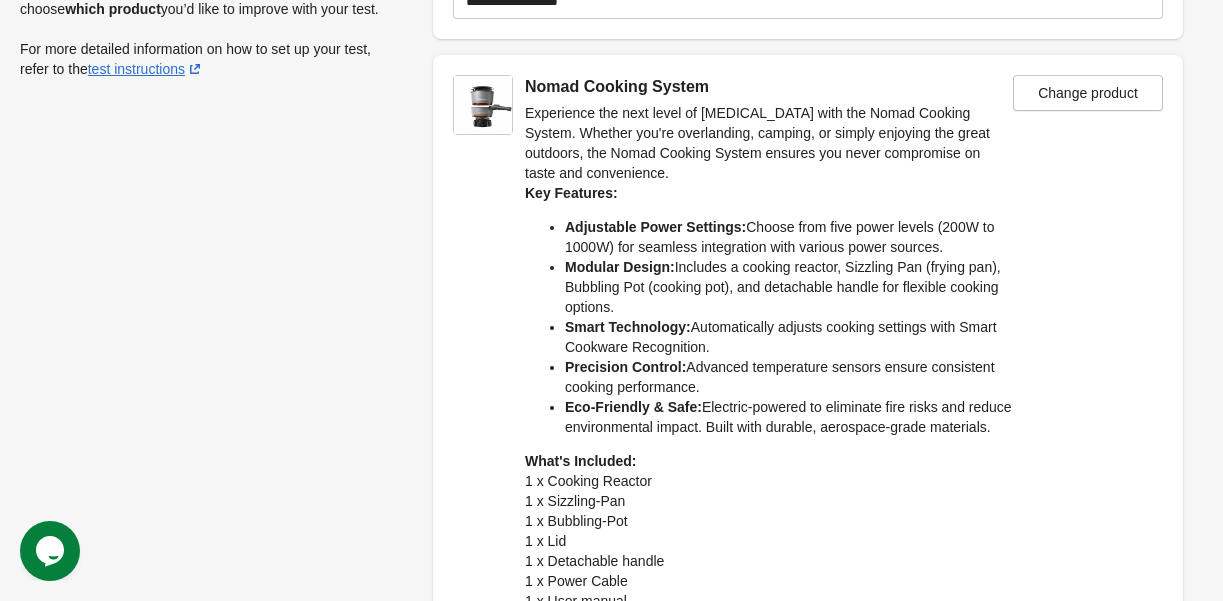 scroll, scrollTop: 330, scrollLeft: 0, axis: vertical 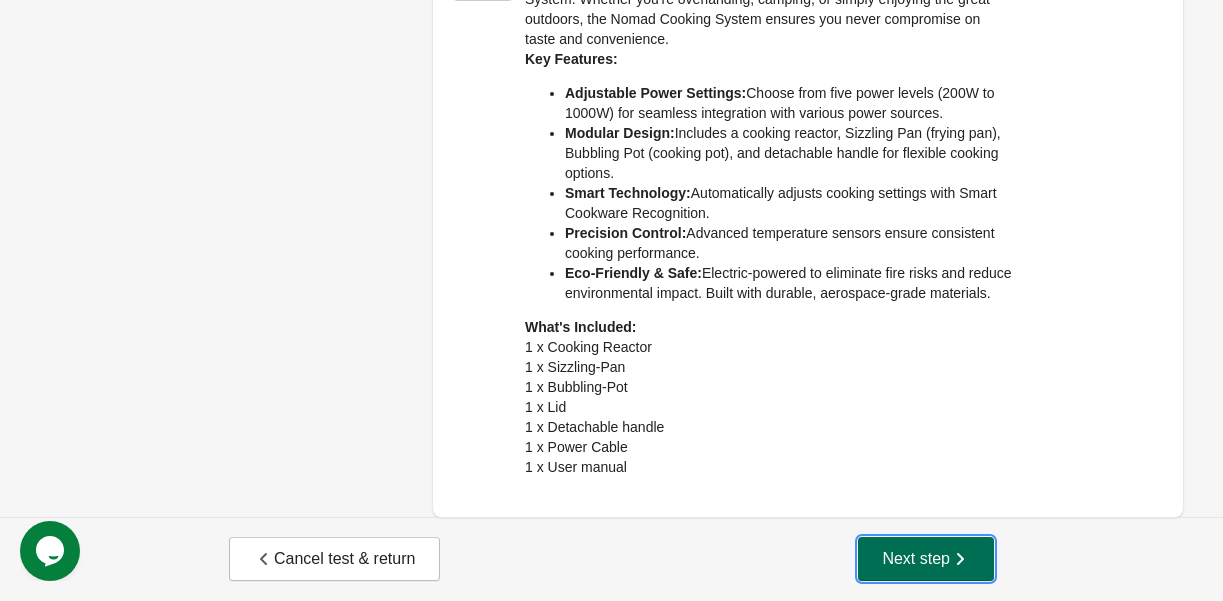 click on "Next step" at bounding box center [926, 559] 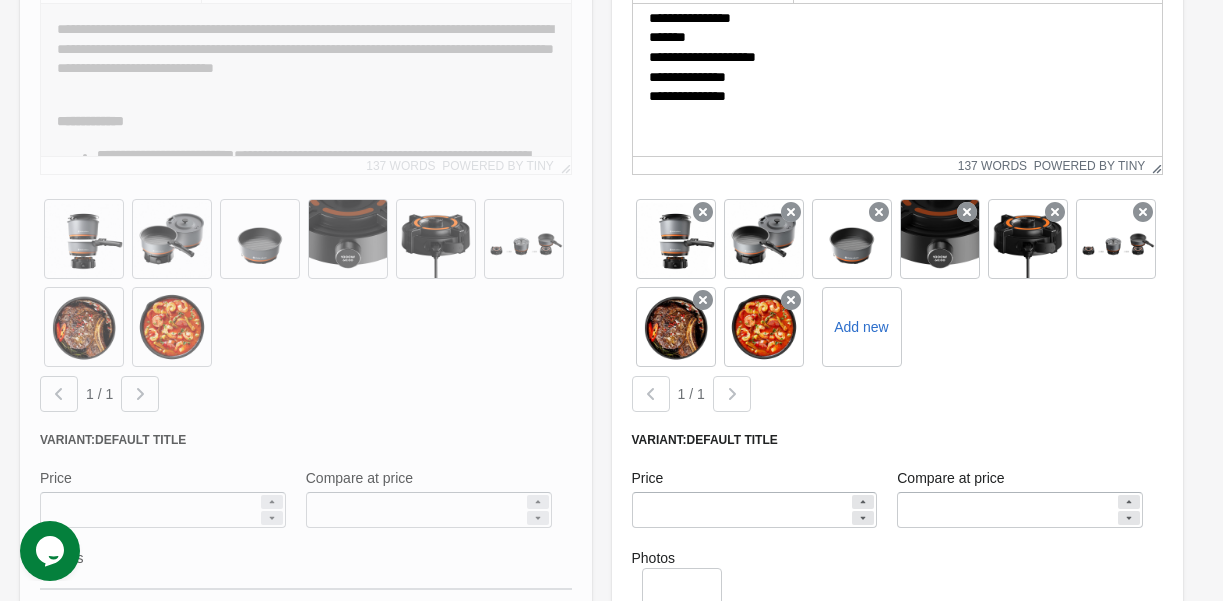 scroll, scrollTop: 868, scrollLeft: 0, axis: vertical 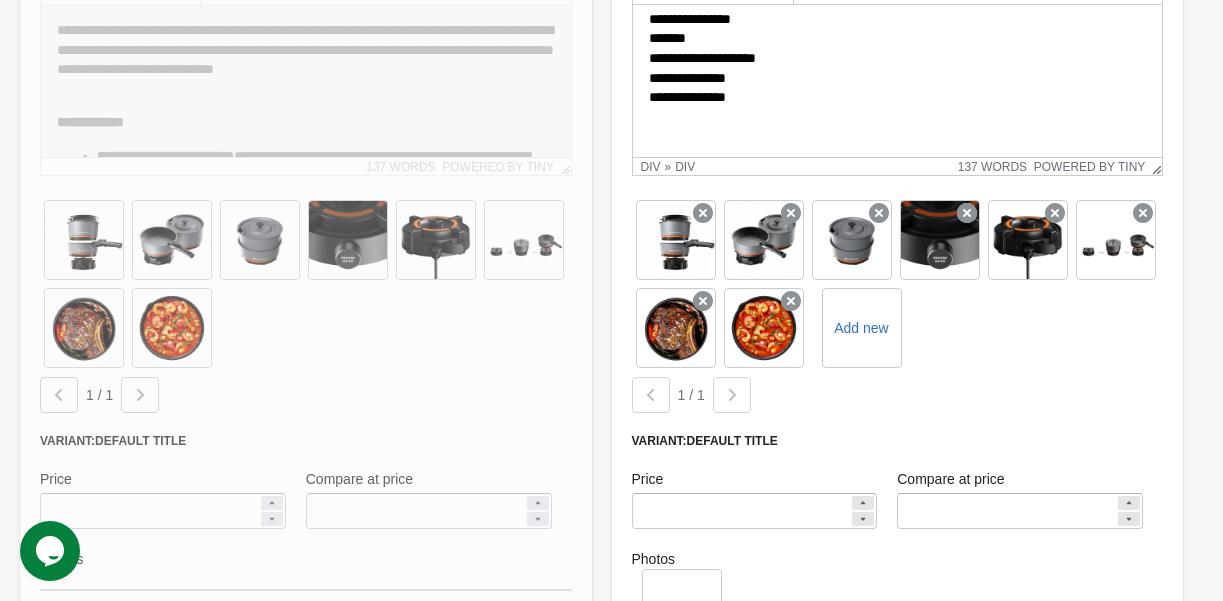 click on "**********" at bounding box center [897, 59] 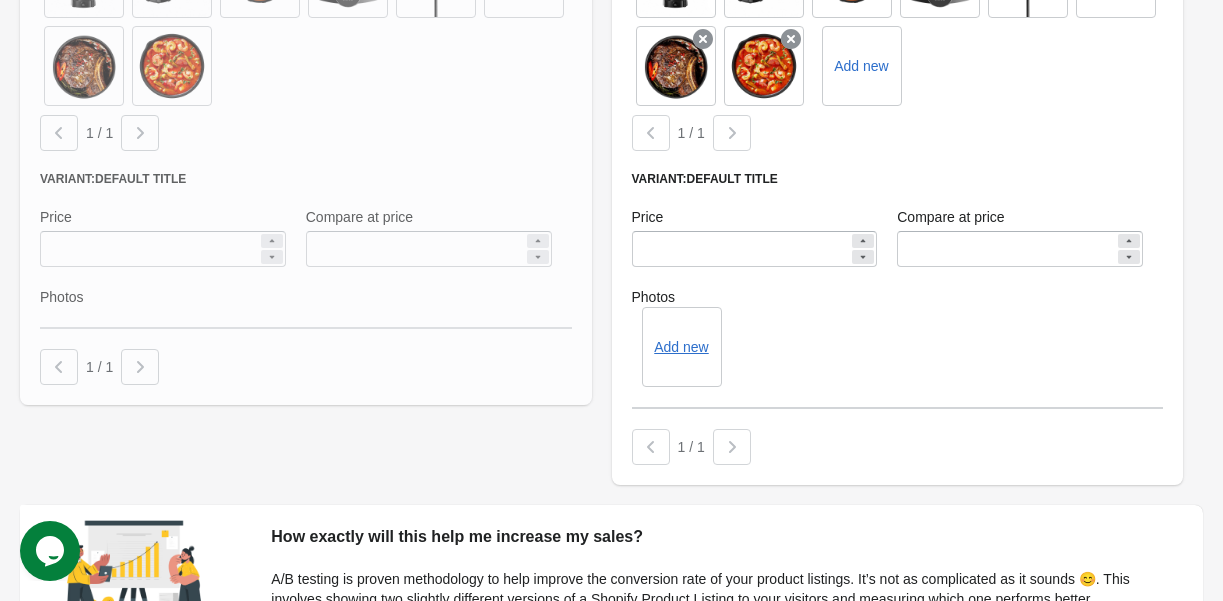 scroll, scrollTop: 1337, scrollLeft: 0, axis: vertical 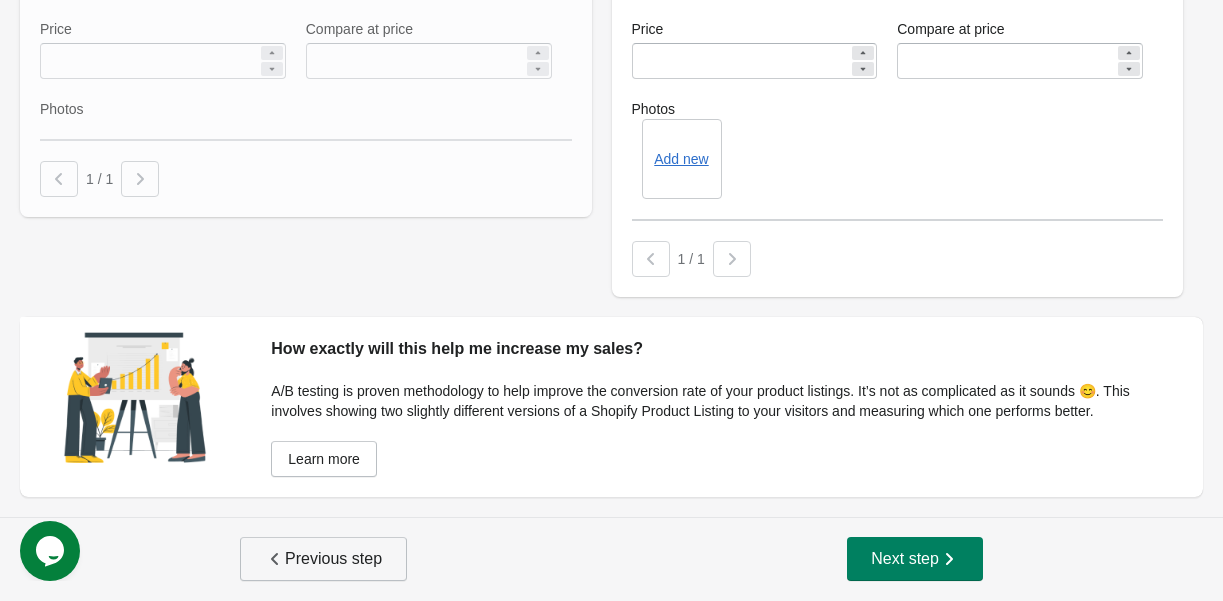 click on "Previous step" at bounding box center [323, 559] 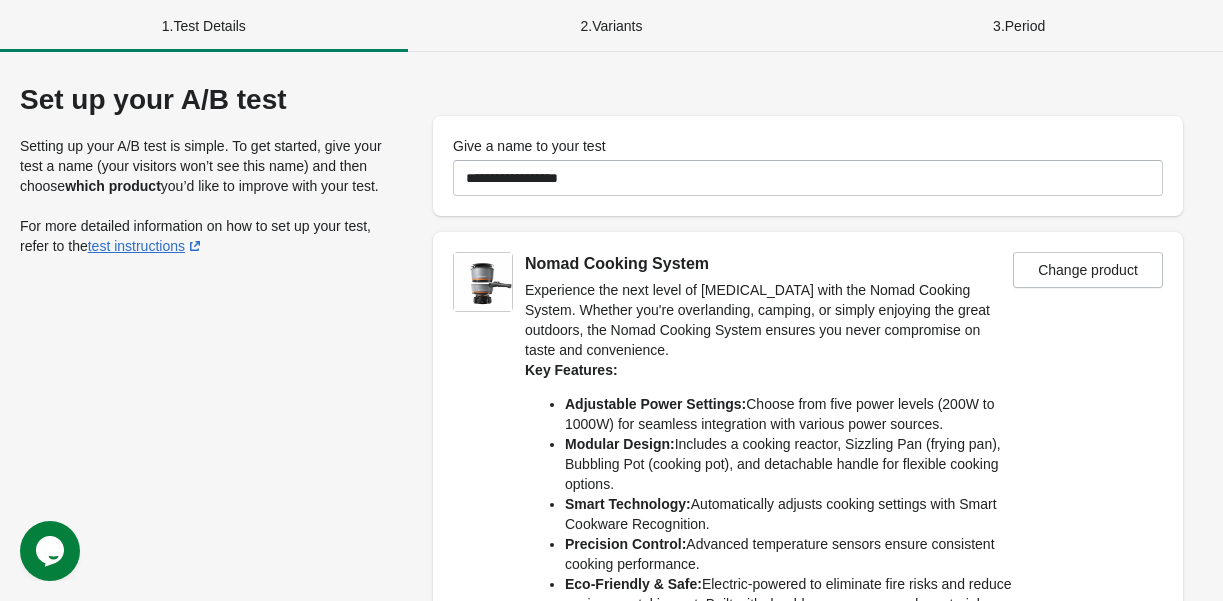 scroll, scrollTop: 330, scrollLeft: 0, axis: vertical 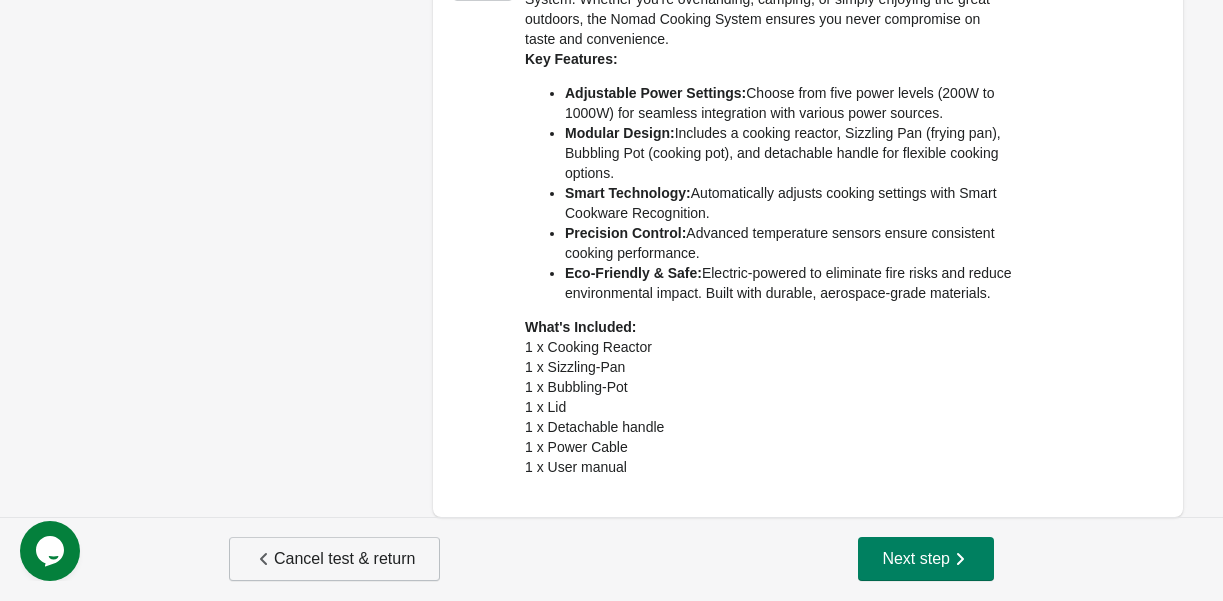 click on "Cancel test & return" at bounding box center (334, 559) 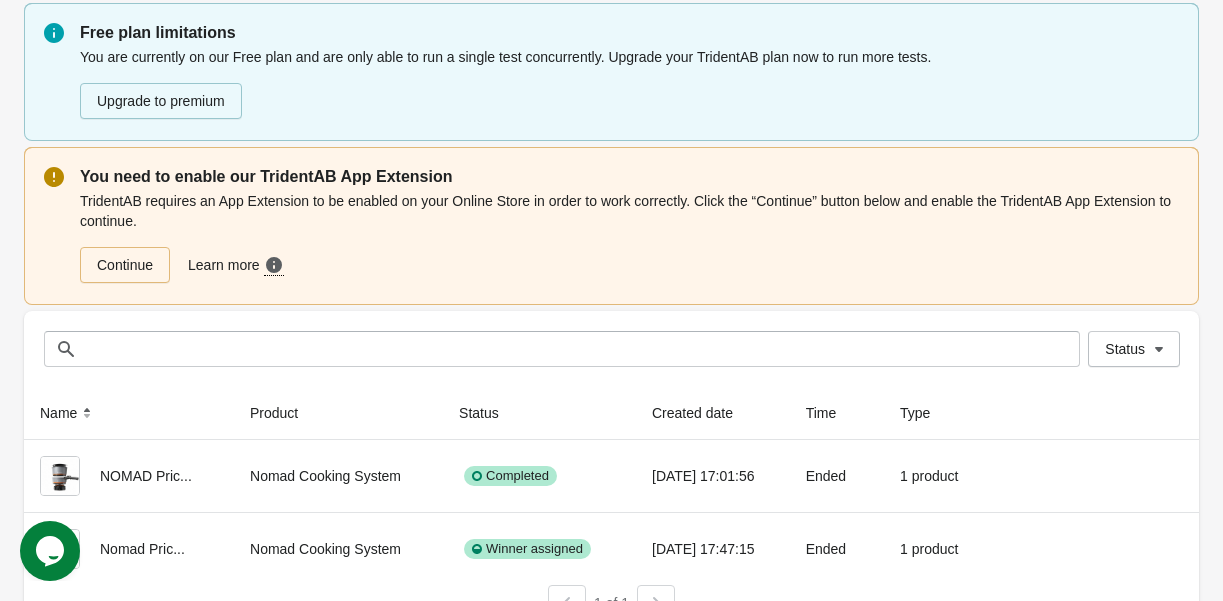 scroll, scrollTop: 108, scrollLeft: 0, axis: vertical 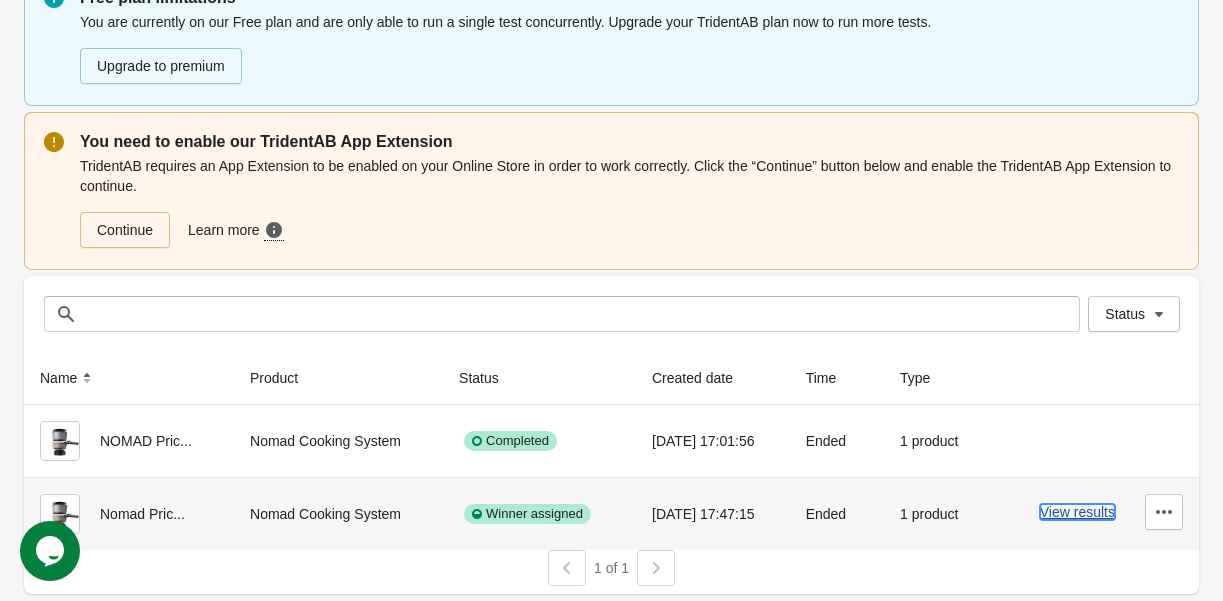 click on "View results" at bounding box center (1077, 512) 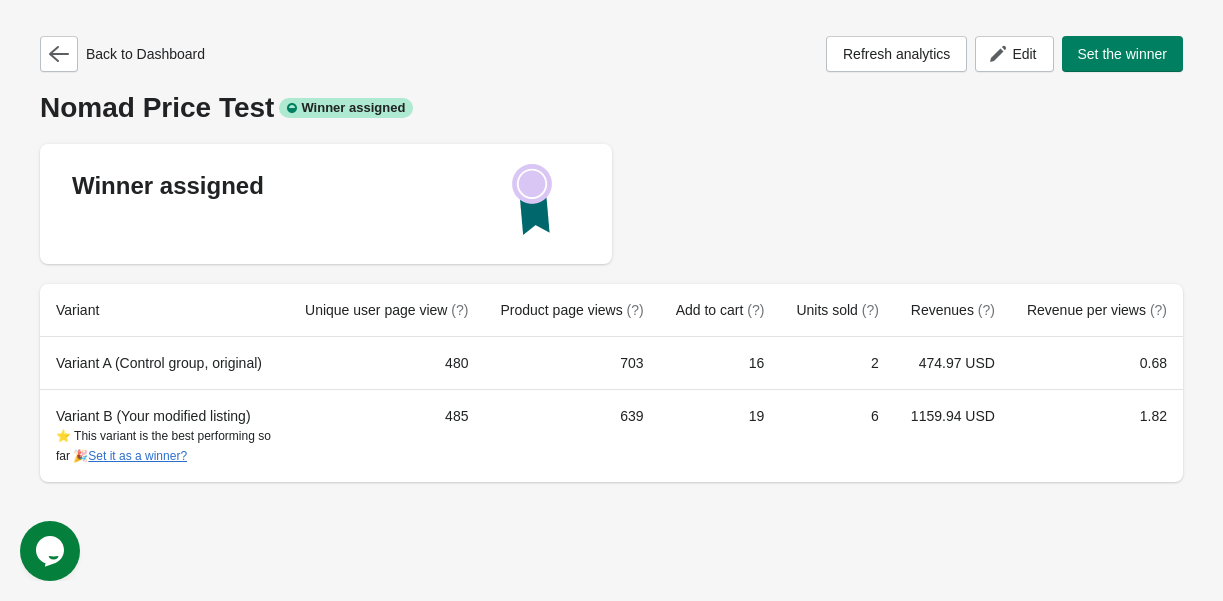 scroll, scrollTop: 0, scrollLeft: 0, axis: both 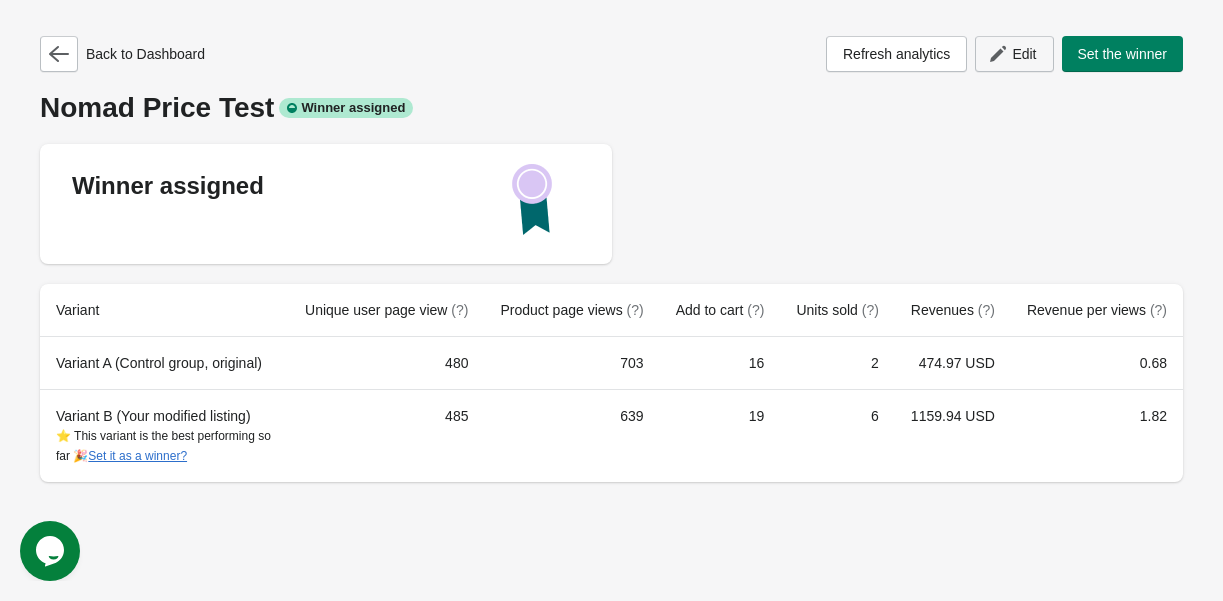 click on "Edit" at bounding box center [1014, 54] 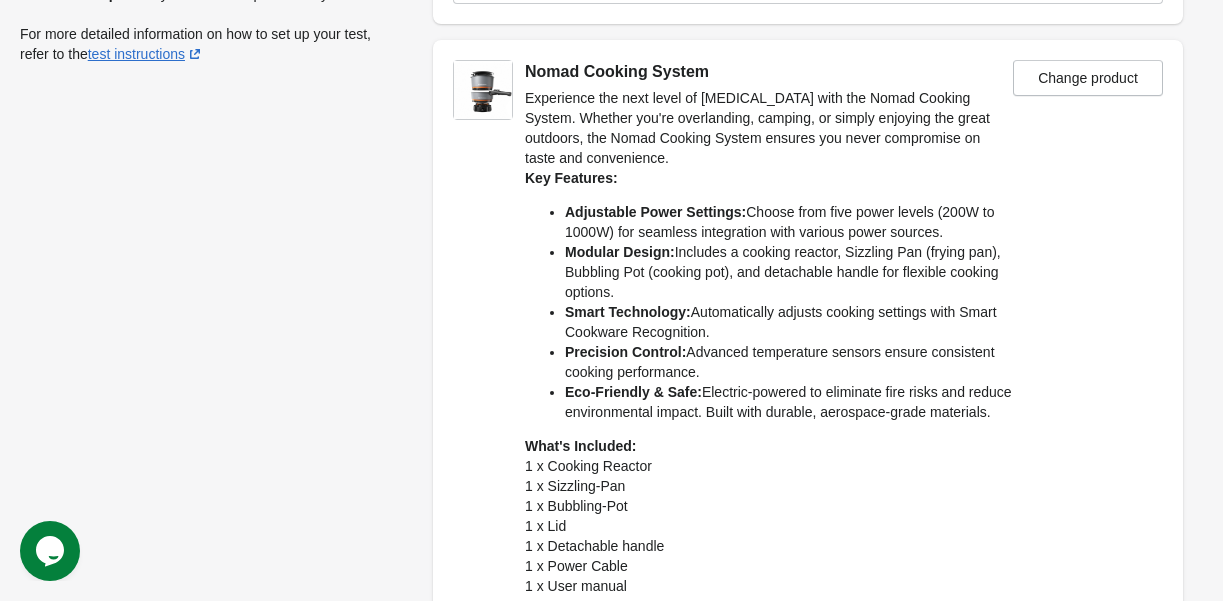 scroll, scrollTop: 330, scrollLeft: 0, axis: vertical 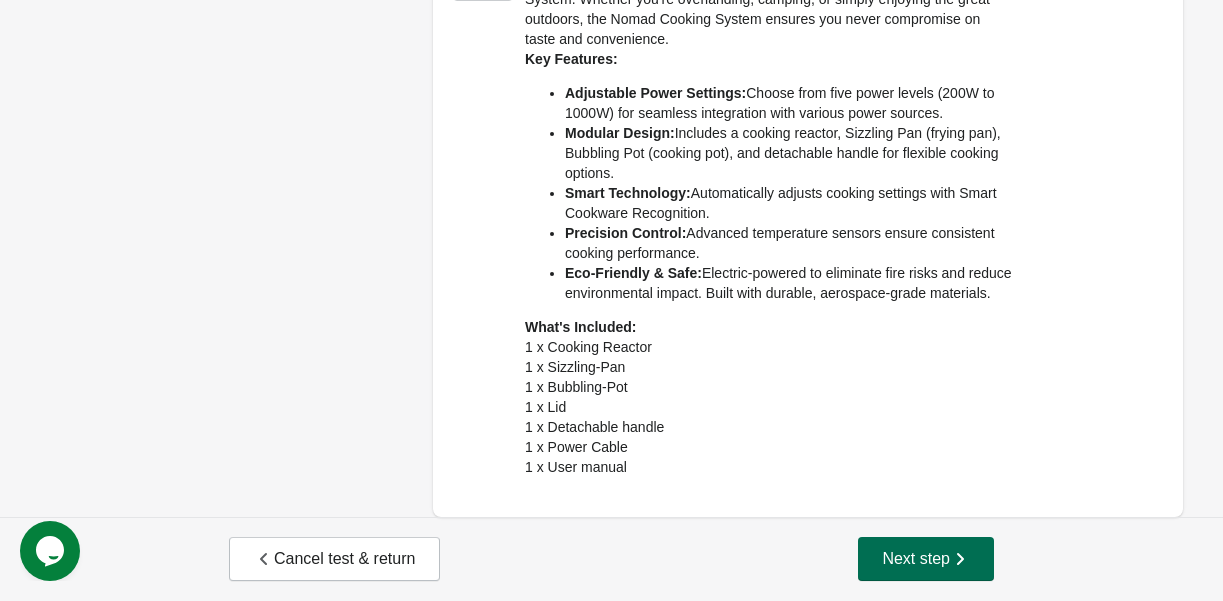 click 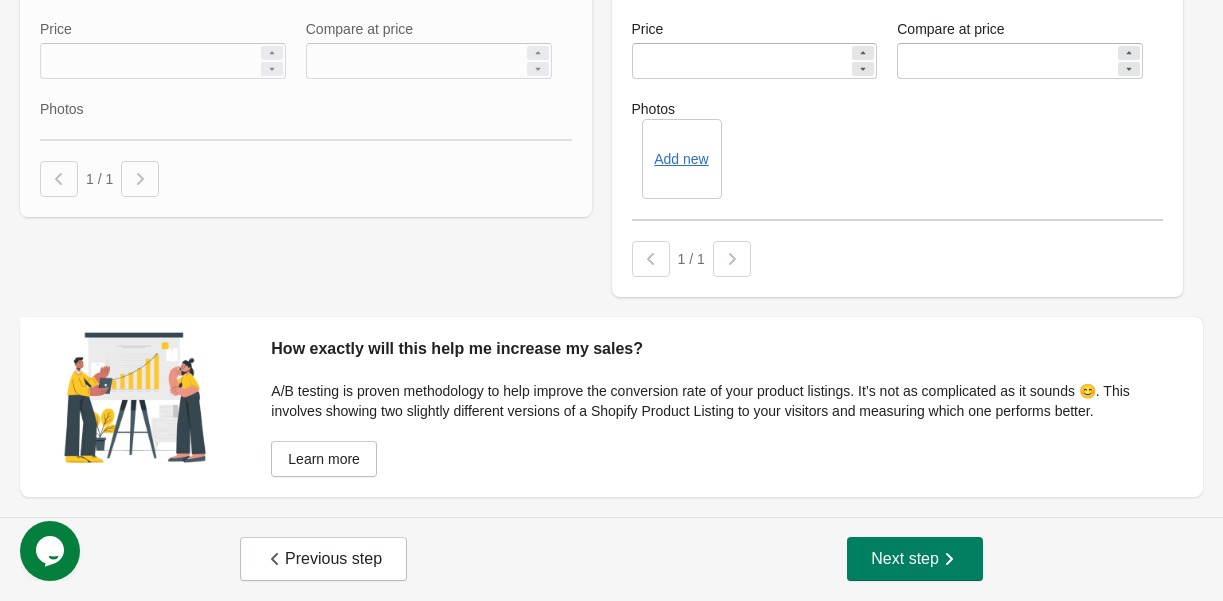scroll, scrollTop: 1337, scrollLeft: 0, axis: vertical 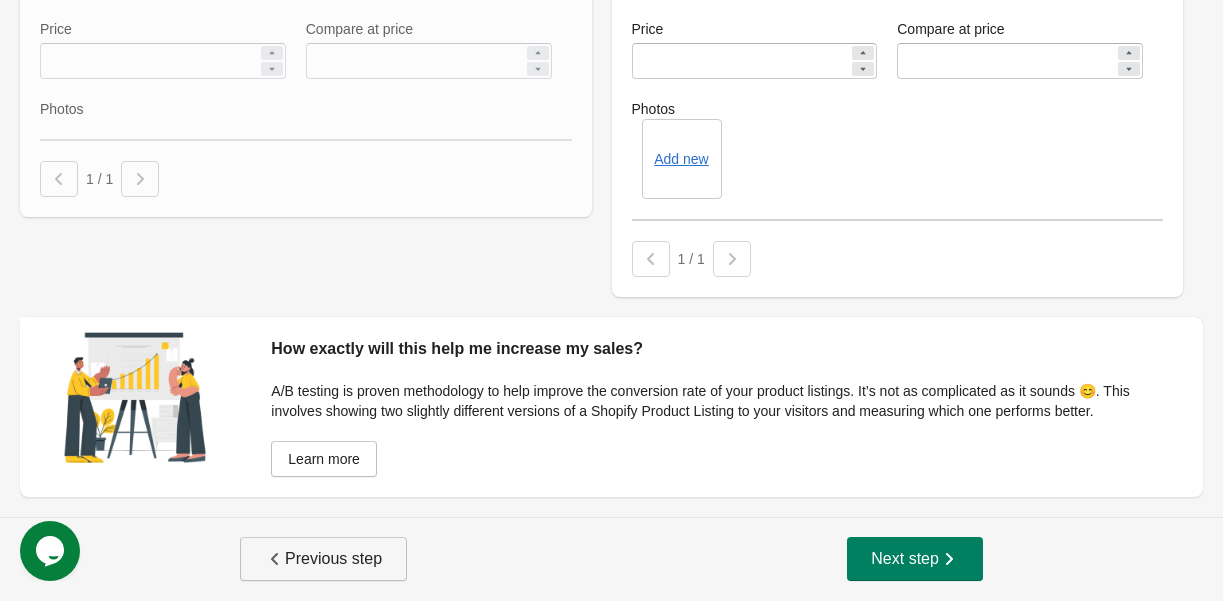 click on "Previous step" at bounding box center [323, 559] 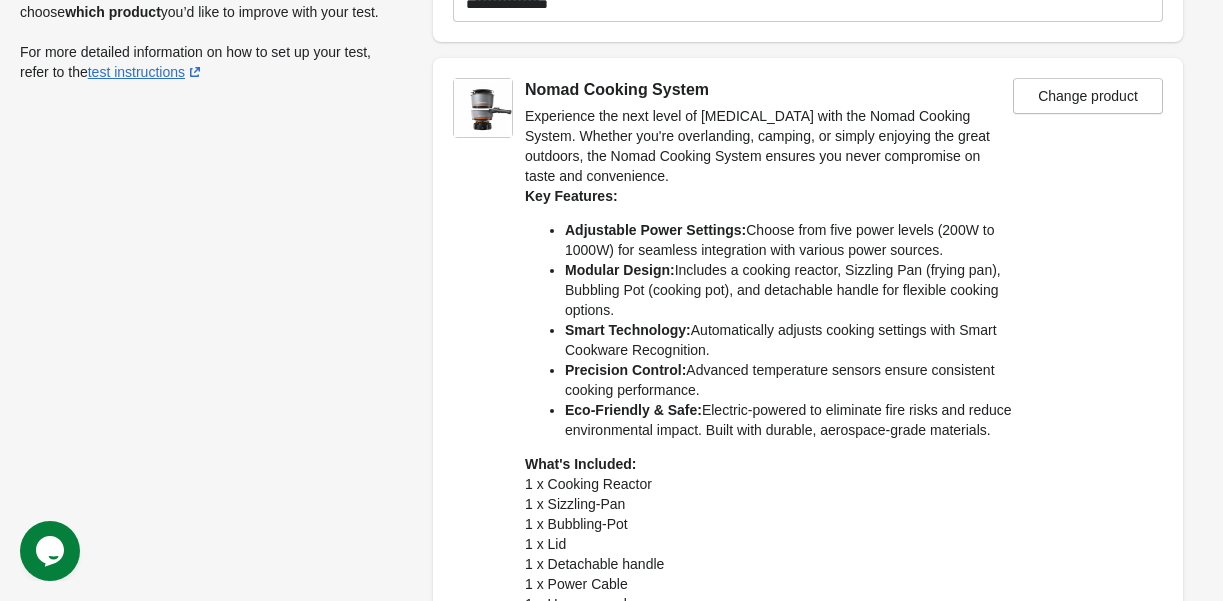 scroll 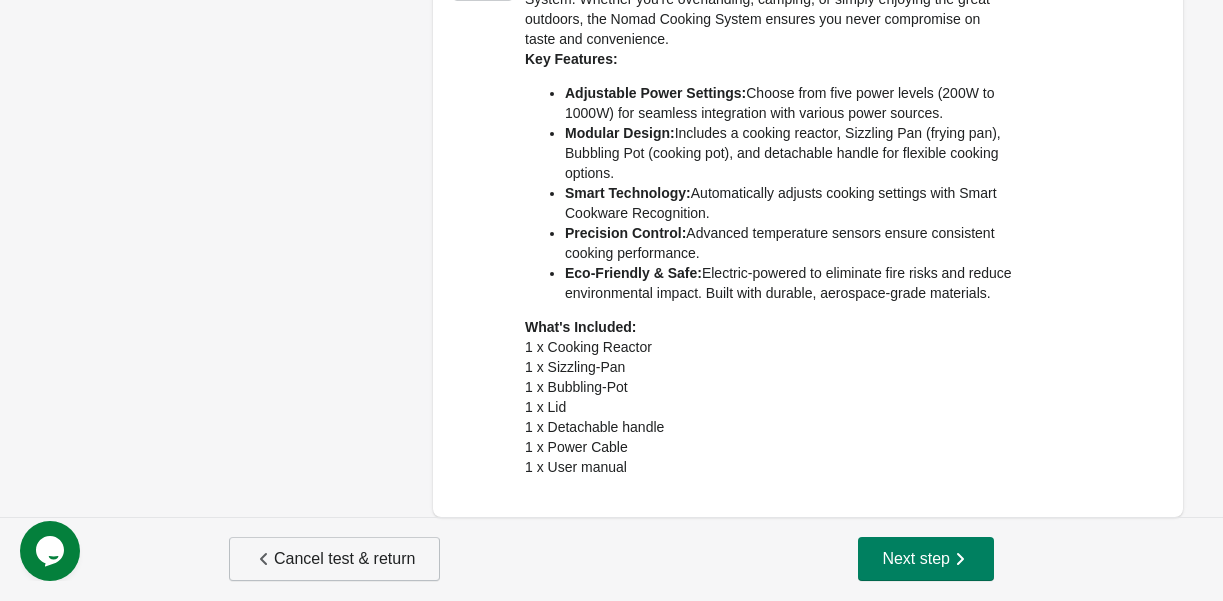 click on "Cancel test & return" at bounding box center (334, 559) 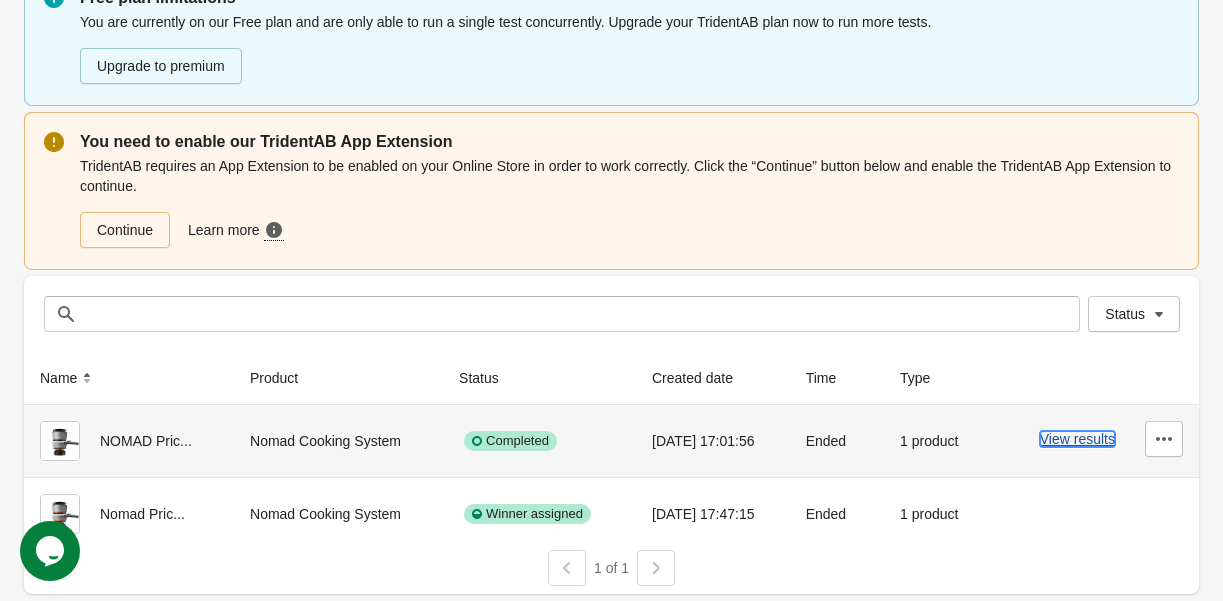 click on "View results" at bounding box center [1077, 439] 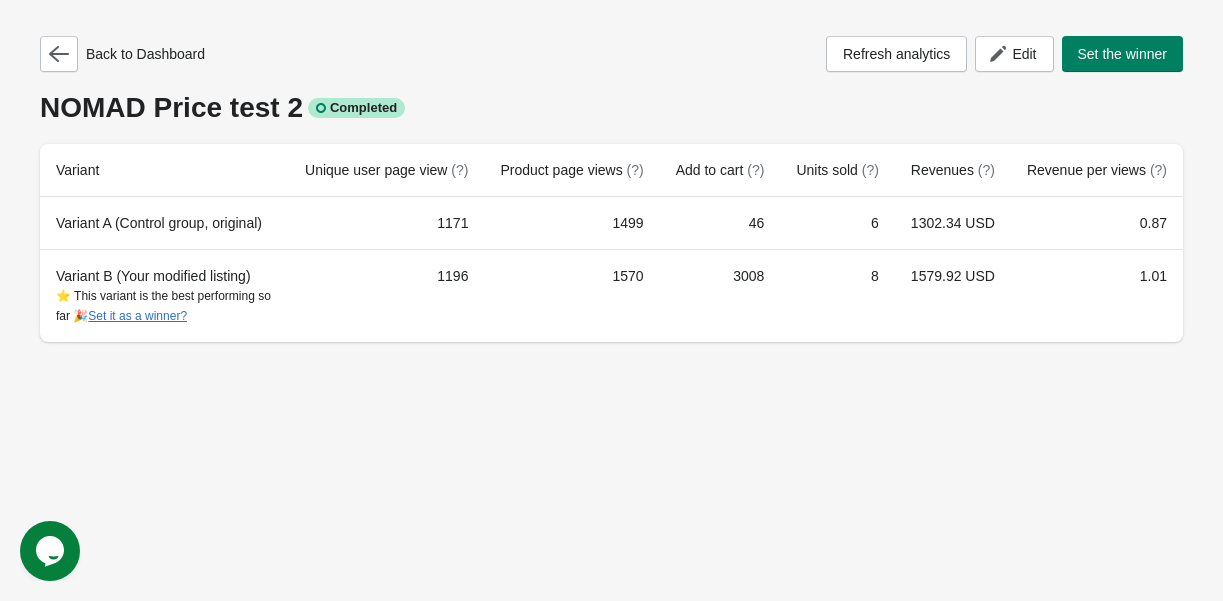 scroll, scrollTop: 0, scrollLeft: 0, axis: both 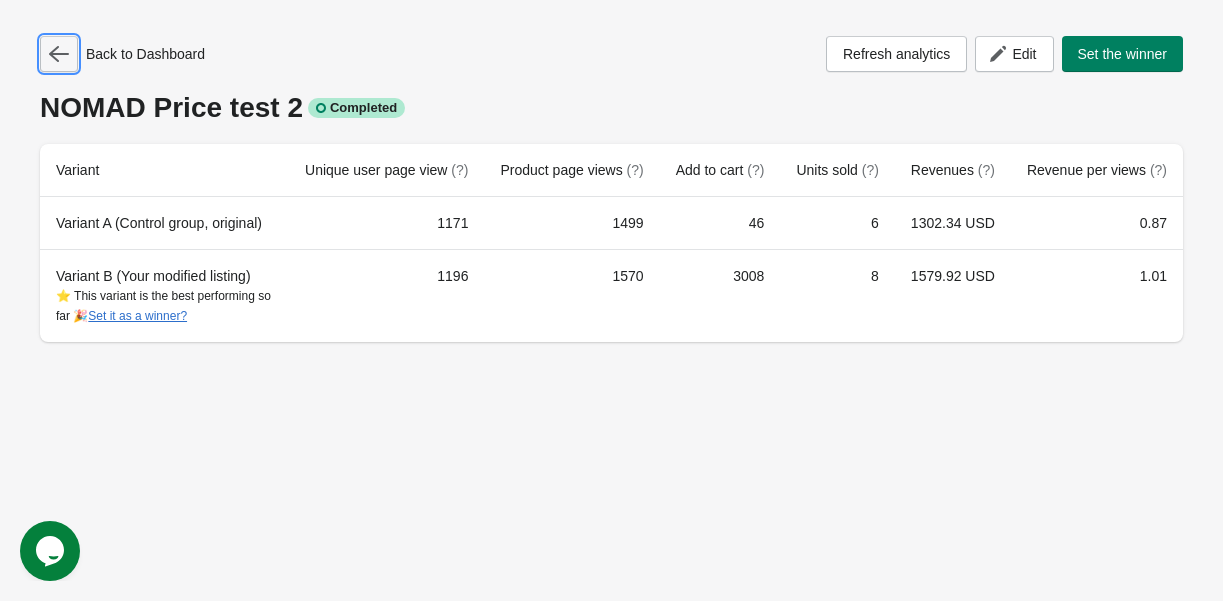 click 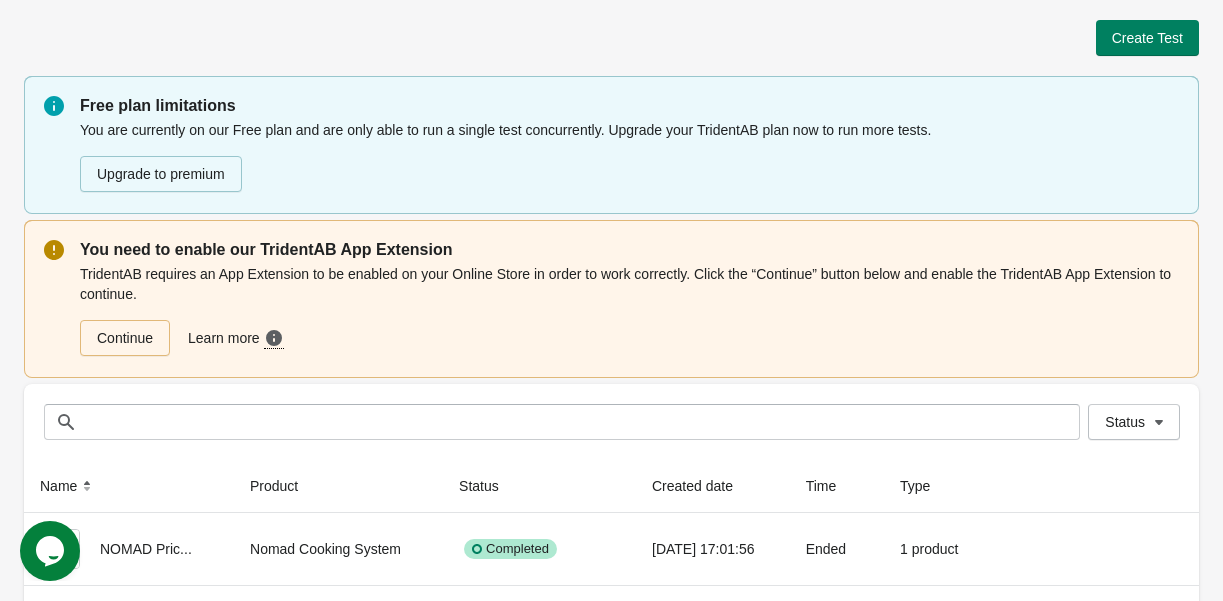 scroll, scrollTop: 108, scrollLeft: 0, axis: vertical 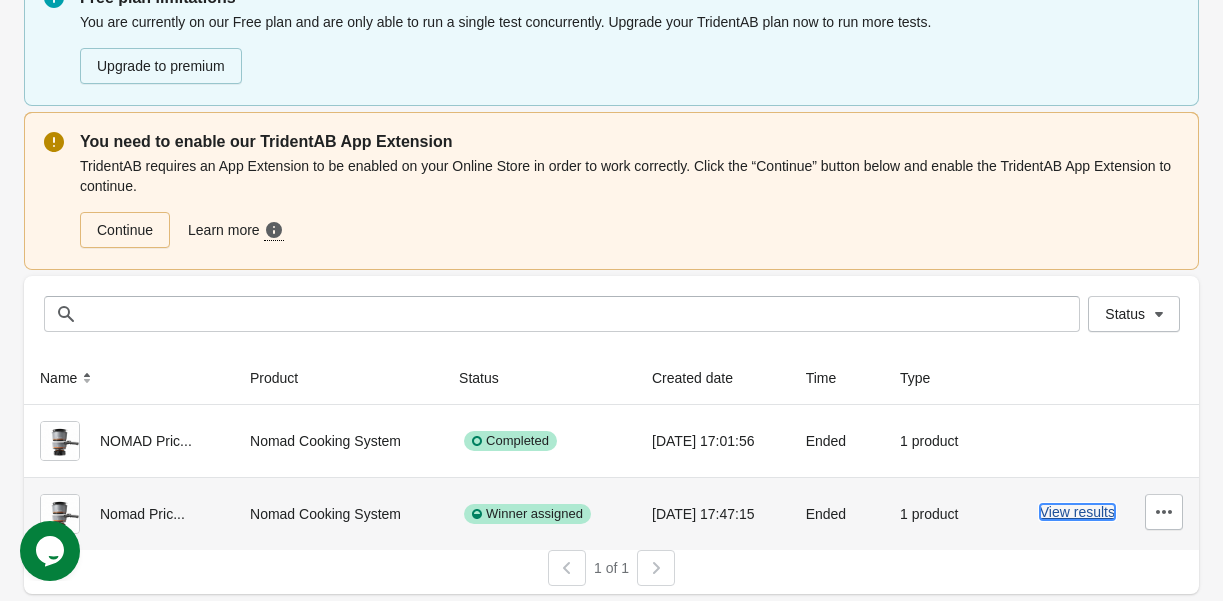 click on "View results" at bounding box center [1077, 512] 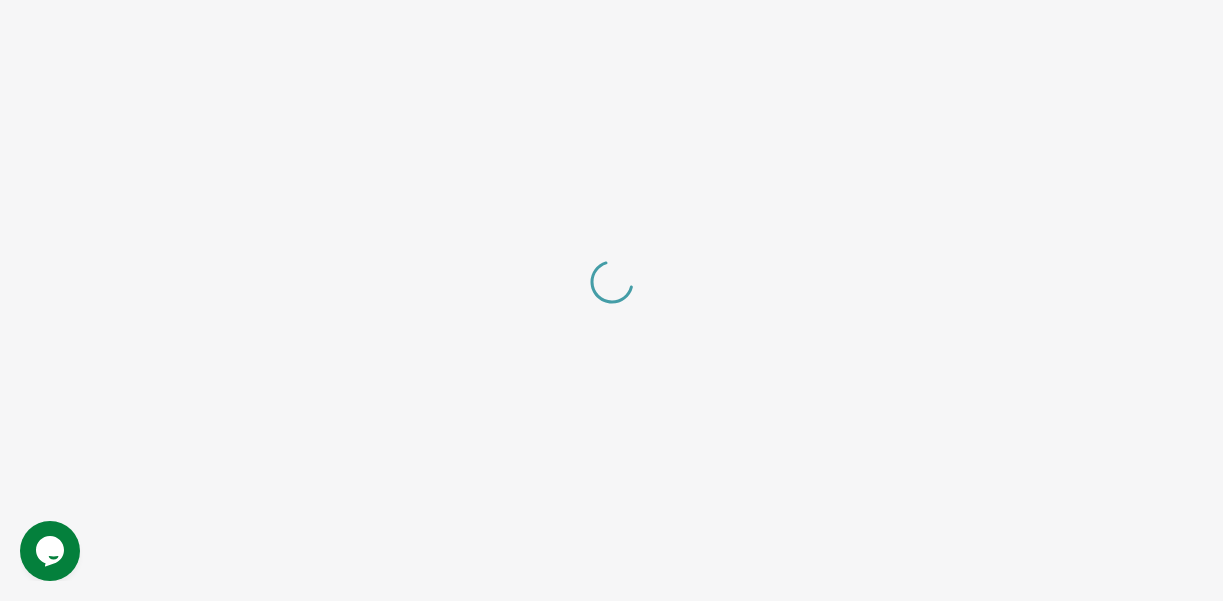 scroll, scrollTop: 0, scrollLeft: 0, axis: both 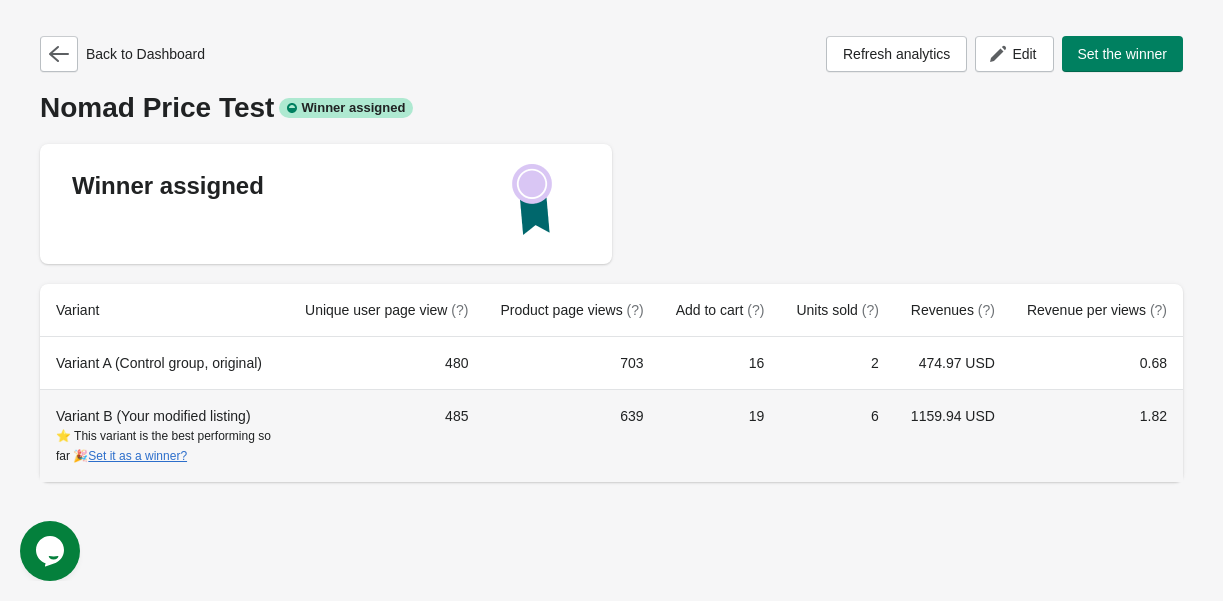click on "1159.94 USD" at bounding box center [953, 435] 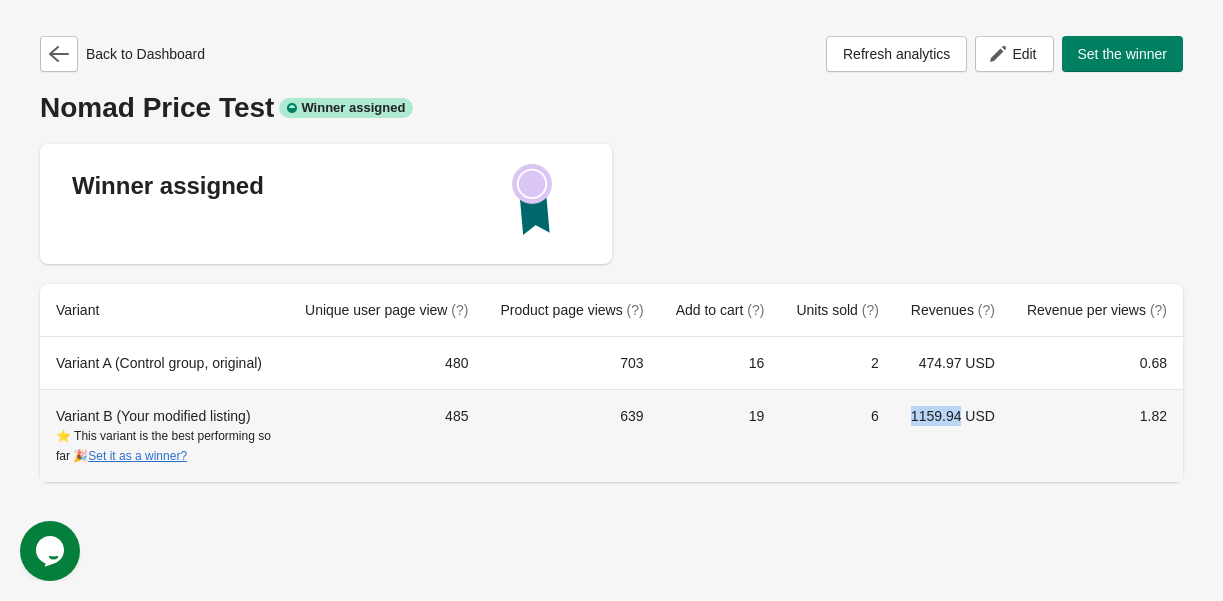 click on "1159.94 USD" at bounding box center [953, 435] 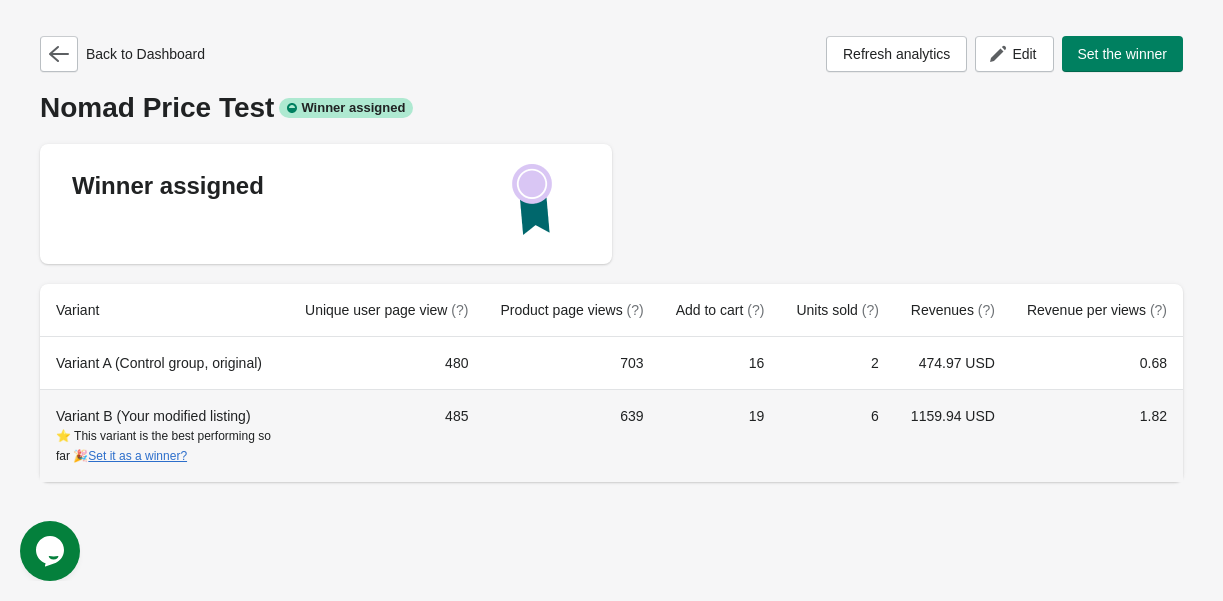 click on "19" at bounding box center (720, 435) 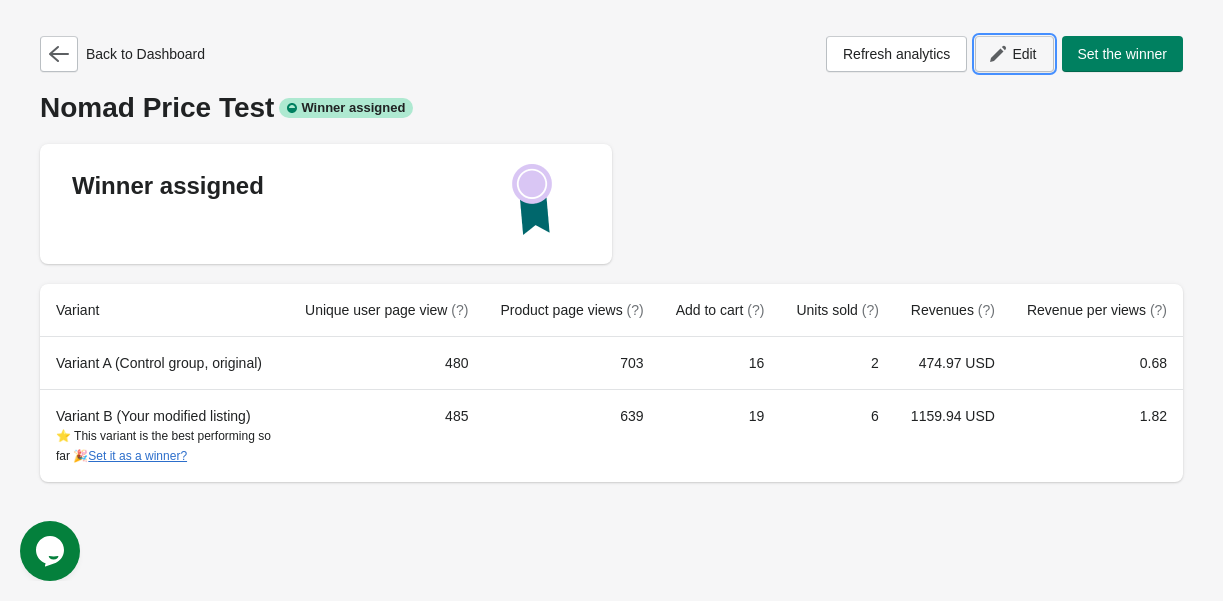click on "Edit" at bounding box center (1014, 54) 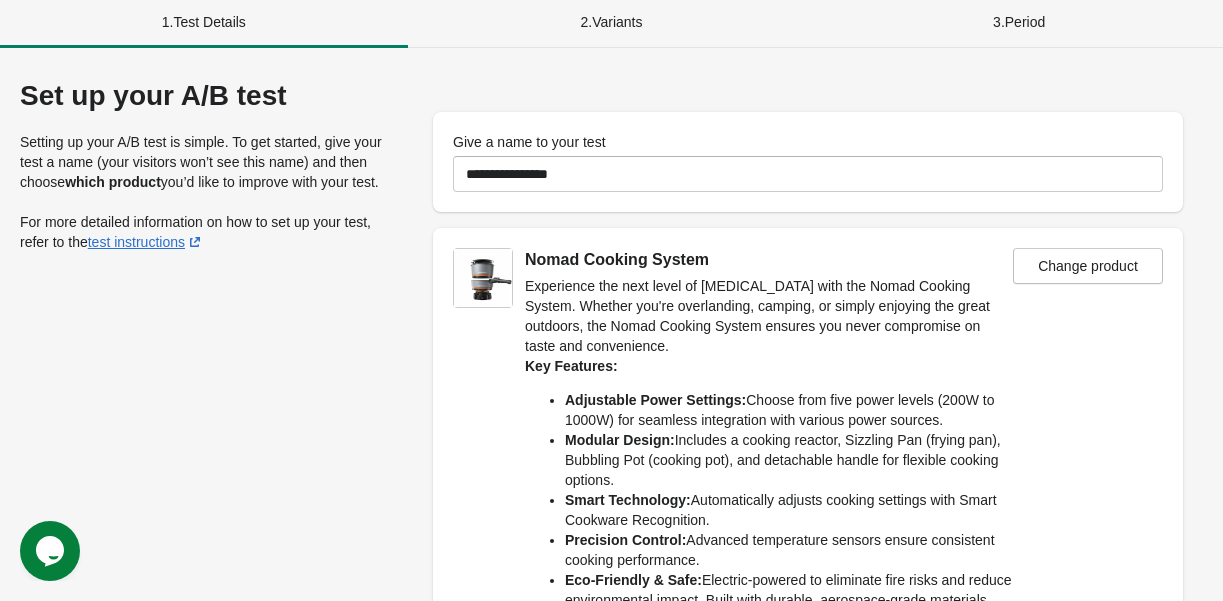 scroll, scrollTop: 330, scrollLeft: 0, axis: vertical 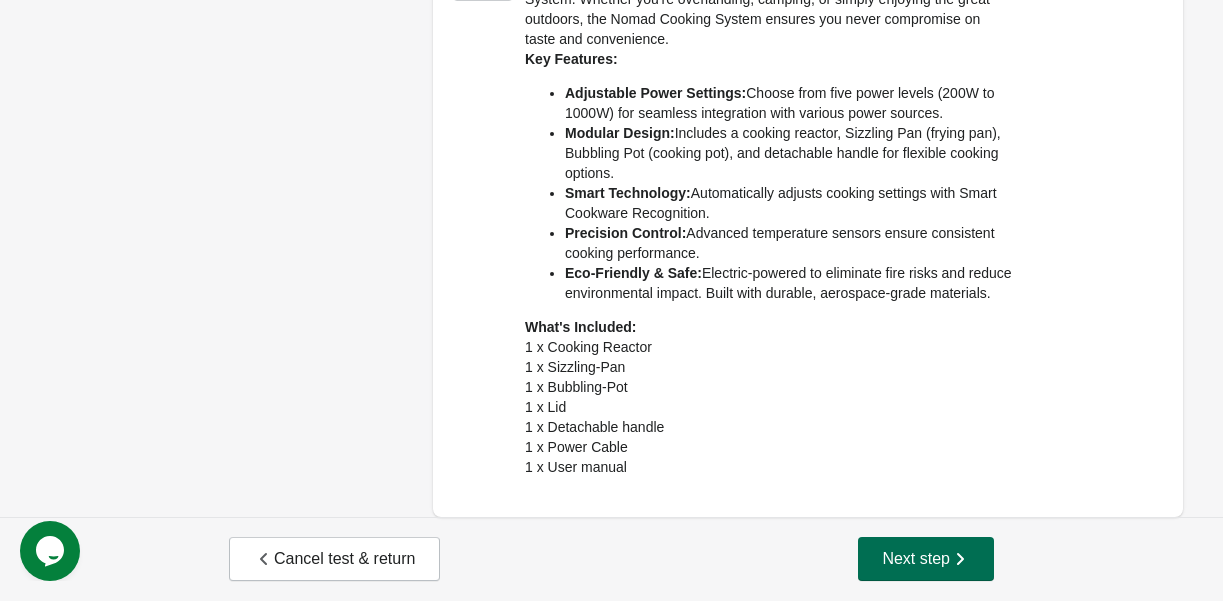 click on "Next step" at bounding box center (926, 559) 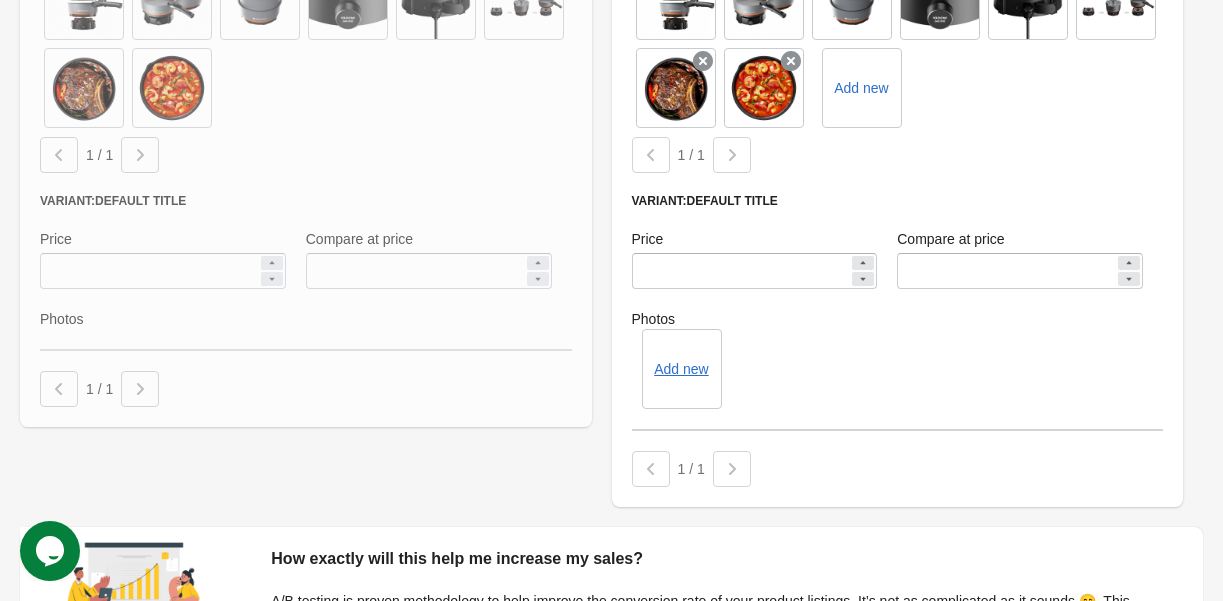 scroll, scrollTop: 1045, scrollLeft: 0, axis: vertical 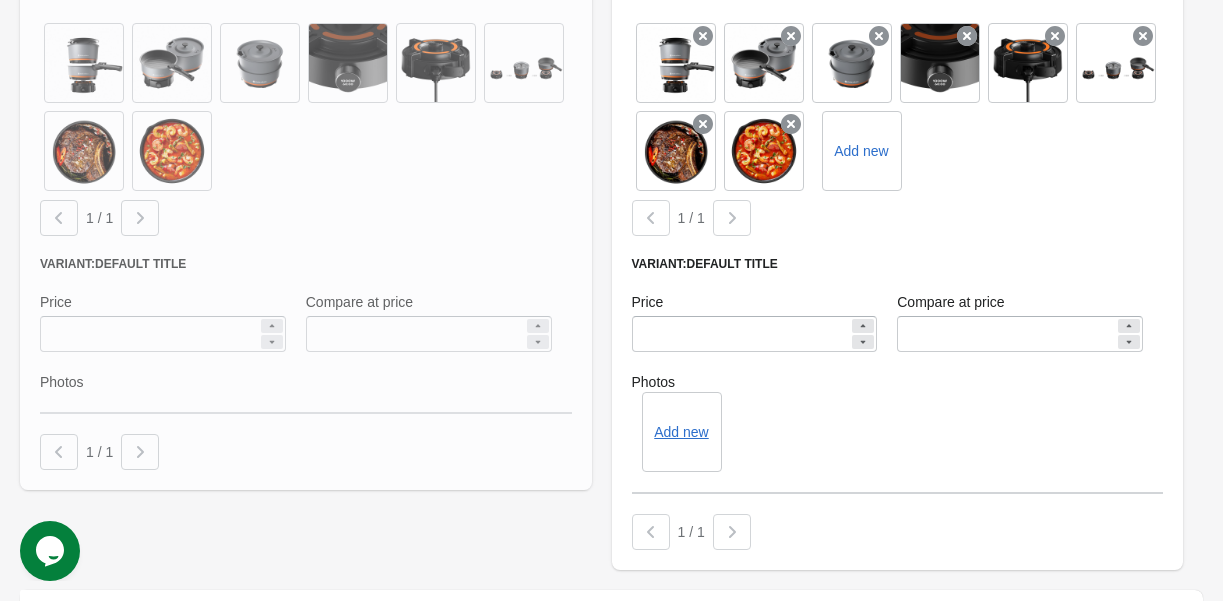 click at bounding box center [306, 69] 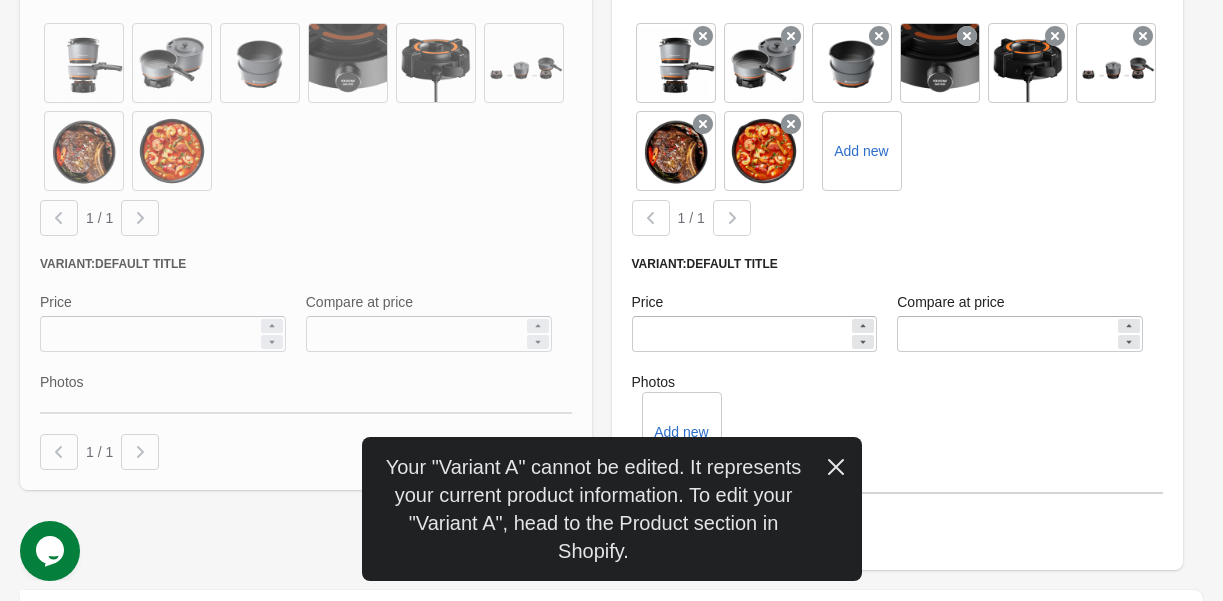 scroll, scrollTop: 1044, scrollLeft: 0, axis: vertical 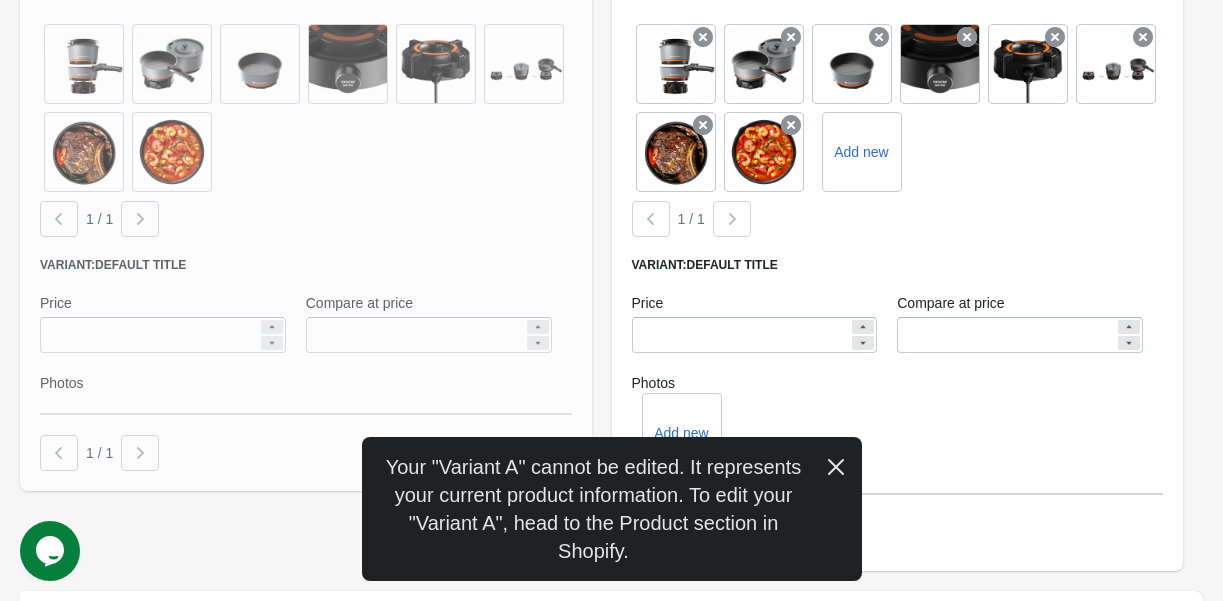 click 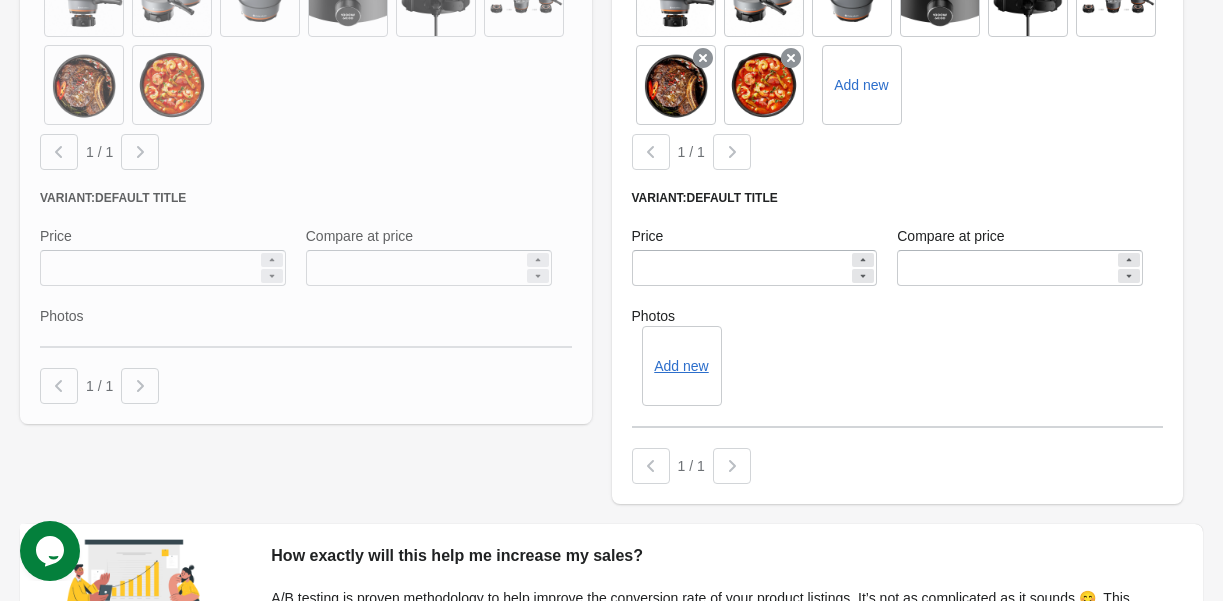scroll, scrollTop: 1113, scrollLeft: 0, axis: vertical 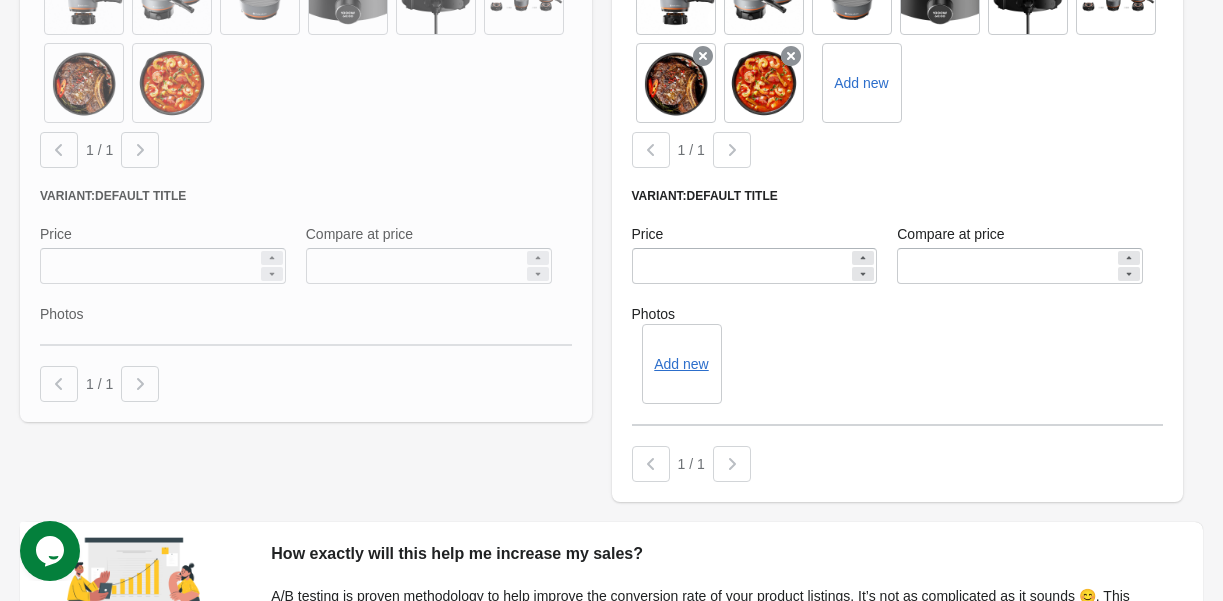 click at bounding box center [306, 1] 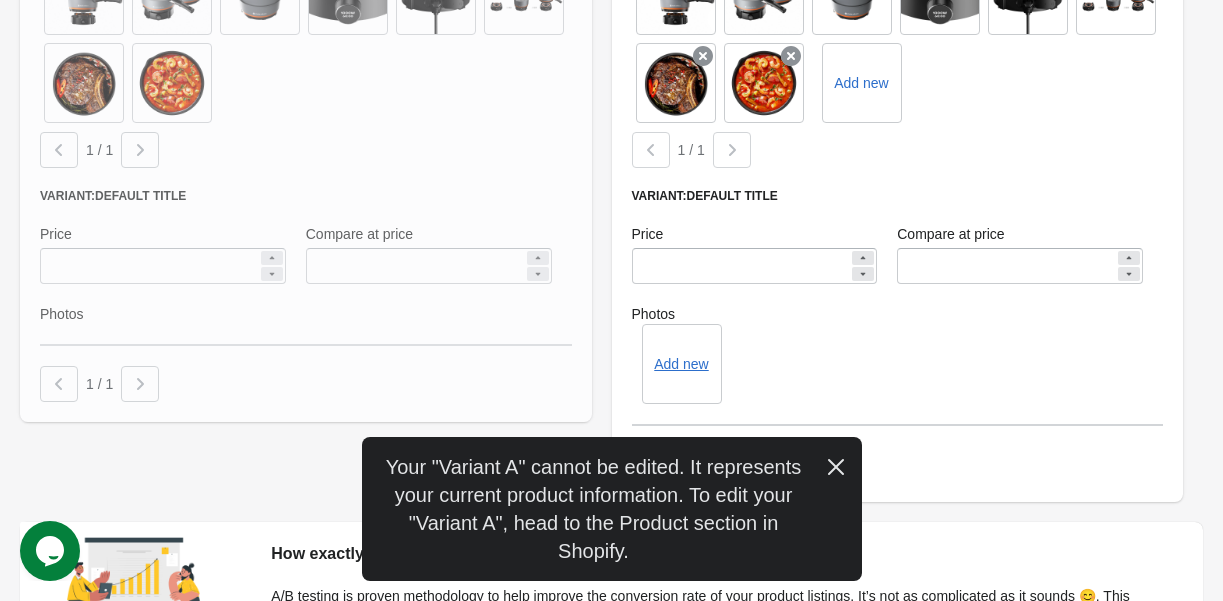 click 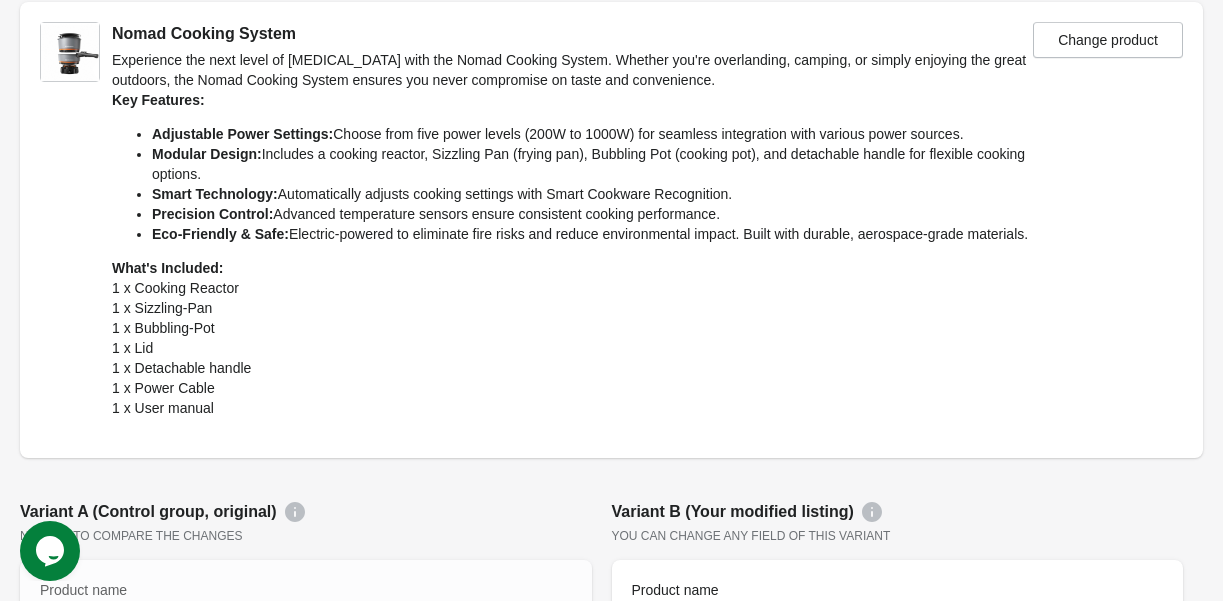 scroll, scrollTop: 0, scrollLeft: 0, axis: both 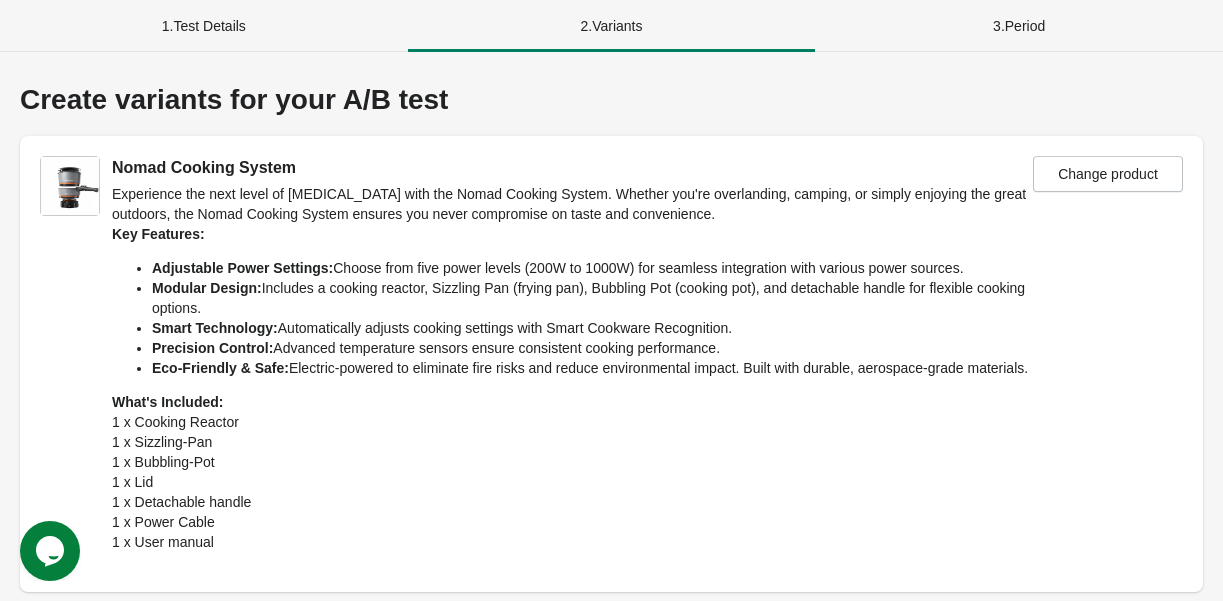 click on "1 .  Test Details" at bounding box center [204, 26] 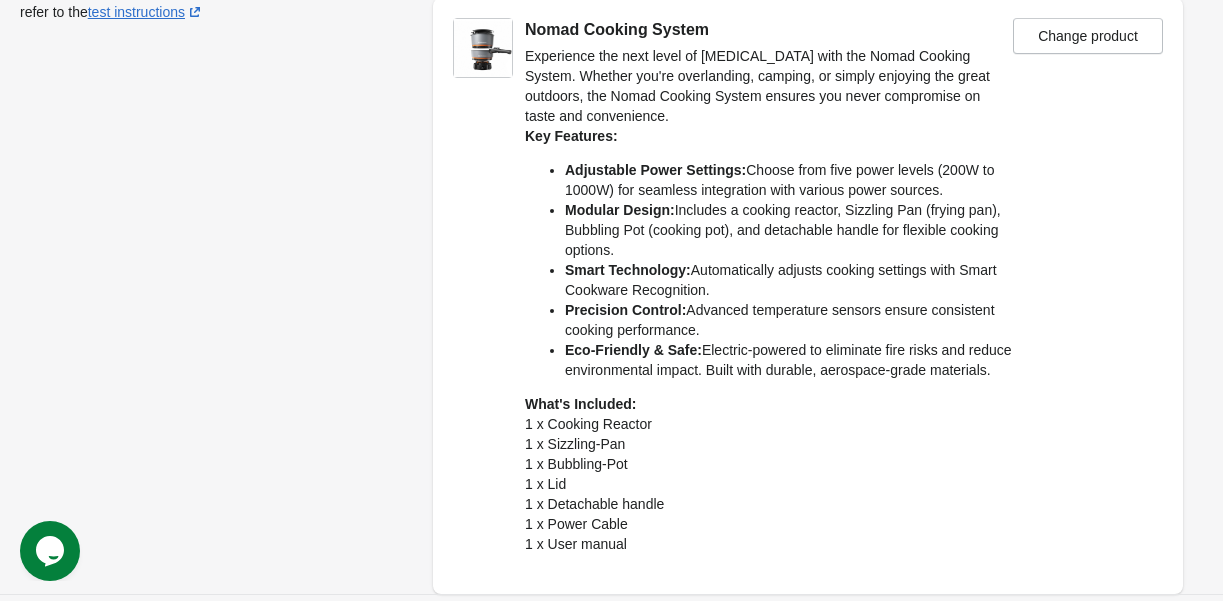 scroll, scrollTop: 330, scrollLeft: 0, axis: vertical 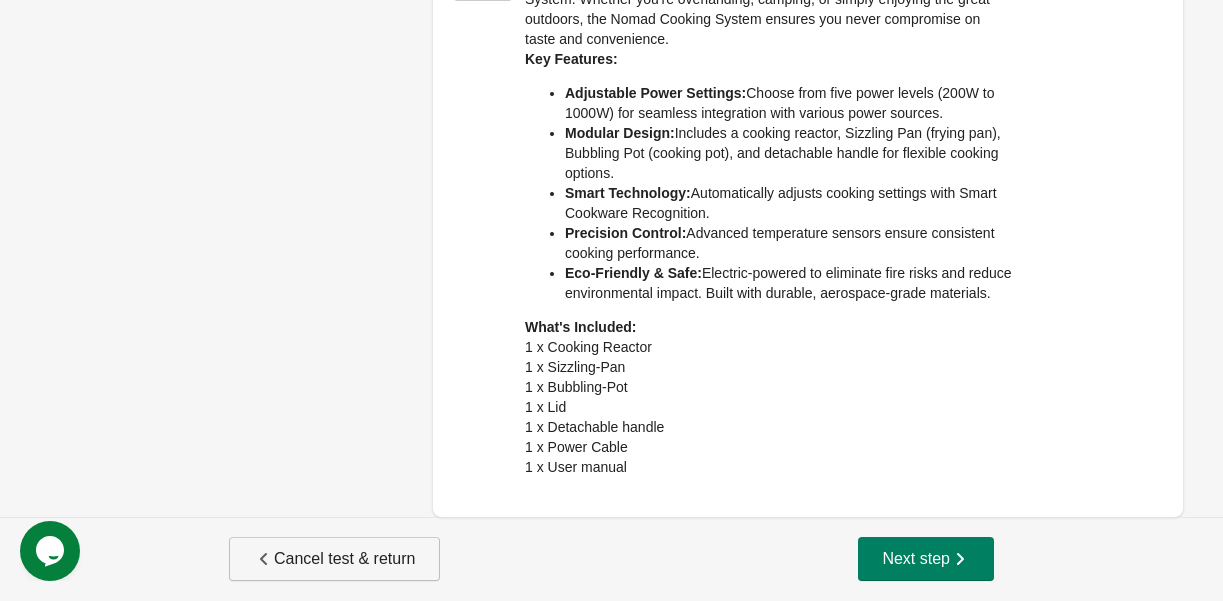 click on "Cancel test & return" at bounding box center [334, 559] 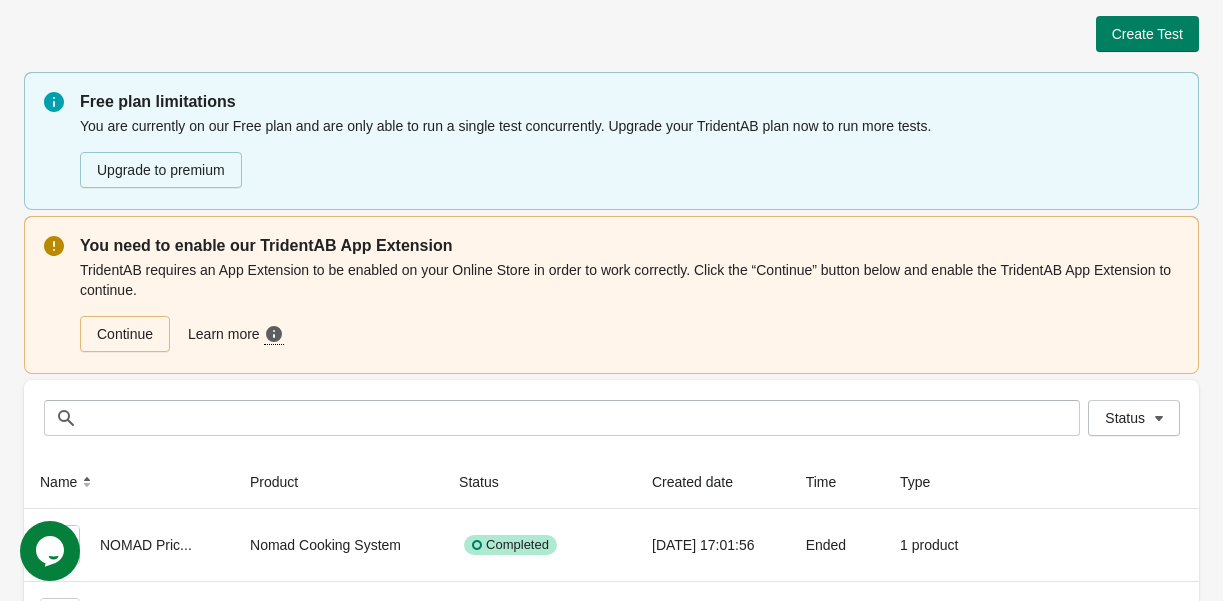 scroll, scrollTop: 108, scrollLeft: 0, axis: vertical 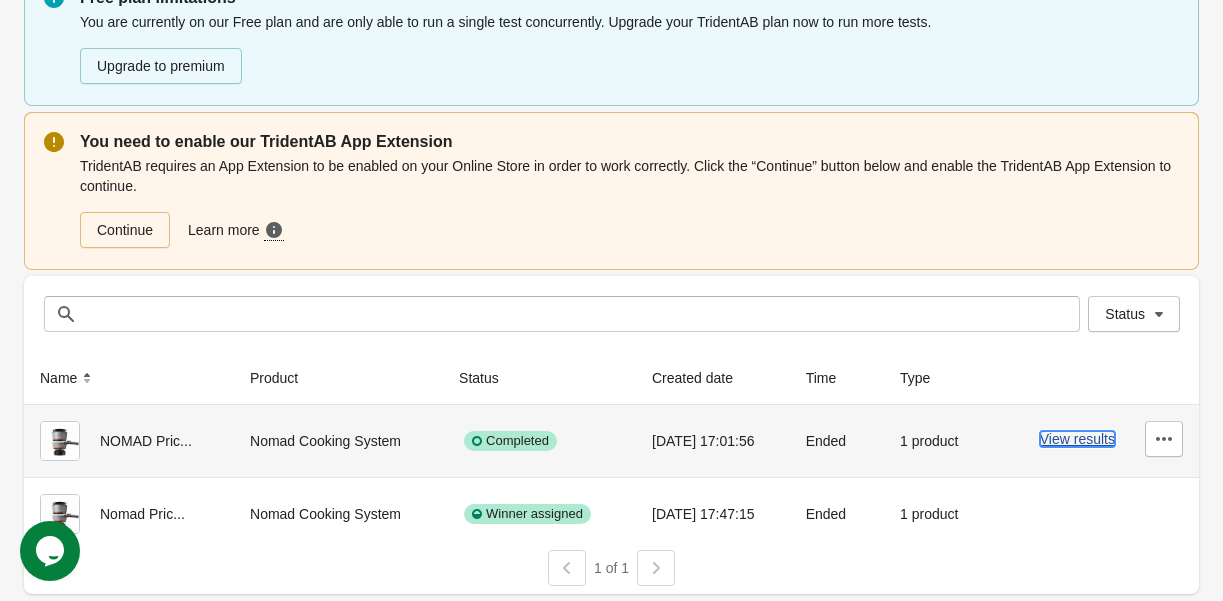click on "View results" at bounding box center (1077, 439) 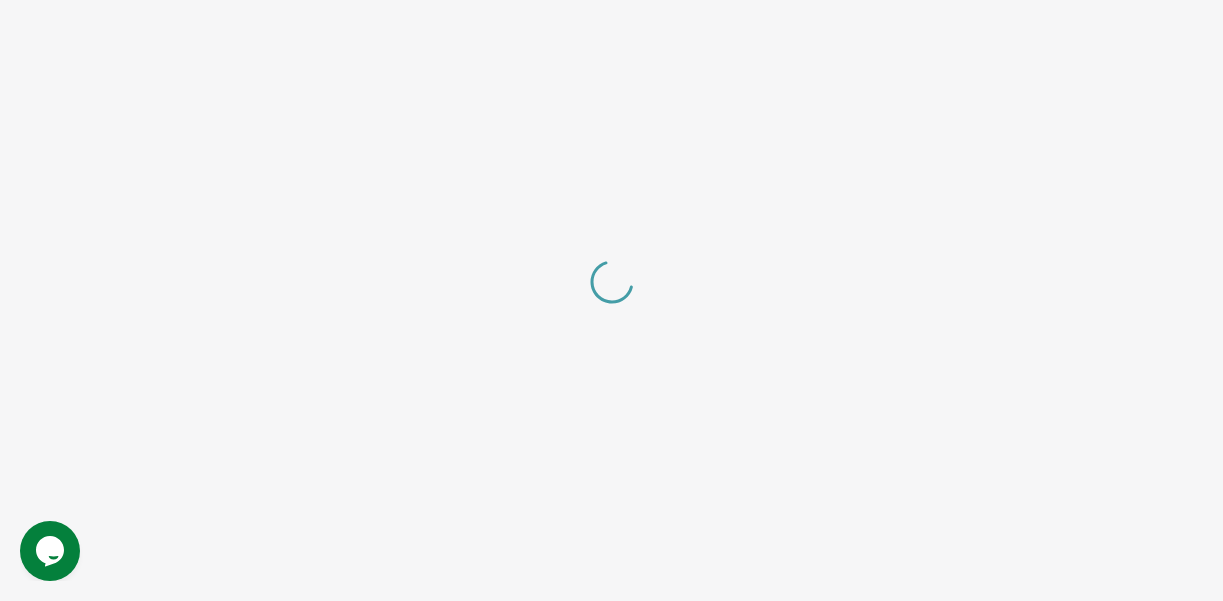 scroll, scrollTop: 0, scrollLeft: 0, axis: both 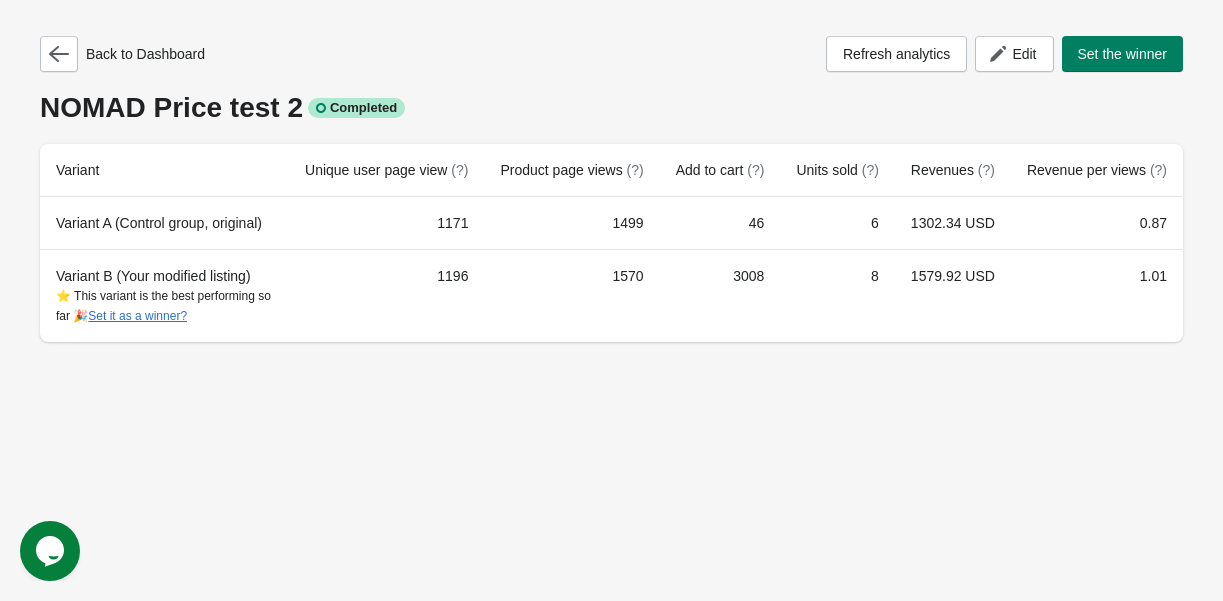 drag, startPoint x: 346, startPoint y: 111, endPoint x: 309, endPoint y: 110, distance: 37.01351 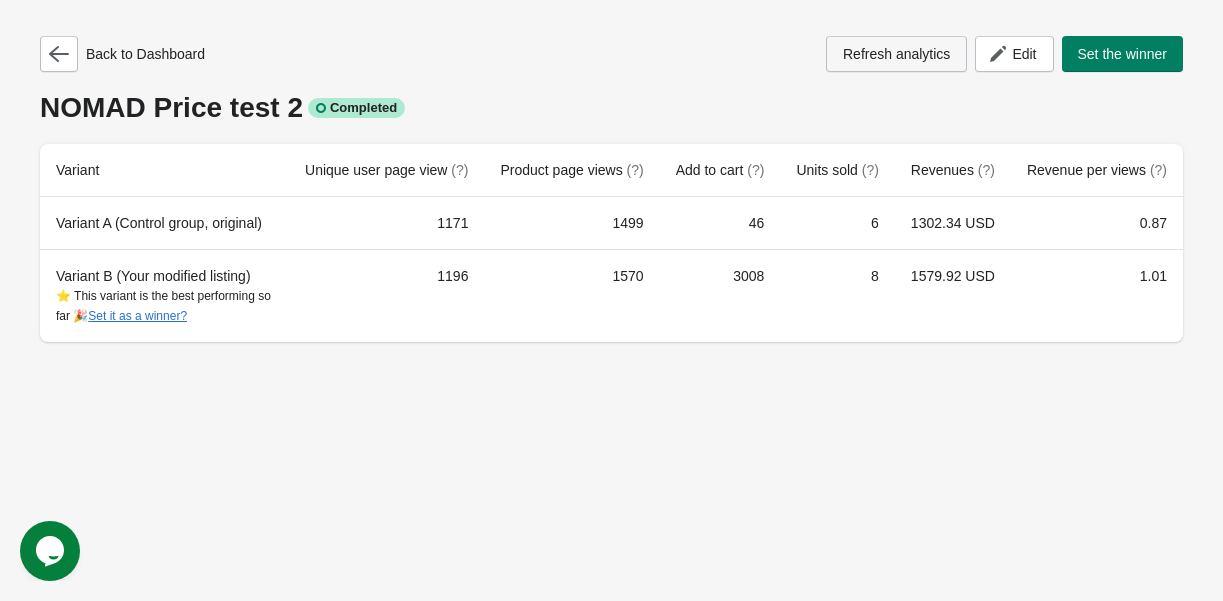 click on "Refresh analytics" at bounding box center [896, 54] 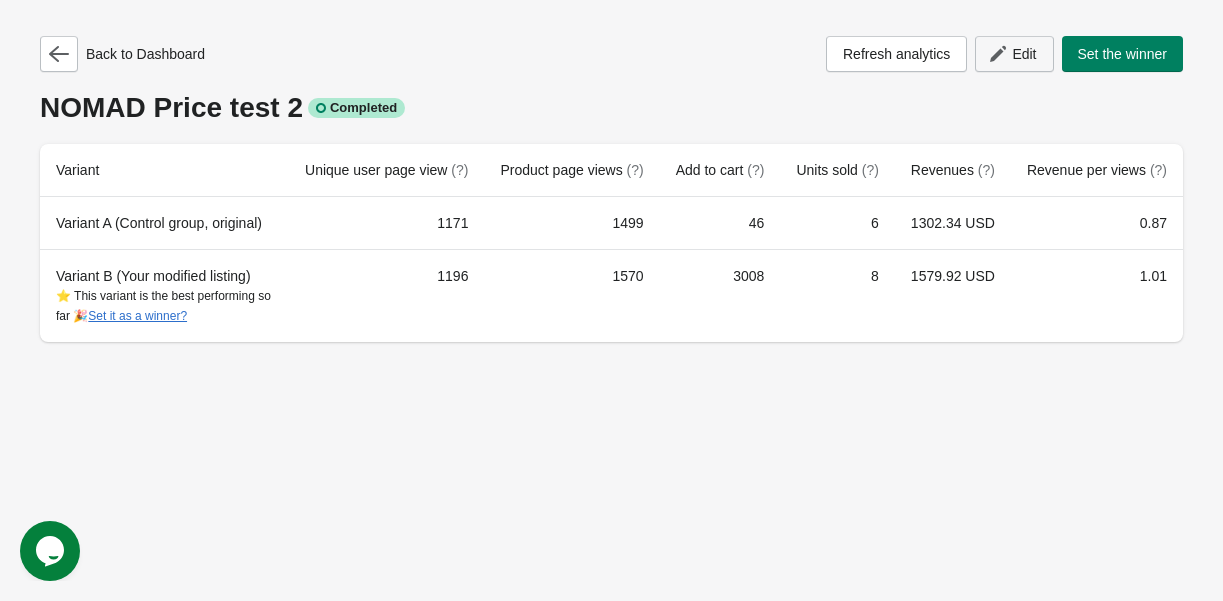 click on "Edit" at bounding box center [1024, 54] 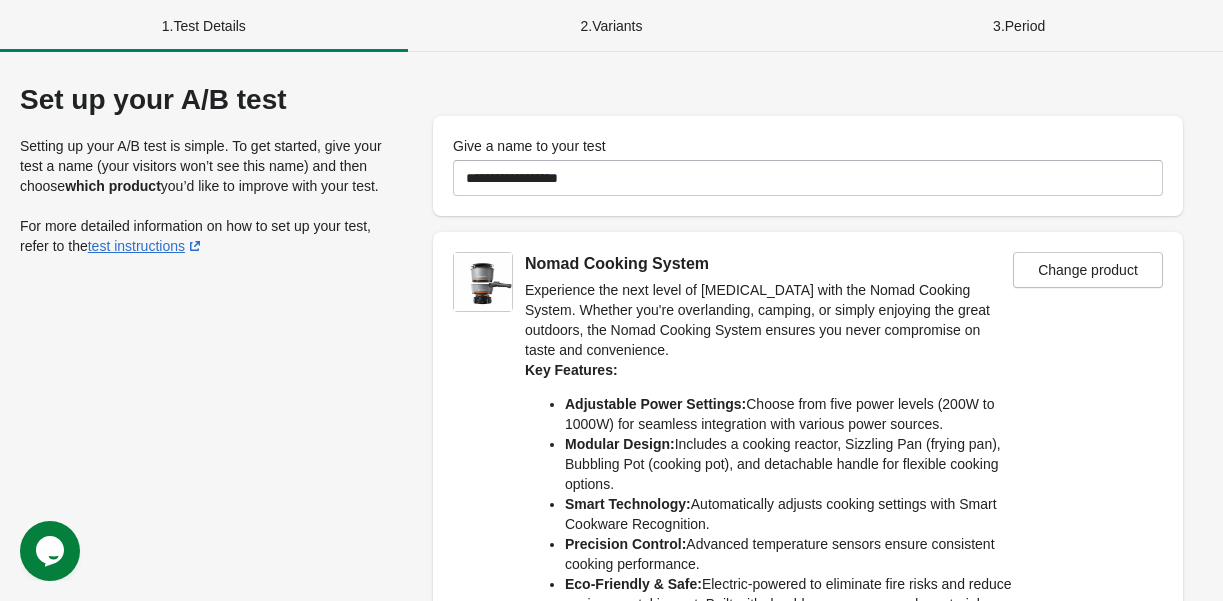 scroll, scrollTop: 330, scrollLeft: 0, axis: vertical 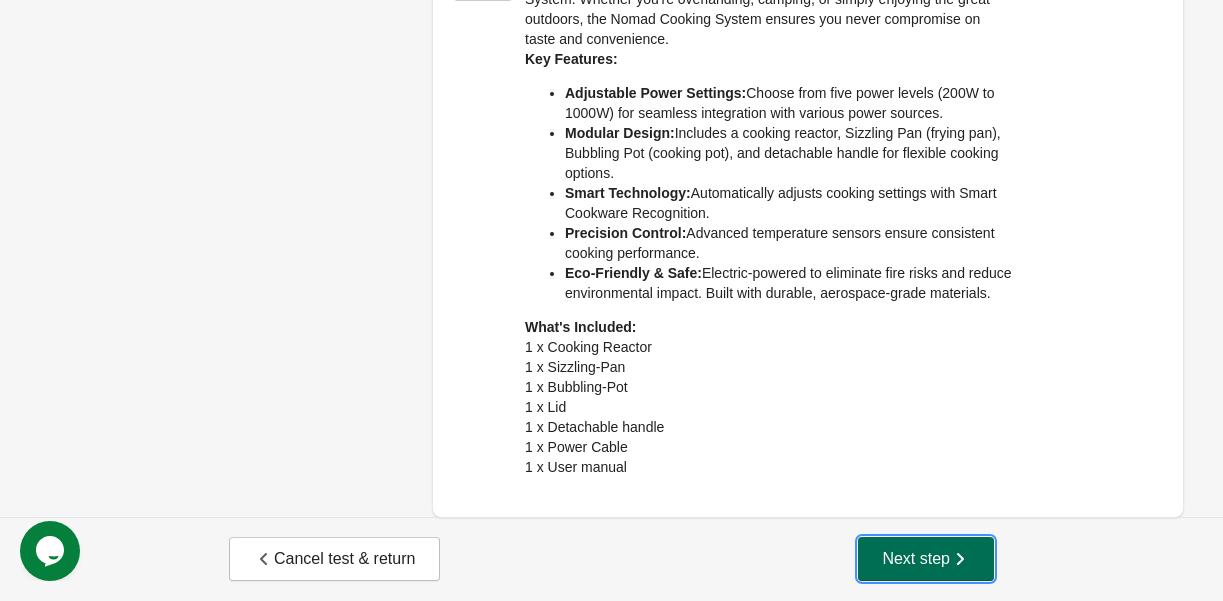click on "Next step" at bounding box center (926, 559) 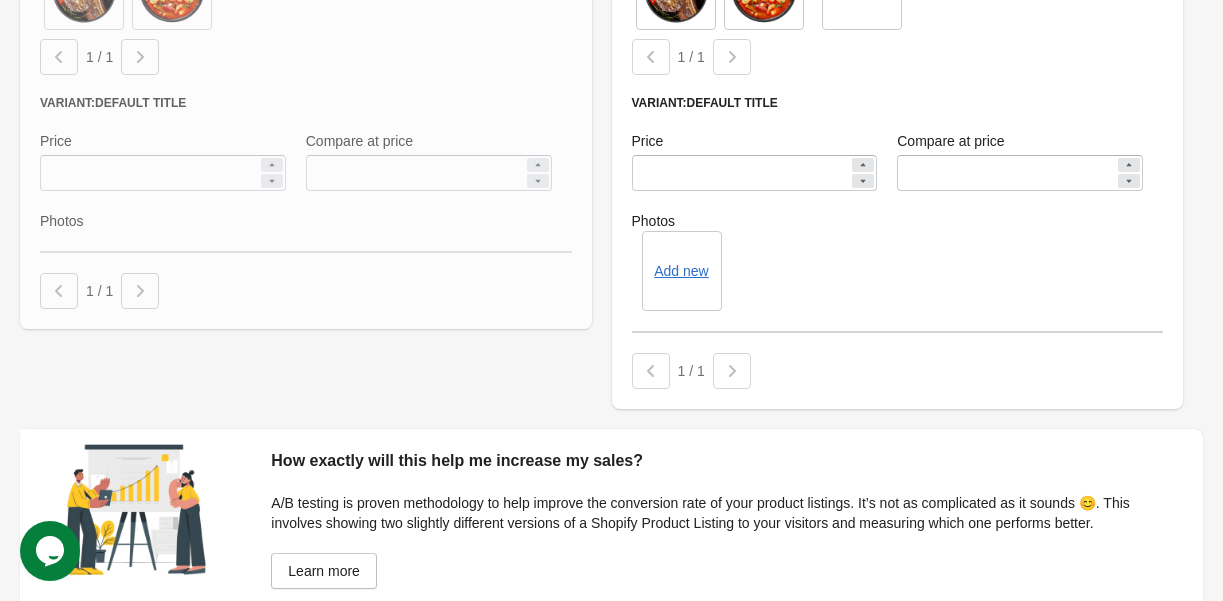 scroll, scrollTop: 1204, scrollLeft: 0, axis: vertical 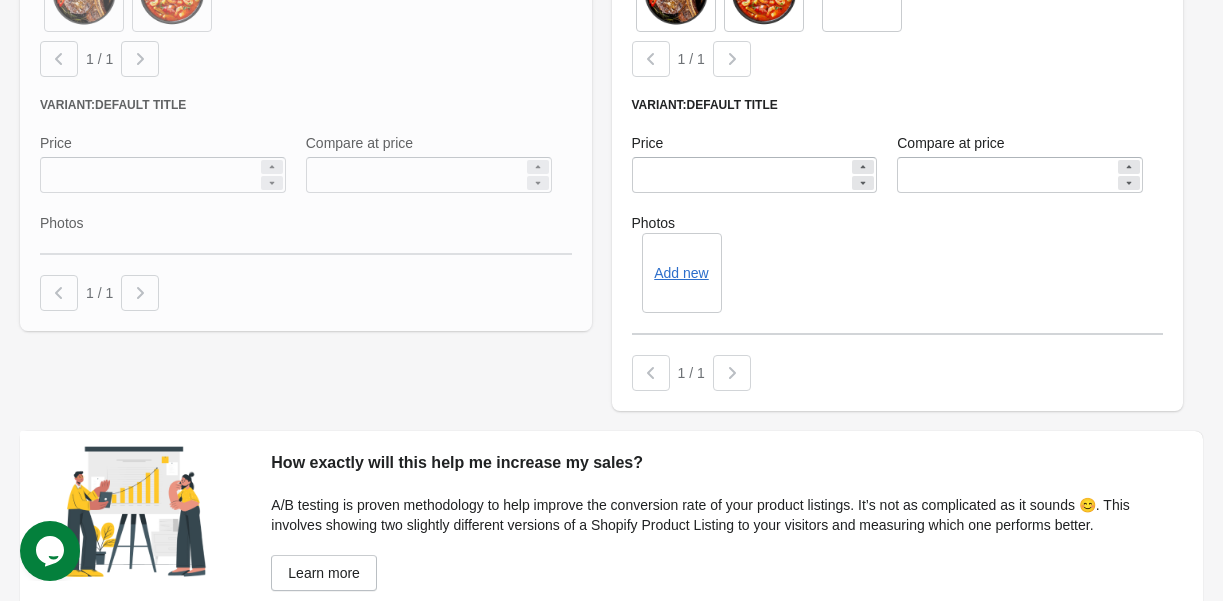 click at bounding box center (306, -90) 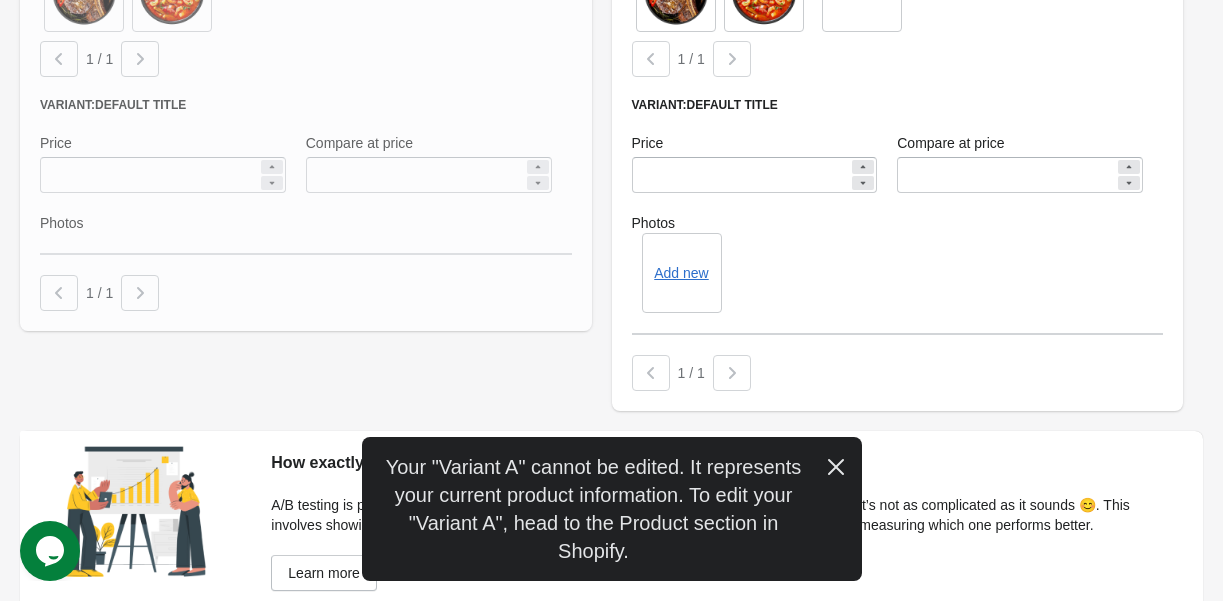 click at bounding box center [306, -90] 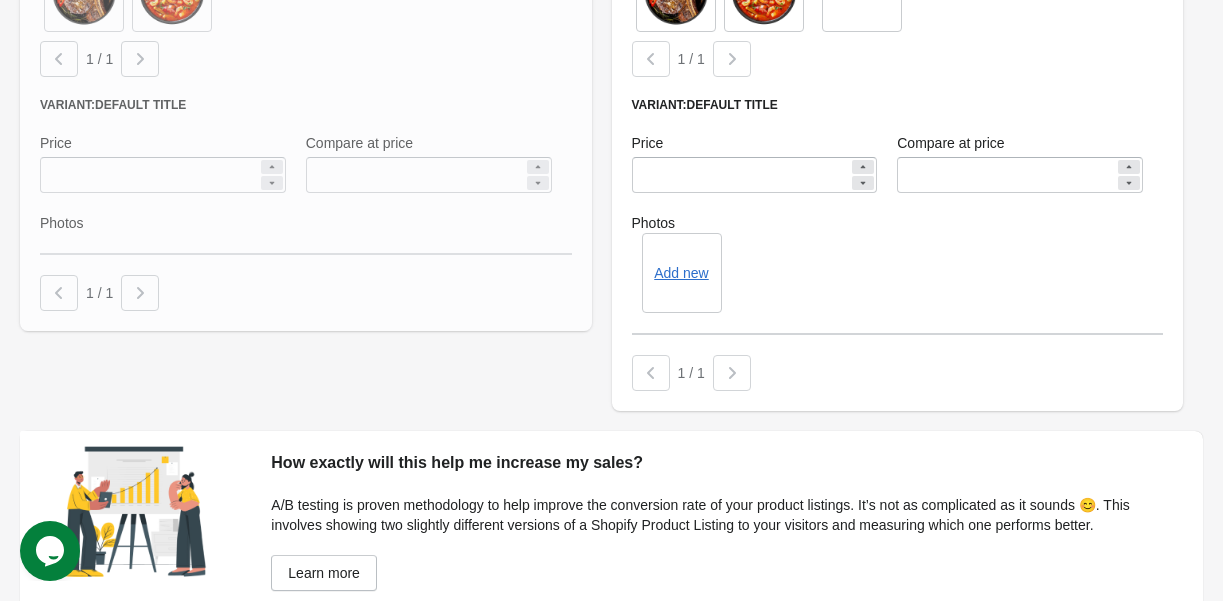 scroll, scrollTop: 1163, scrollLeft: 0, axis: vertical 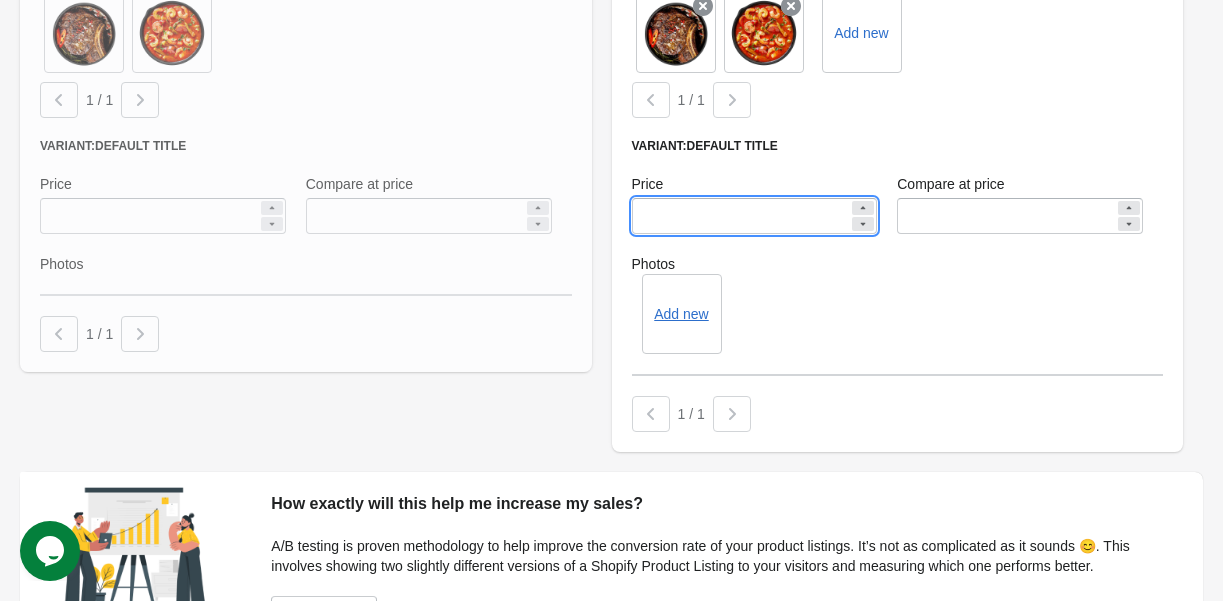 click on "******" at bounding box center [741, 216] 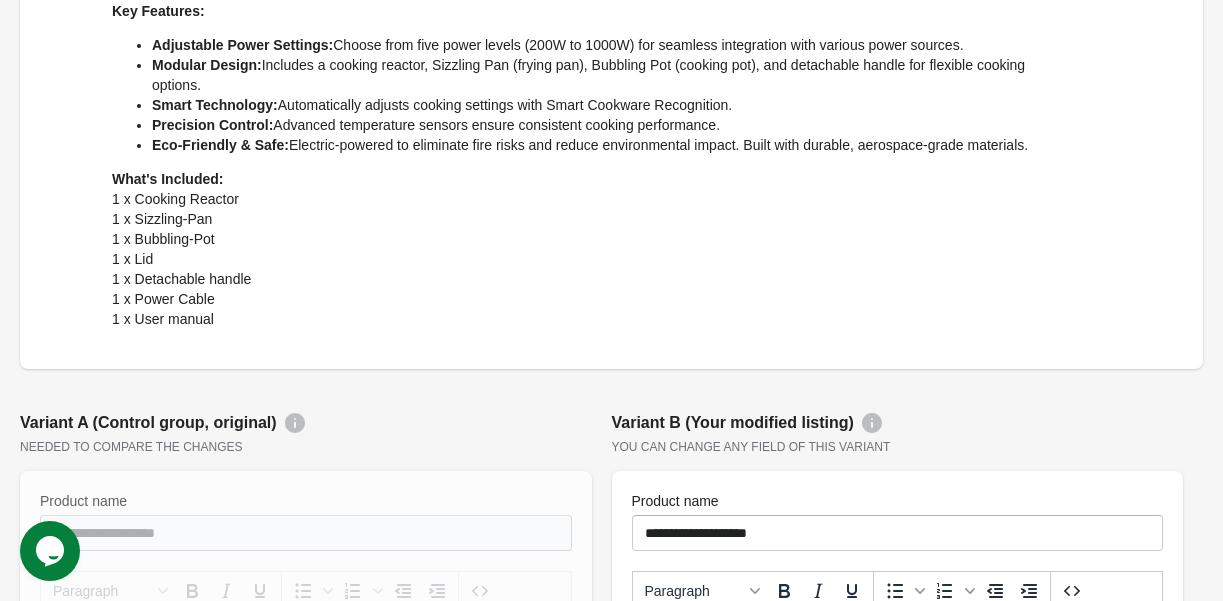 scroll, scrollTop: 0, scrollLeft: 0, axis: both 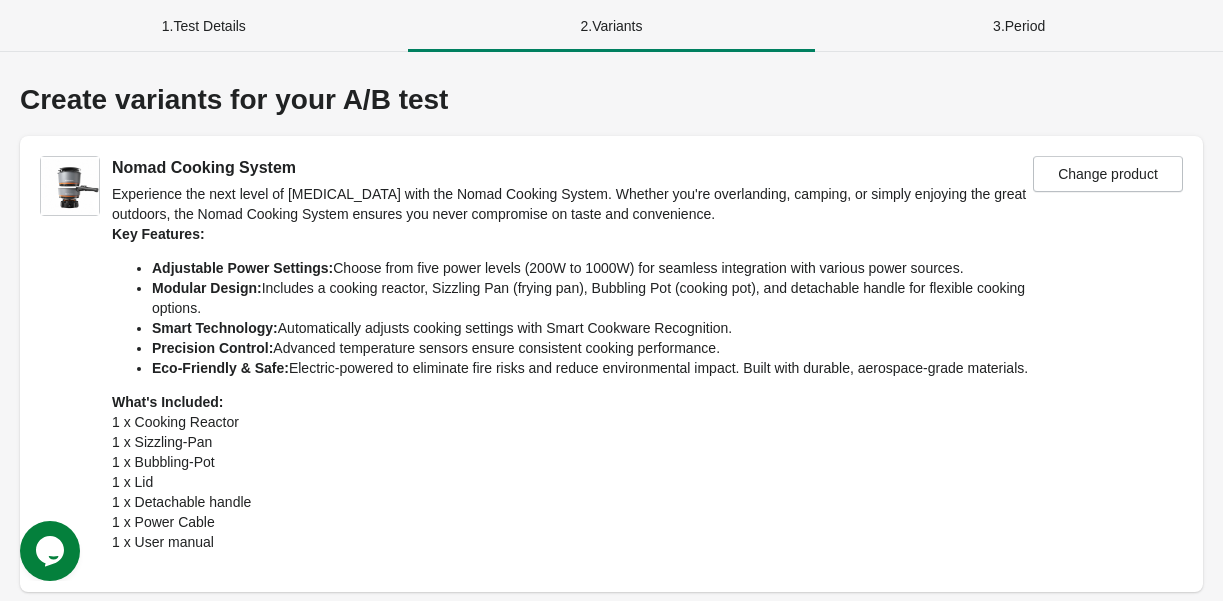 click on "3 .  Period" at bounding box center [1019, 26] 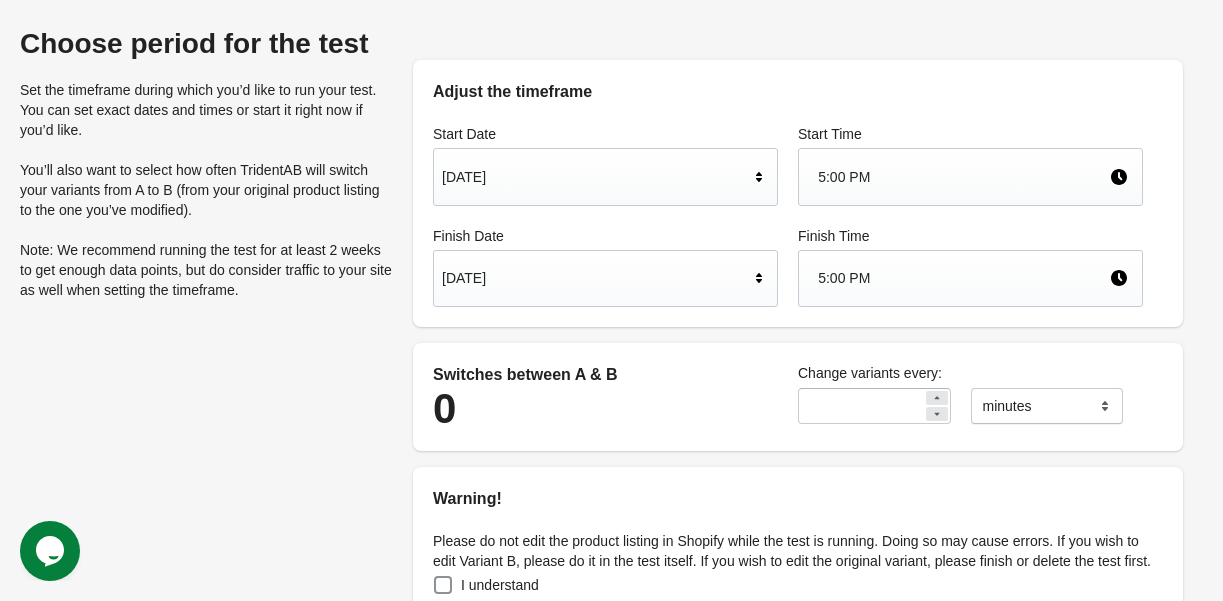 scroll, scrollTop: 0, scrollLeft: 0, axis: both 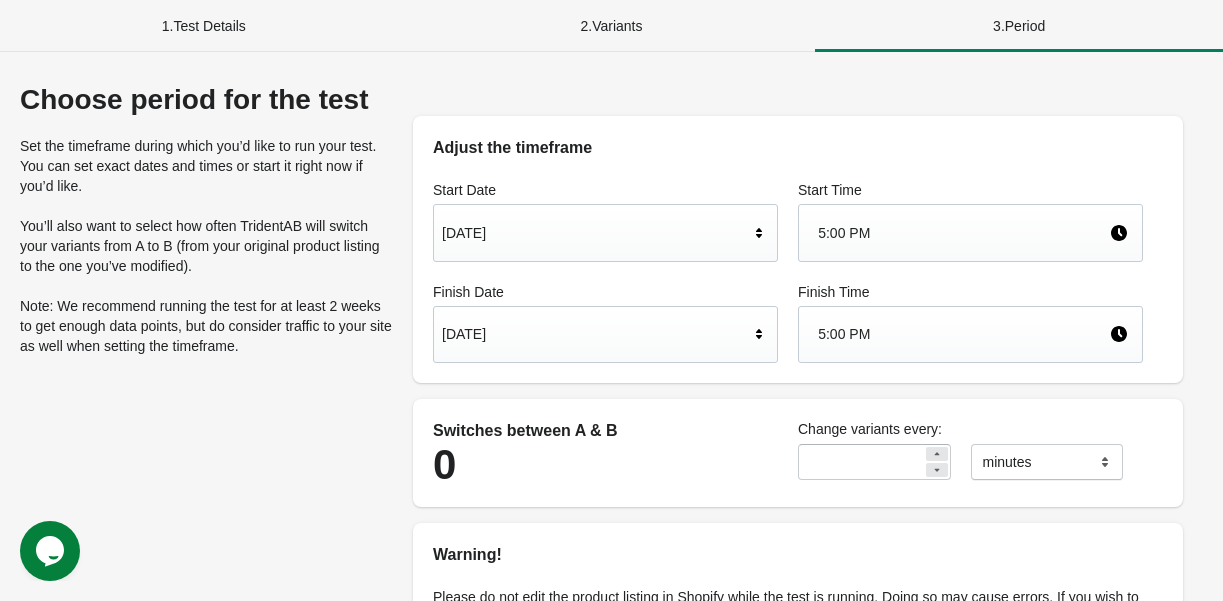 click on "1 .  Test Details" at bounding box center [204, 26] 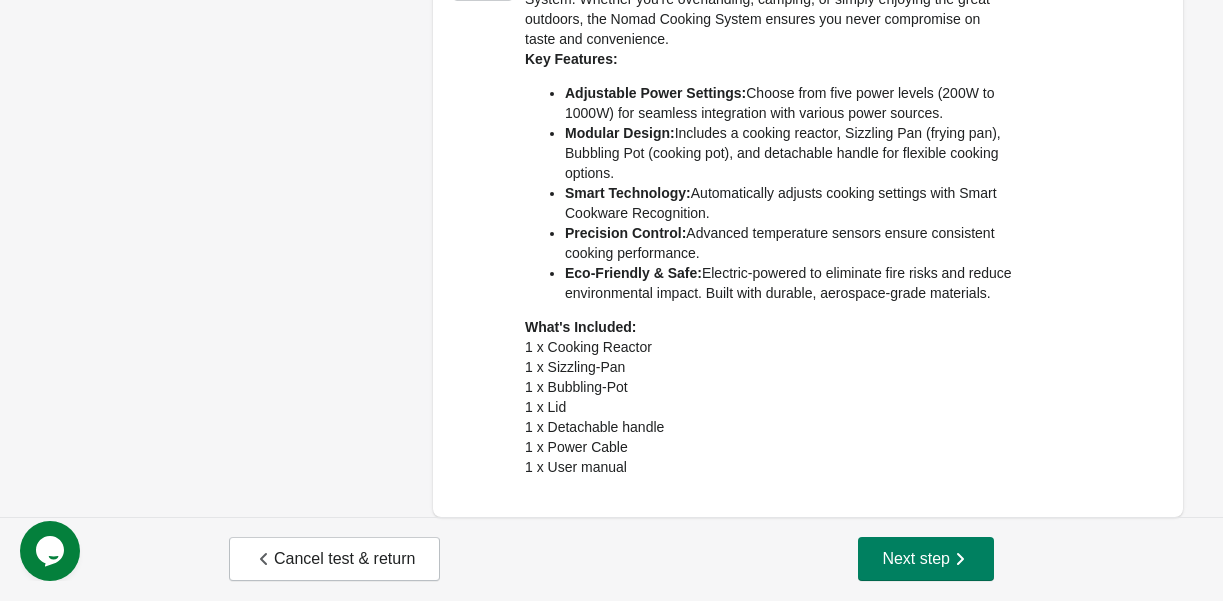 scroll, scrollTop: 330, scrollLeft: 0, axis: vertical 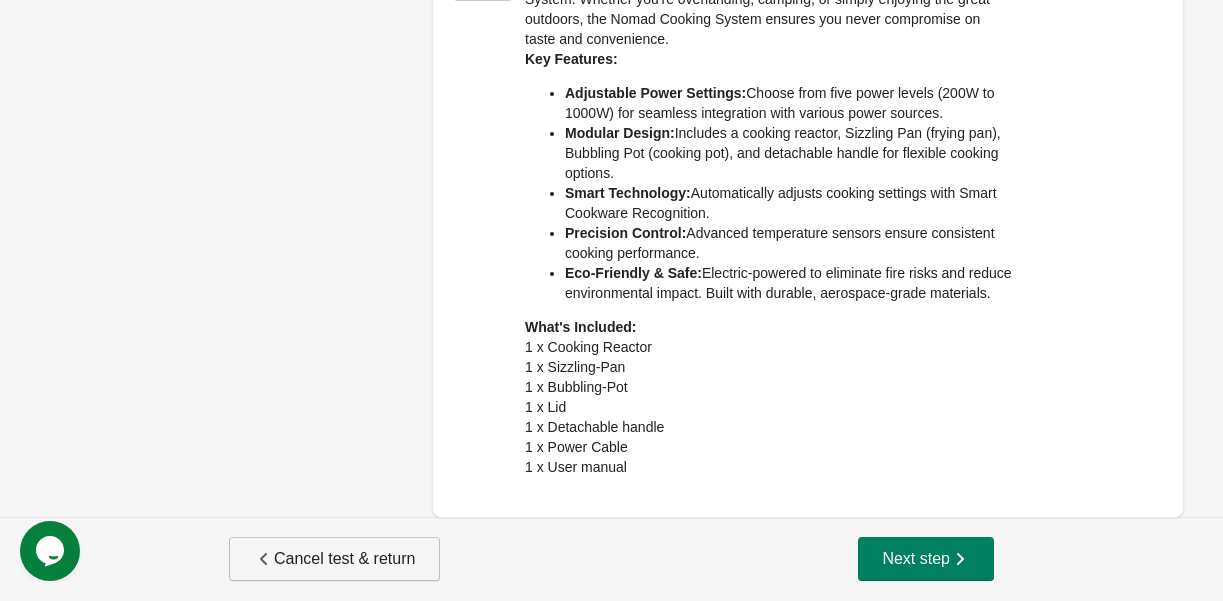 click on "Cancel test & return" at bounding box center [334, 559] 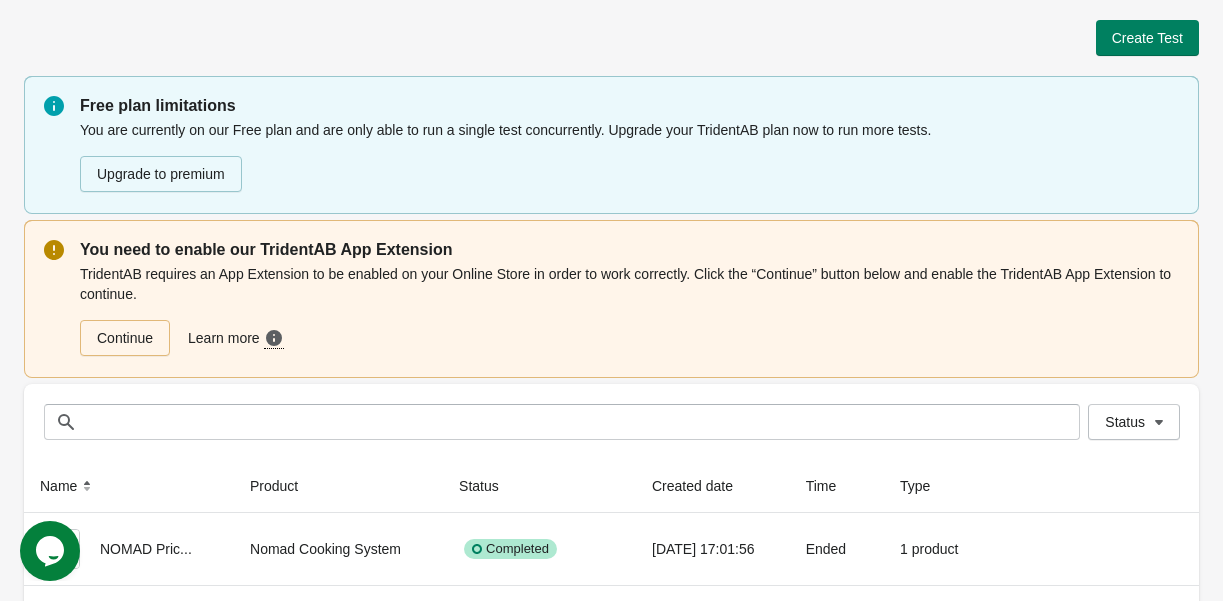 scroll, scrollTop: 108, scrollLeft: 0, axis: vertical 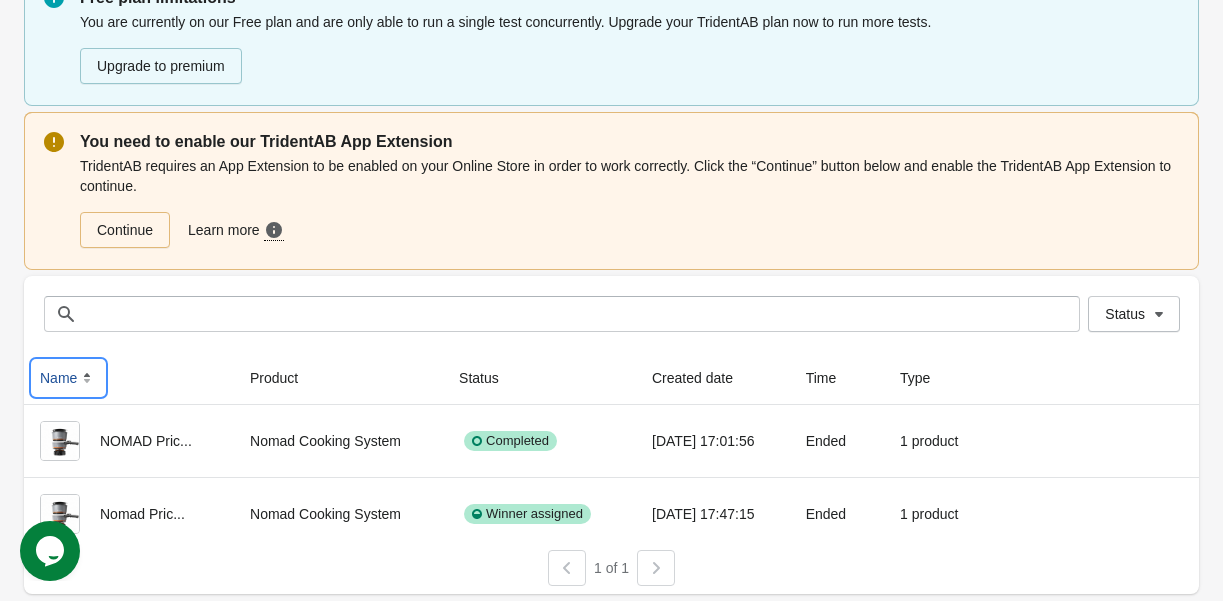 click 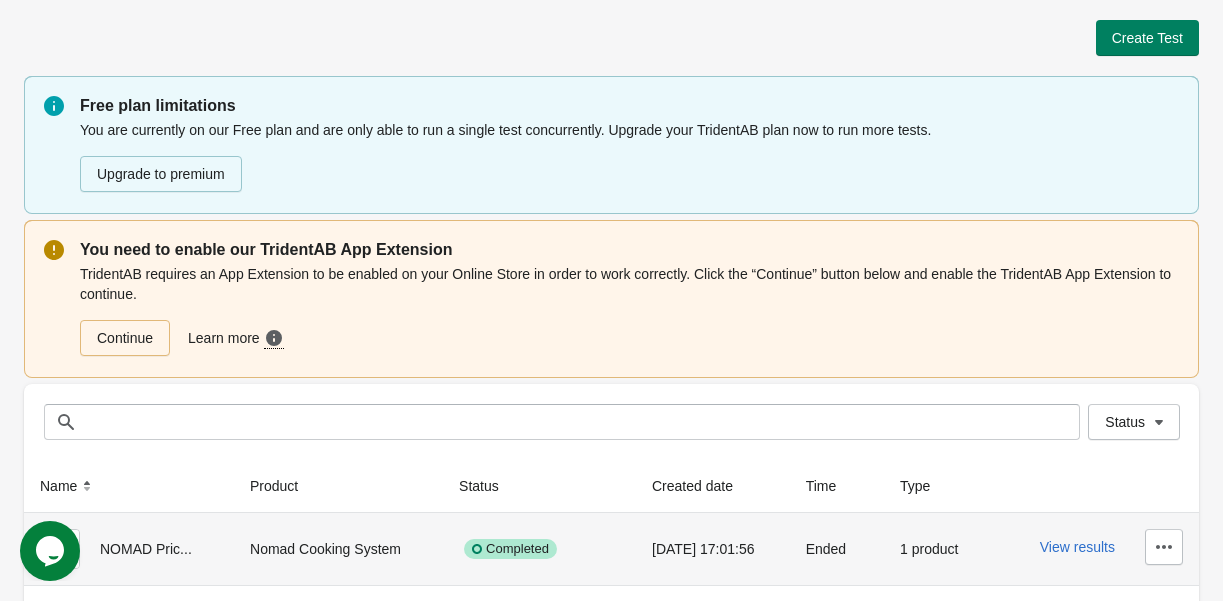 scroll, scrollTop: 108, scrollLeft: 0, axis: vertical 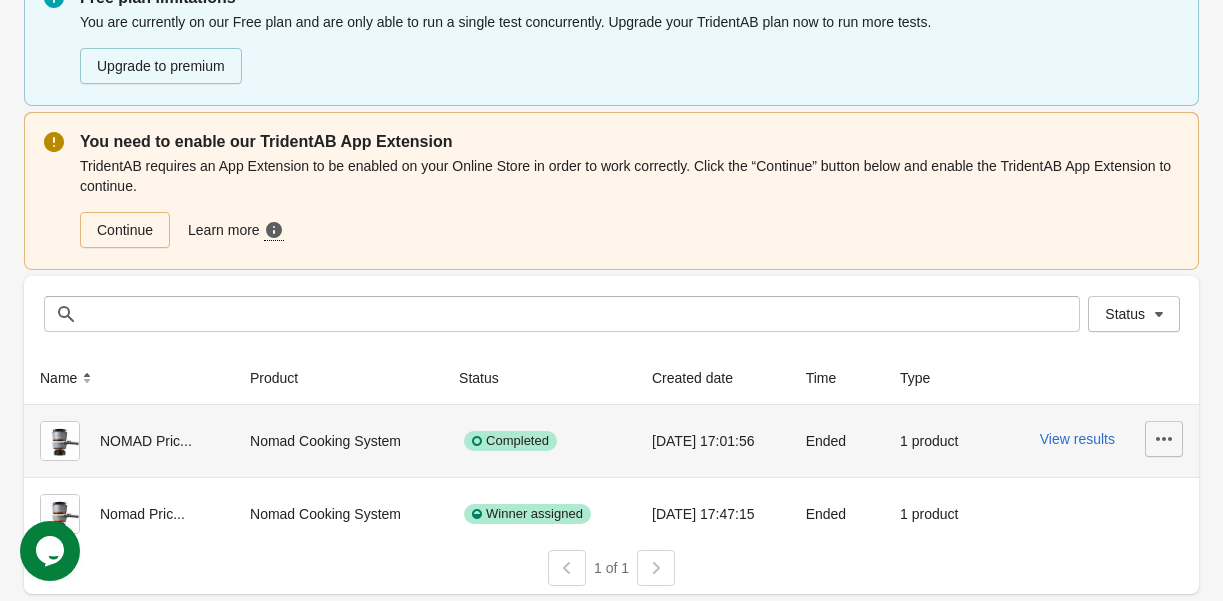 click 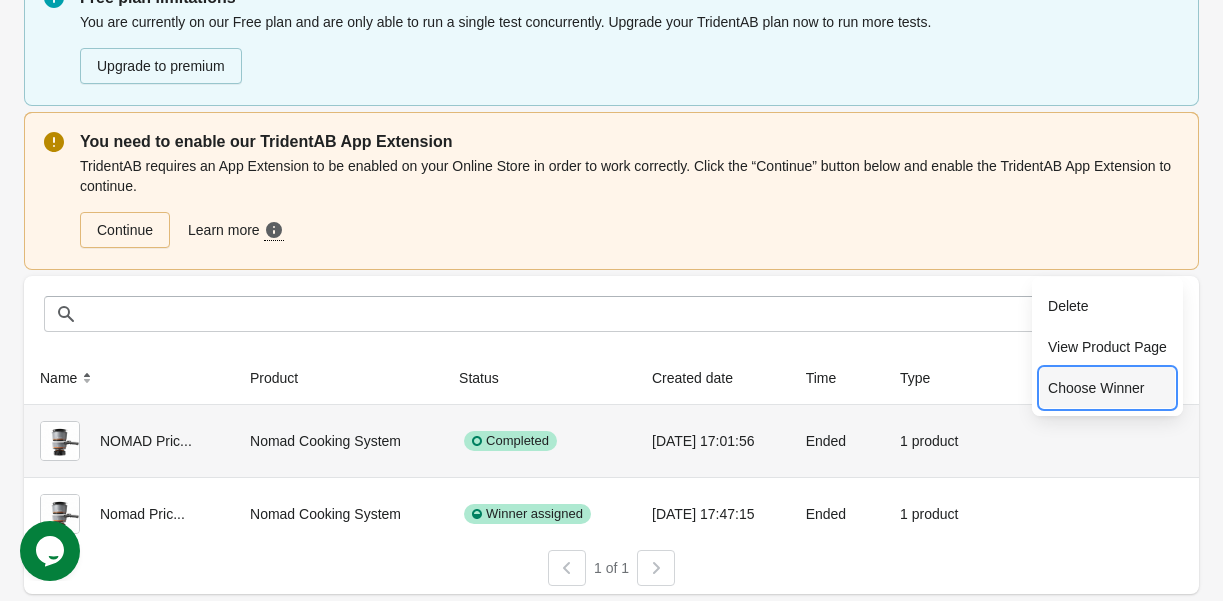 click on "Choose Winner" at bounding box center (1107, 388) 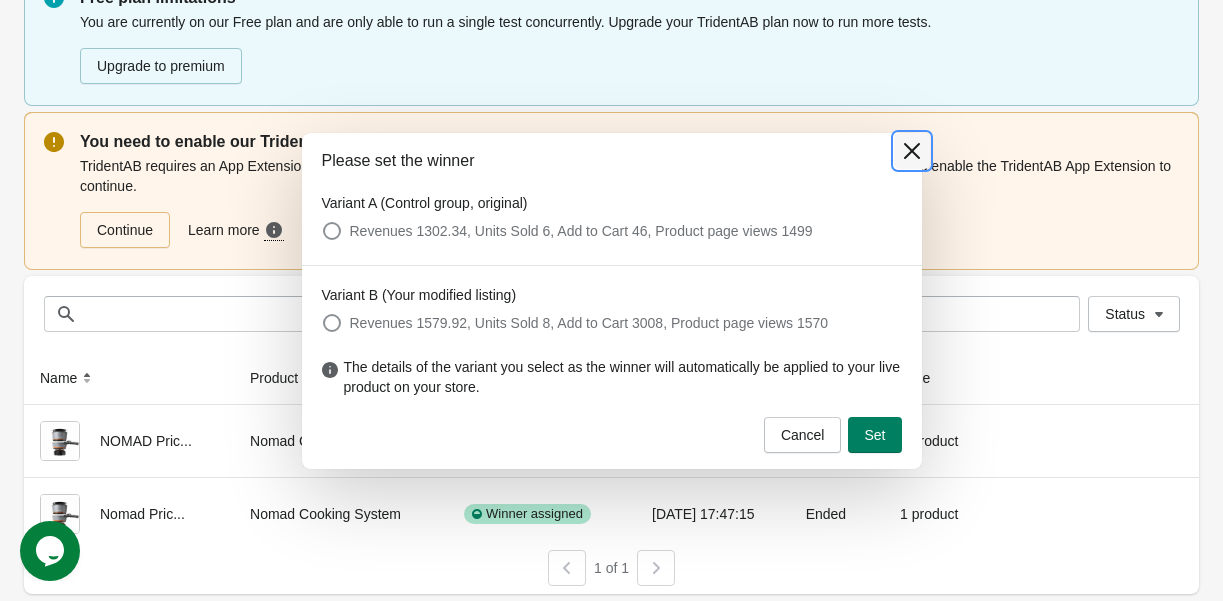 click at bounding box center (912, 151) 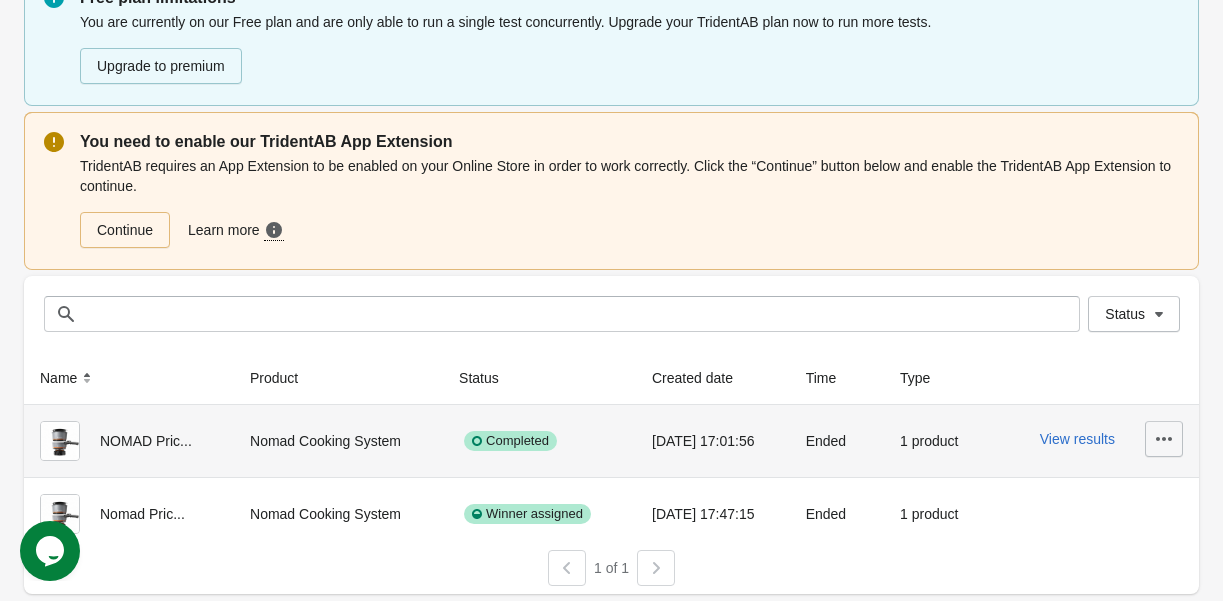 click 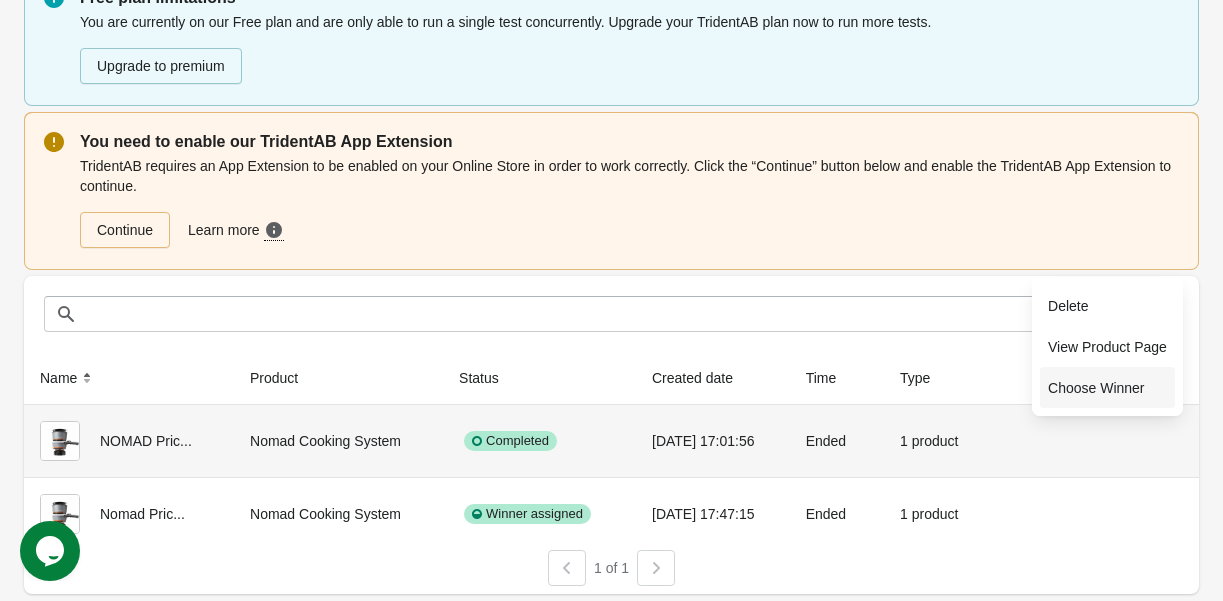 click on "Choose Winner" at bounding box center [1107, 388] 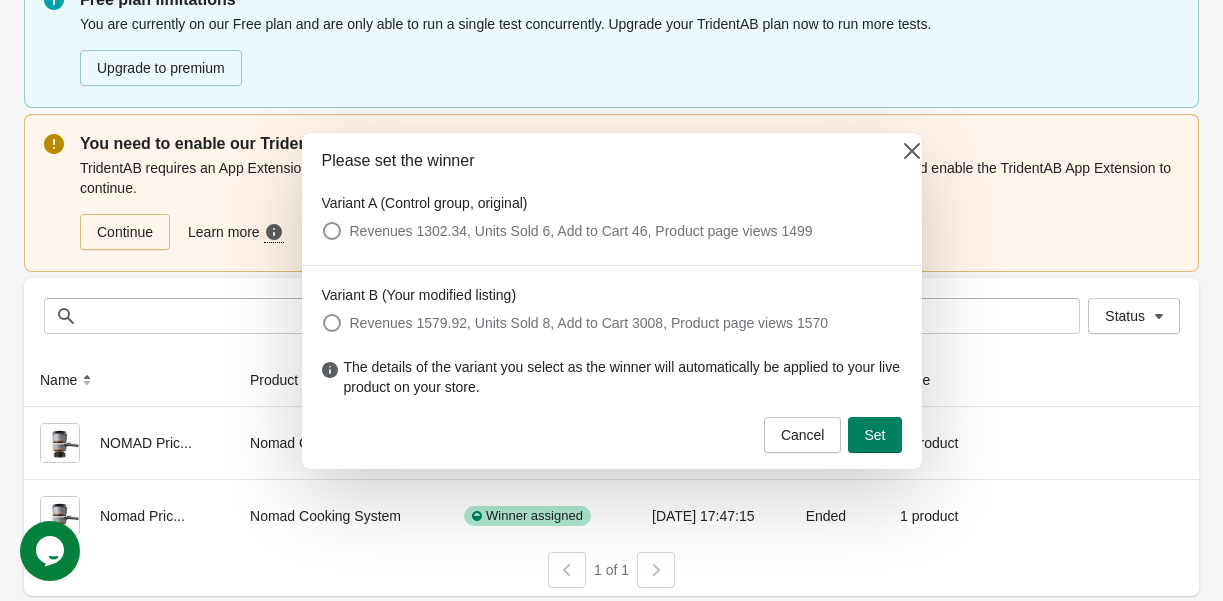scroll, scrollTop: 108, scrollLeft: 0, axis: vertical 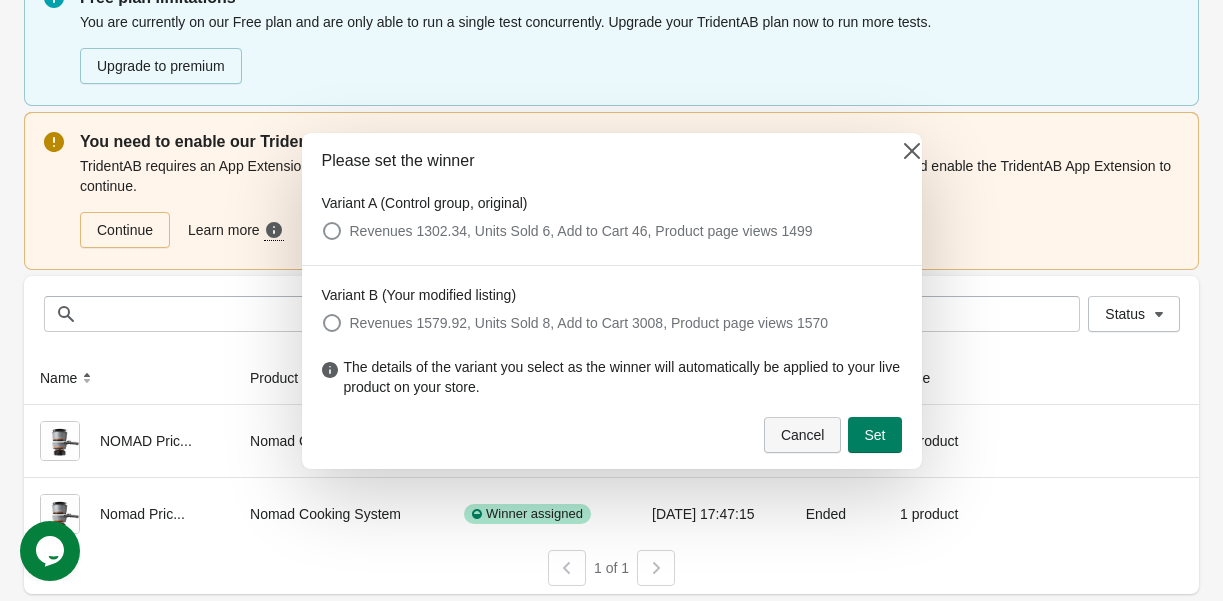click on "Cancel" at bounding box center (803, 435) 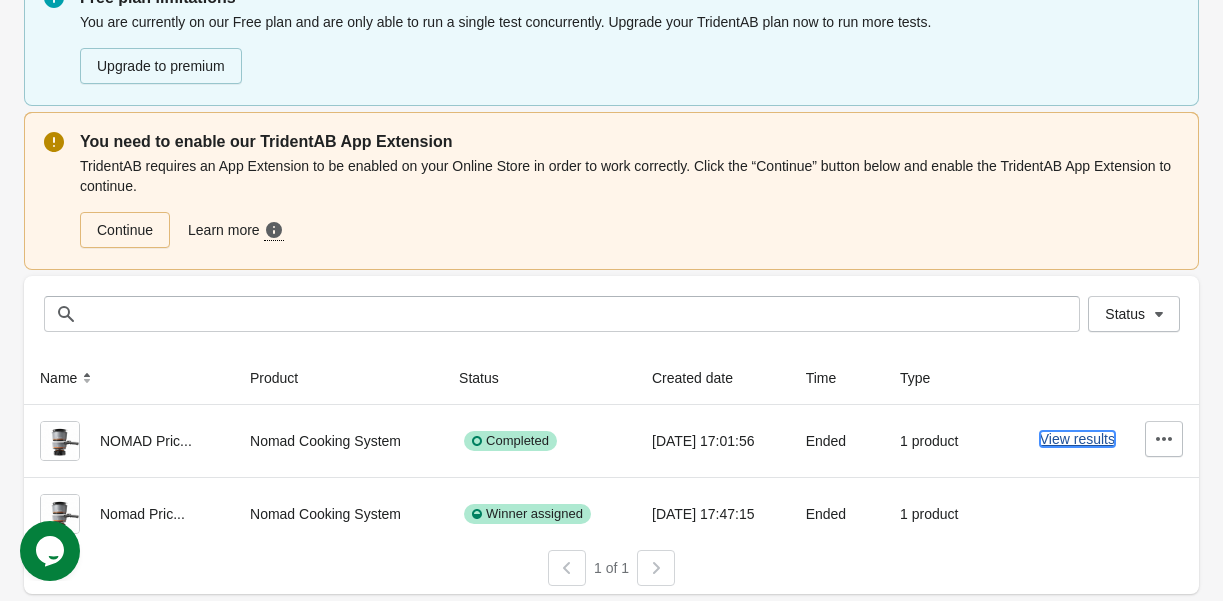click on "View results" at bounding box center (1077, 439) 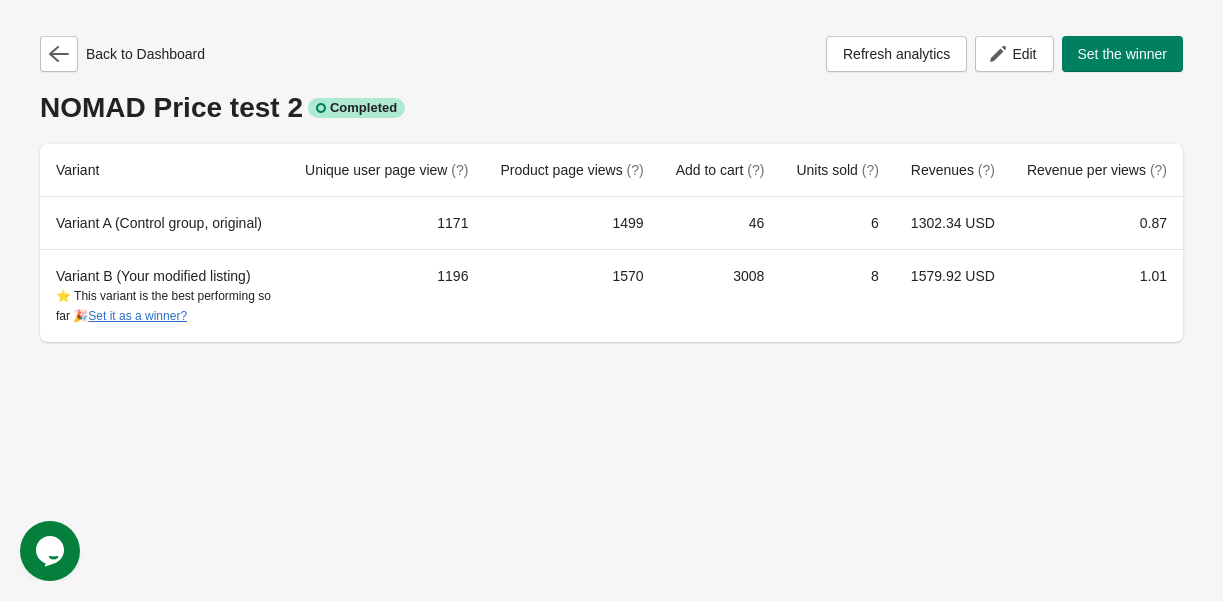 scroll, scrollTop: 0, scrollLeft: 0, axis: both 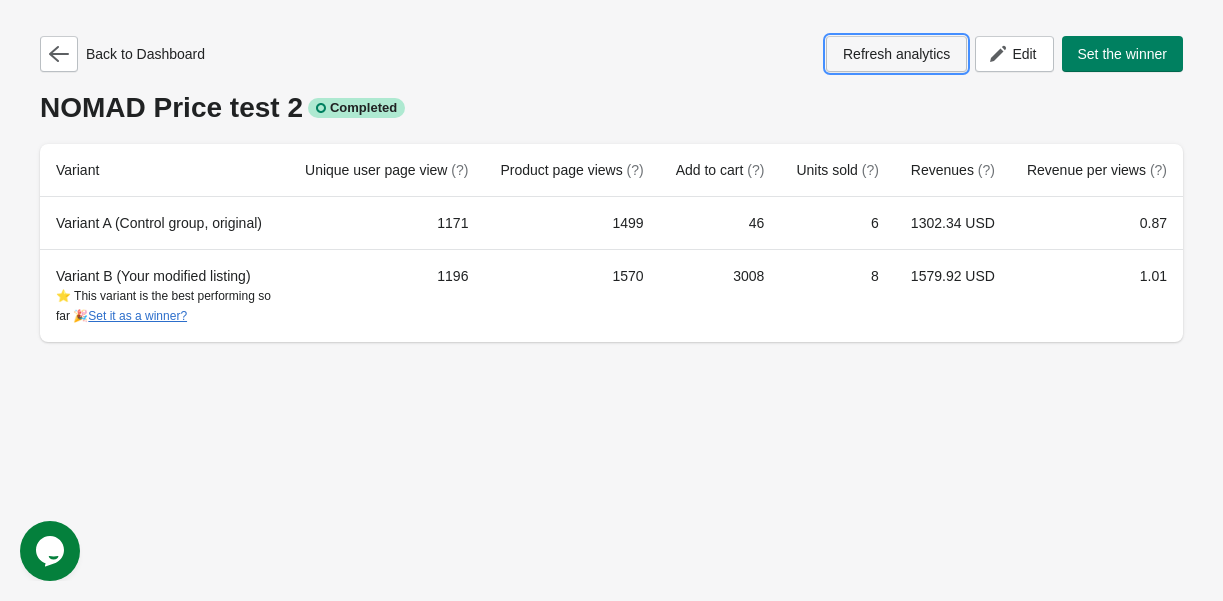 click on "Refresh analytics" at bounding box center [896, 54] 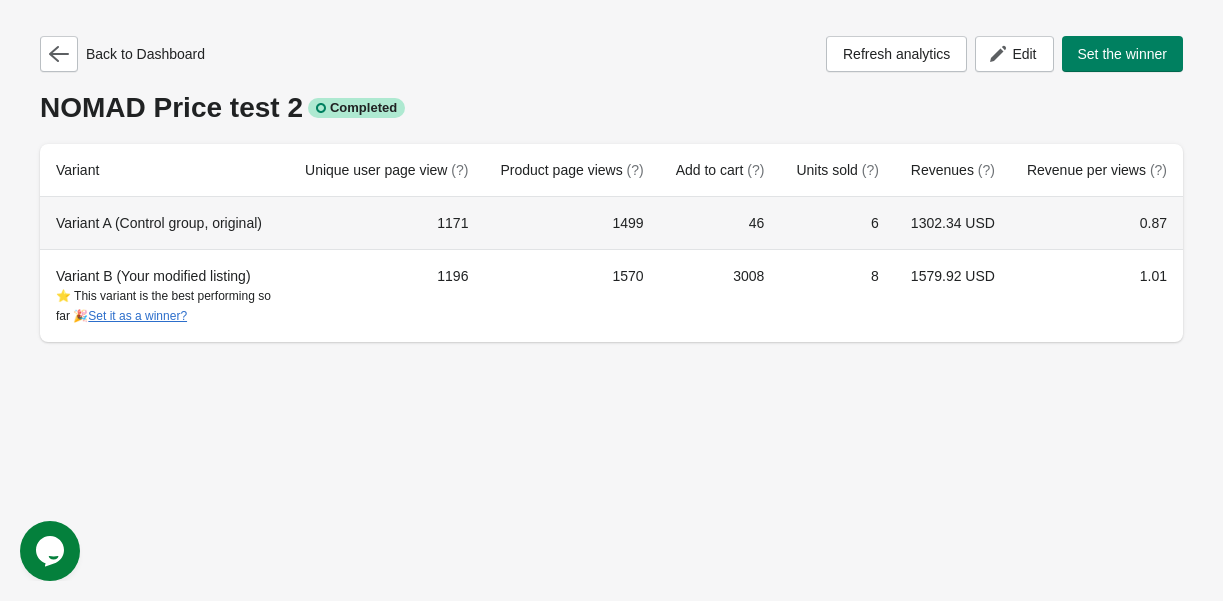 click on "Variant A (Control group, original)" at bounding box center (164, 223) 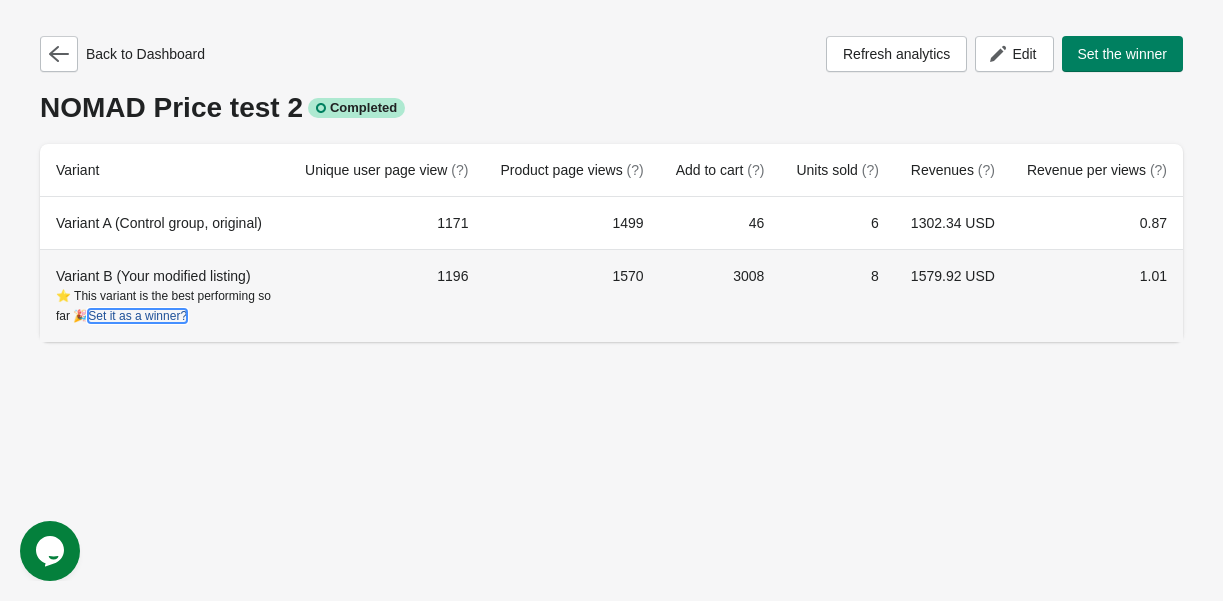 click on "Set it as a winner?" at bounding box center (137, 316) 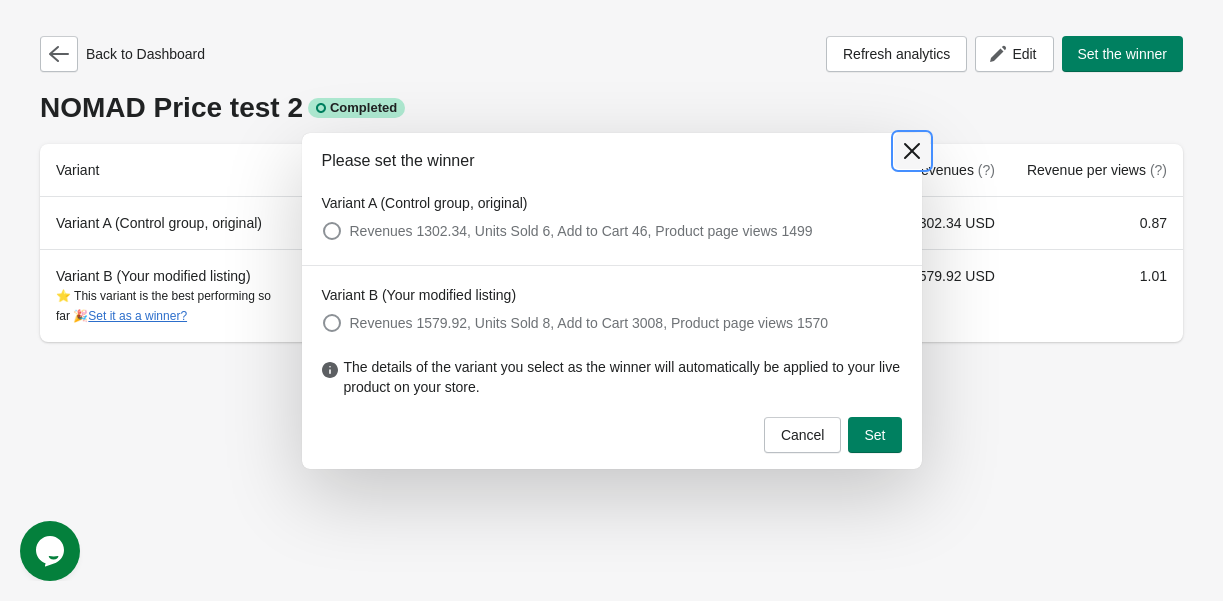 click 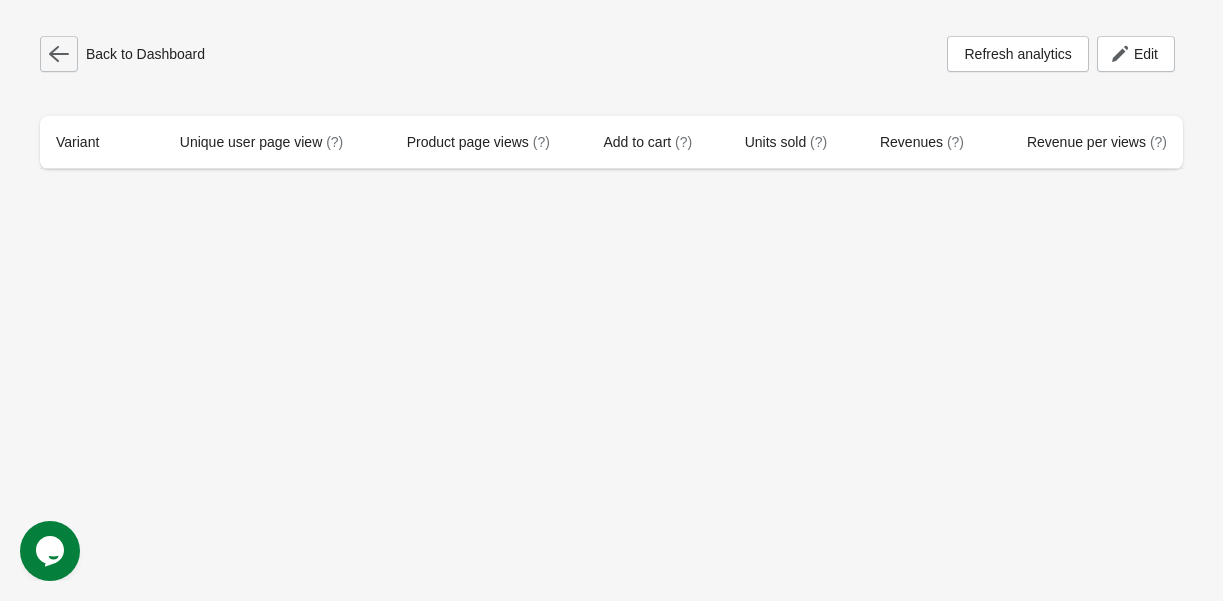 click 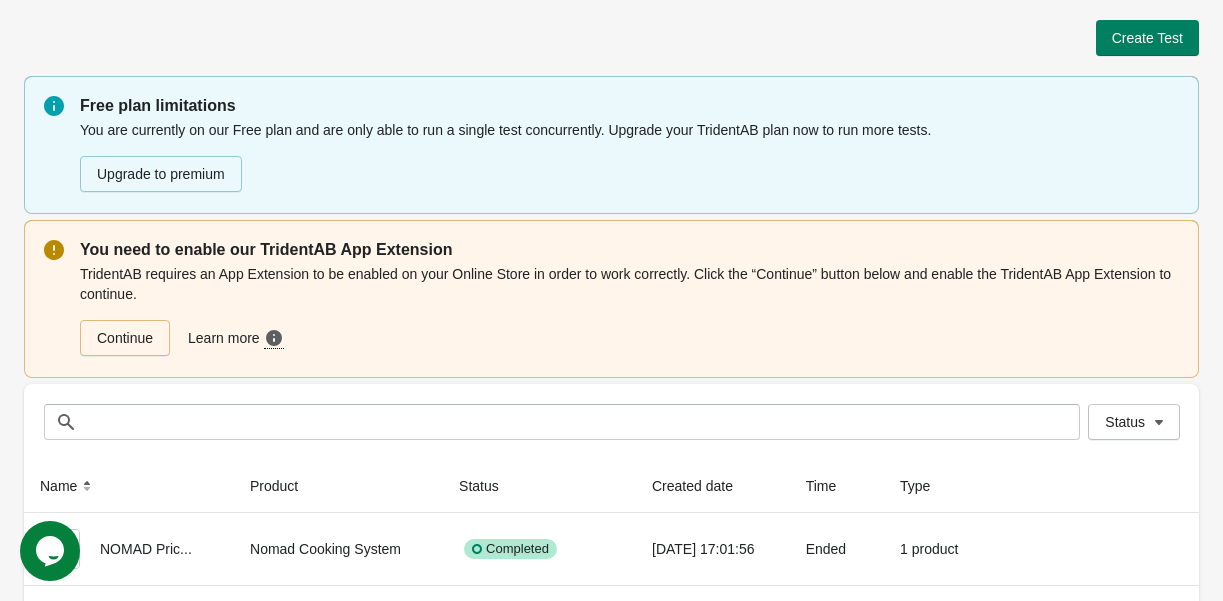 scroll, scrollTop: 108, scrollLeft: 0, axis: vertical 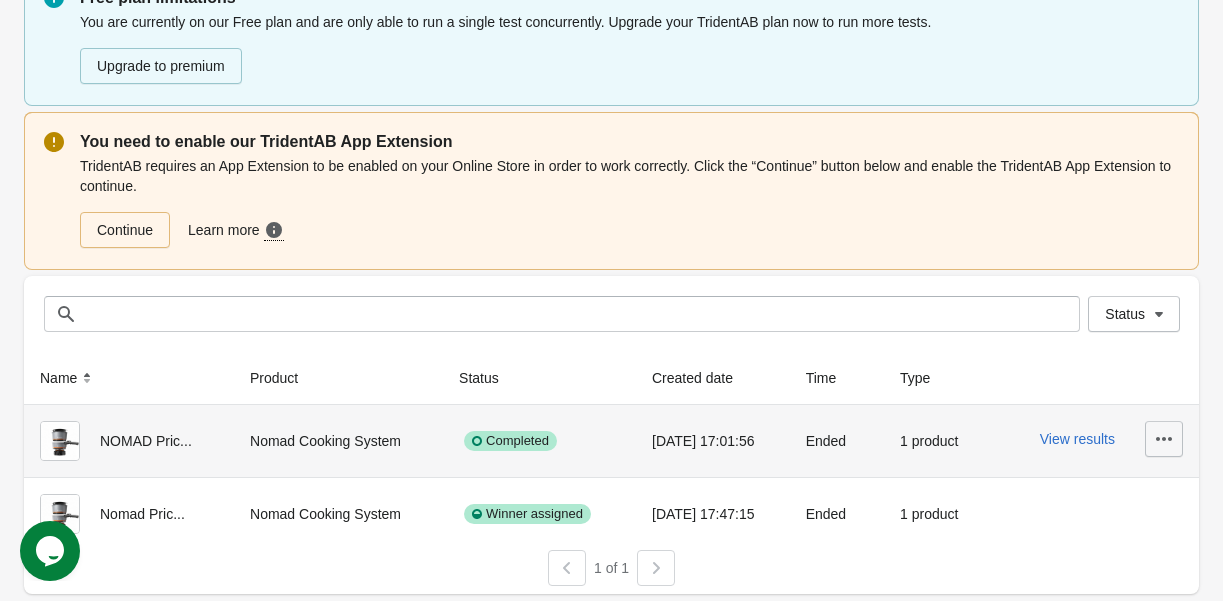 click 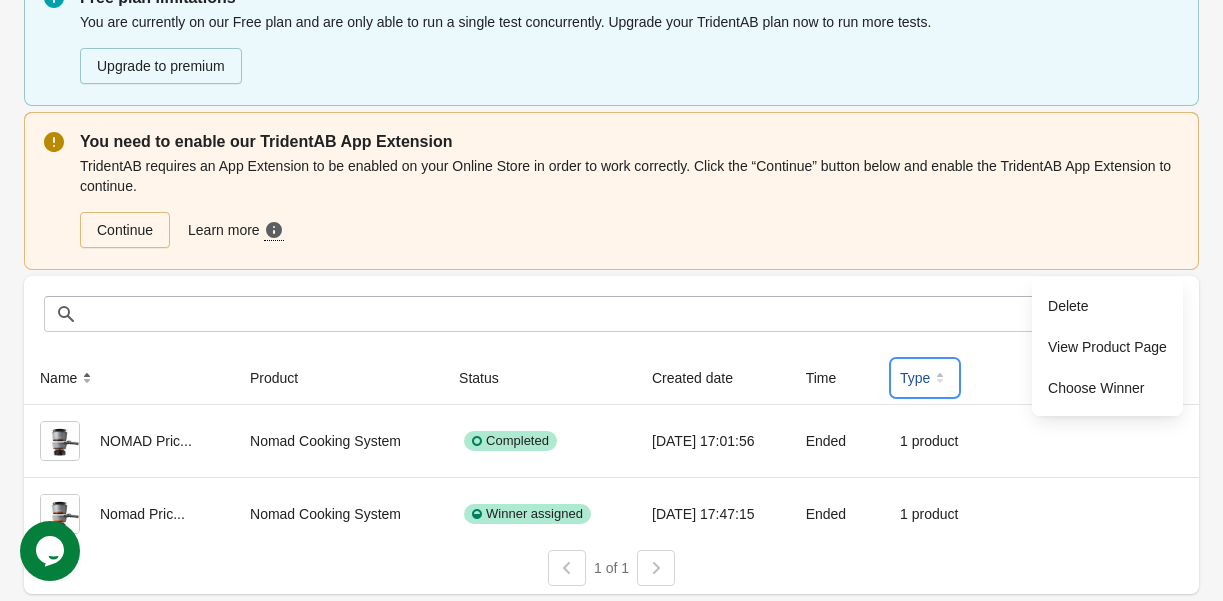 click 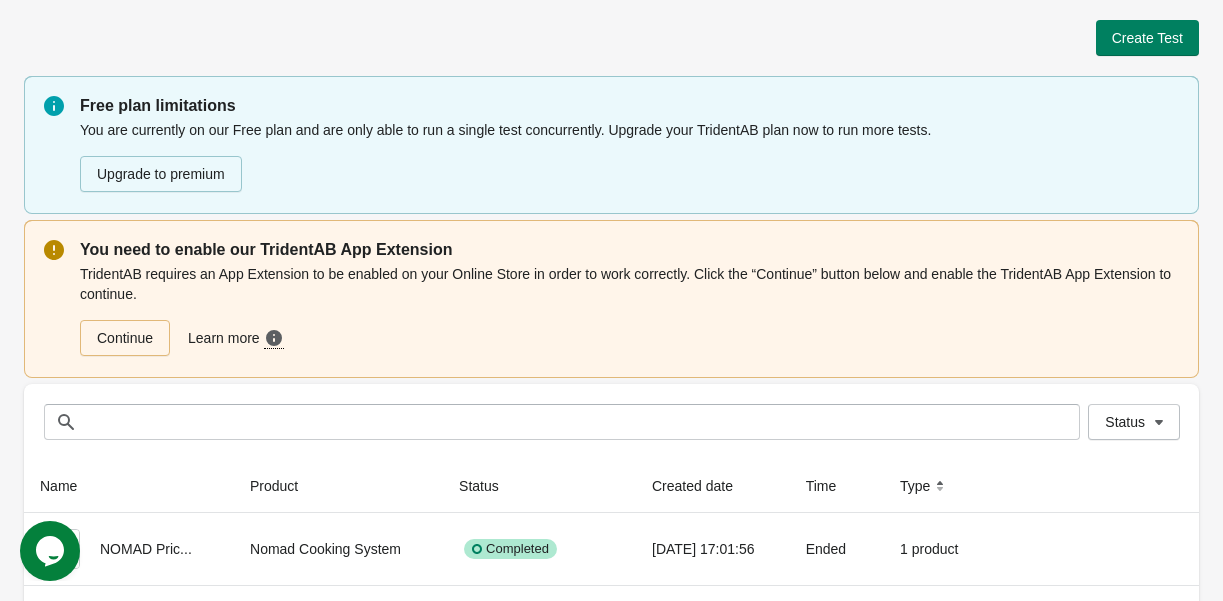 scroll, scrollTop: 108, scrollLeft: 0, axis: vertical 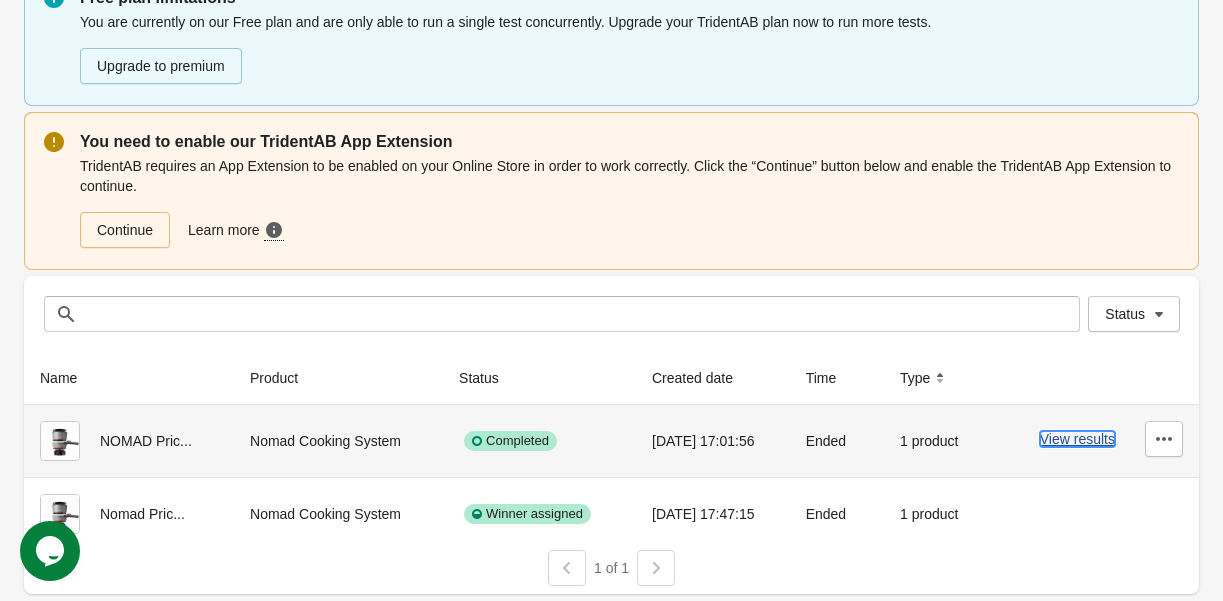 click on "View results" at bounding box center (1077, 439) 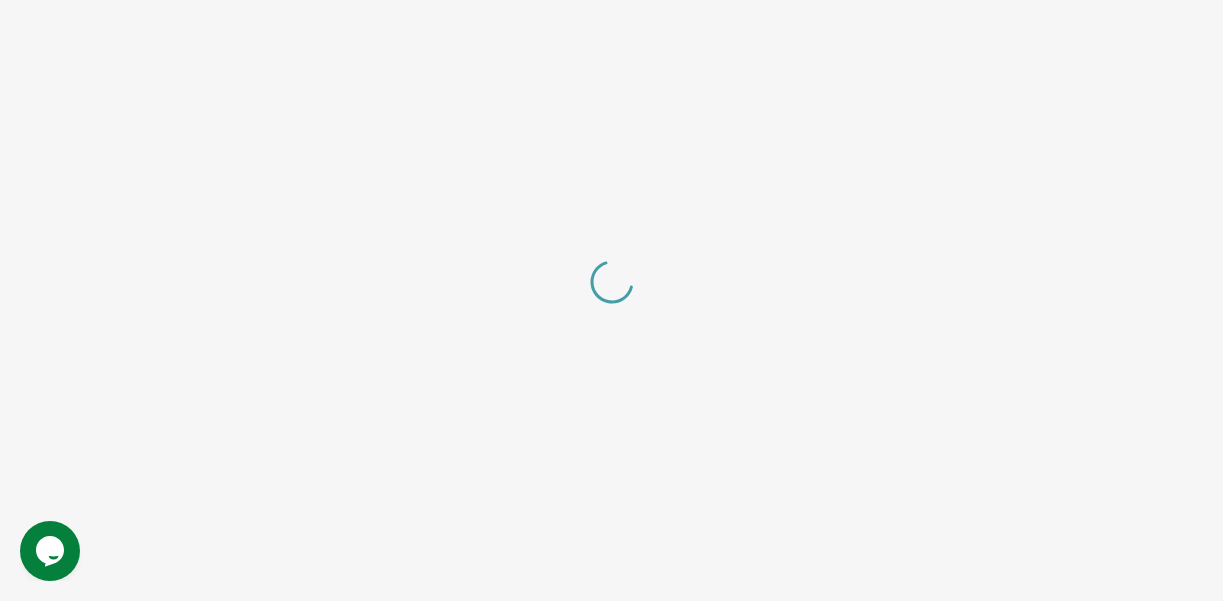 scroll, scrollTop: 0, scrollLeft: 0, axis: both 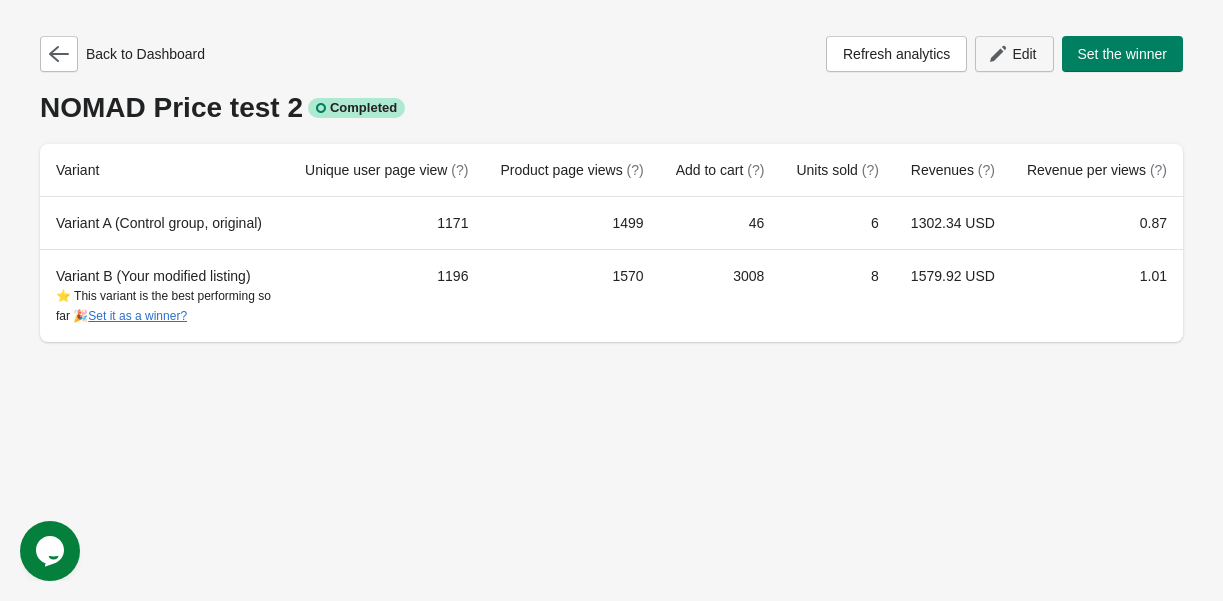 click 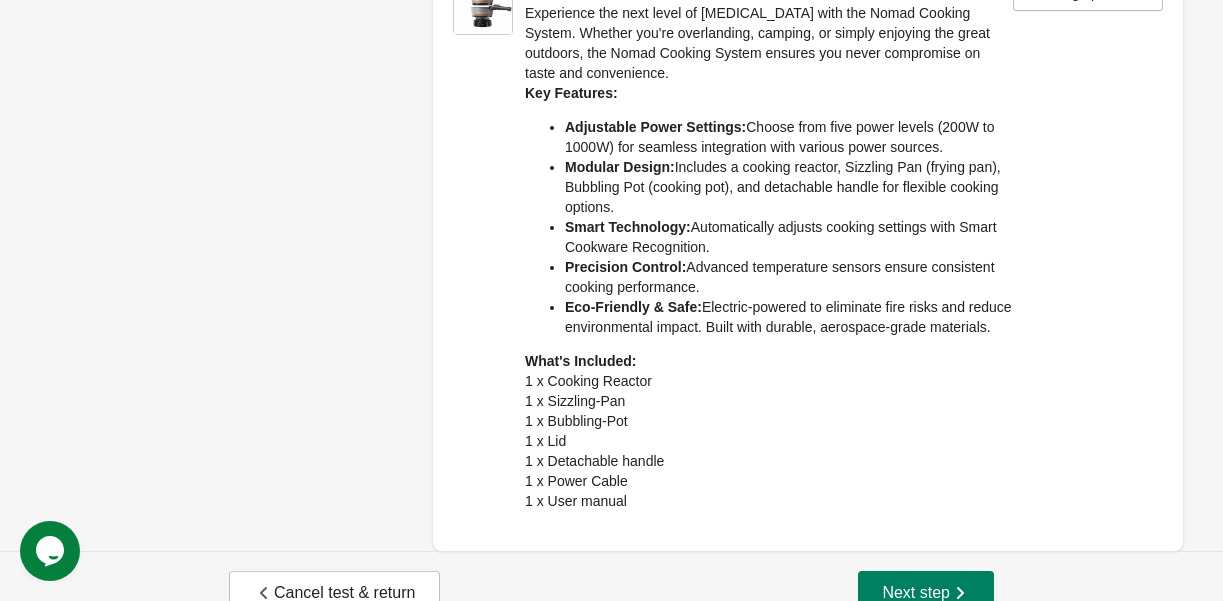 scroll, scrollTop: 330, scrollLeft: 0, axis: vertical 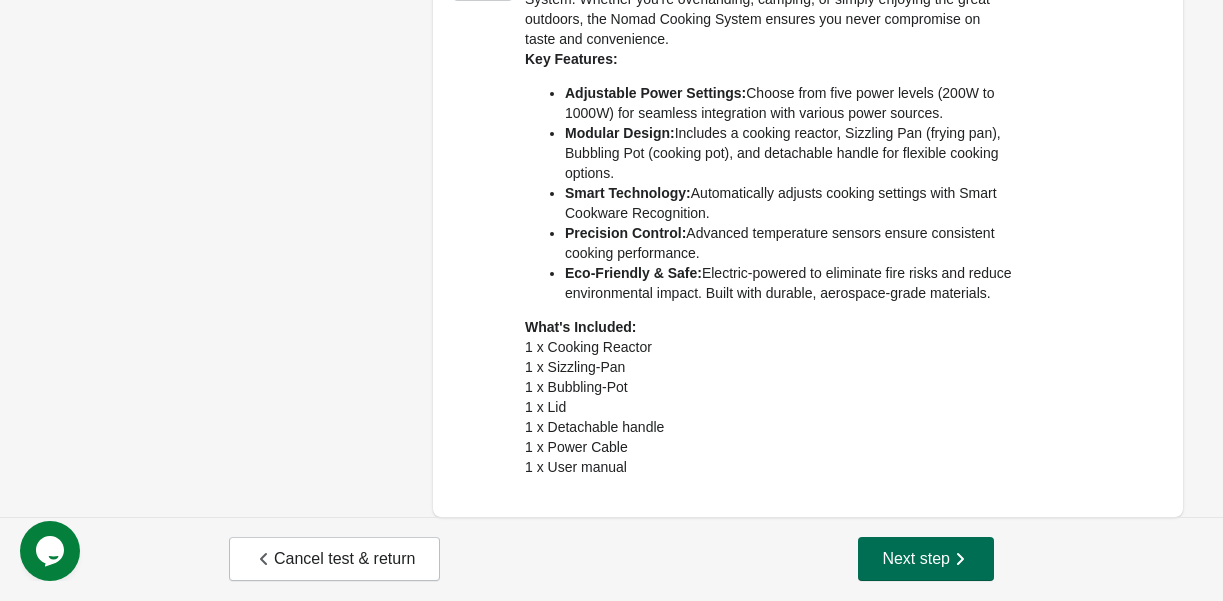 click on "Next step" at bounding box center (926, 559) 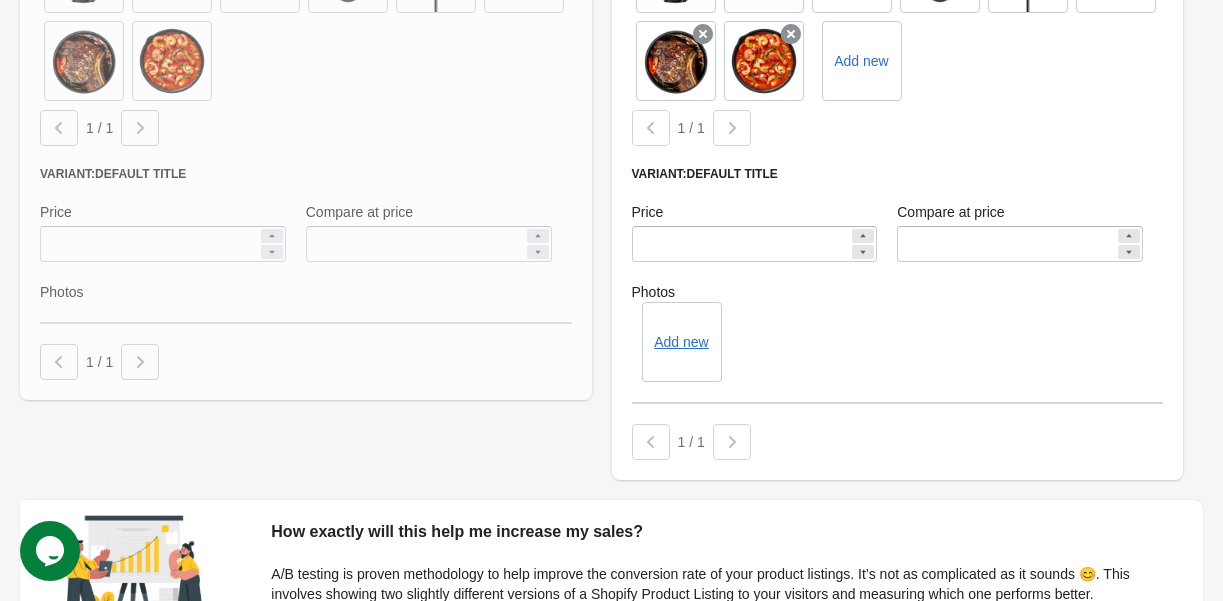 scroll, scrollTop: 1337, scrollLeft: 0, axis: vertical 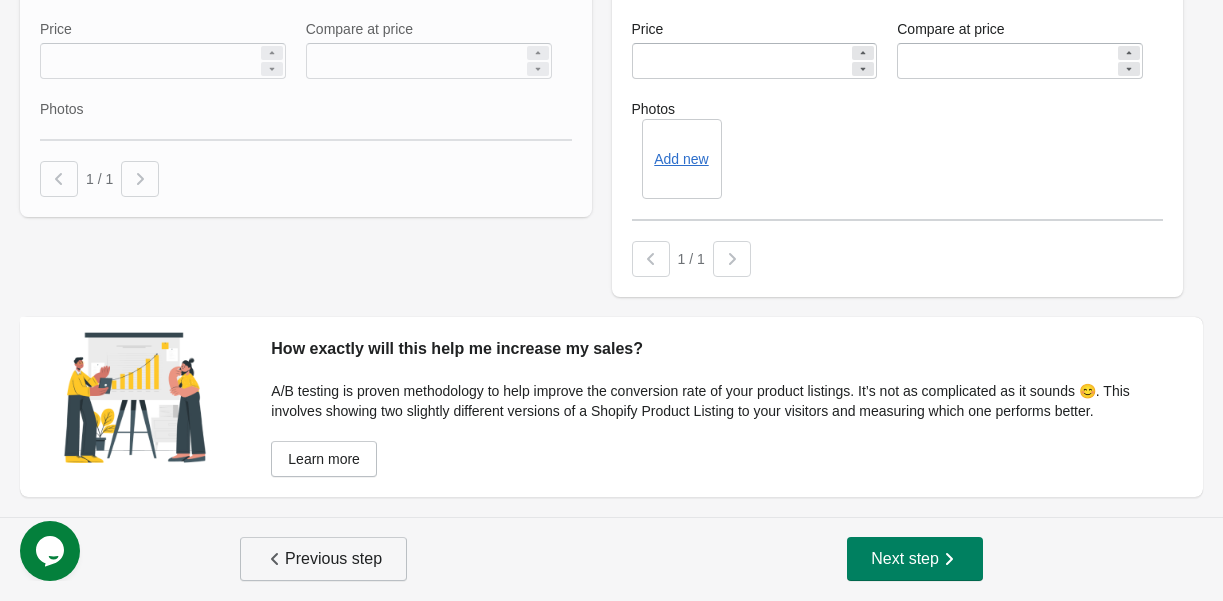click on "Previous step" at bounding box center (323, 559) 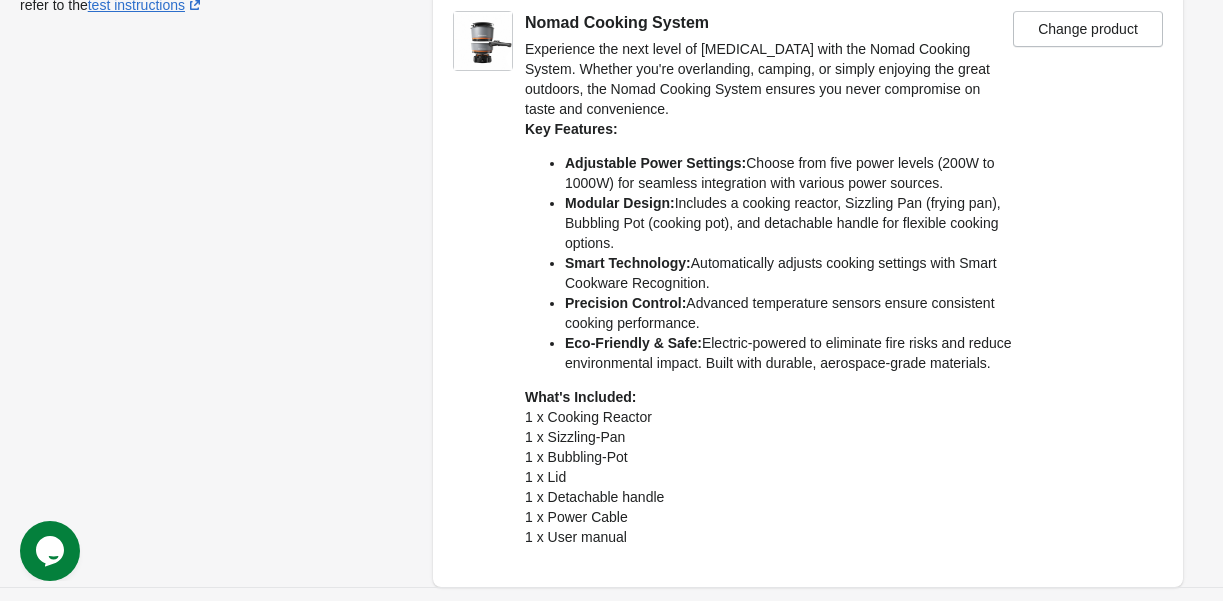 scroll, scrollTop: 330, scrollLeft: 0, axis: vertical 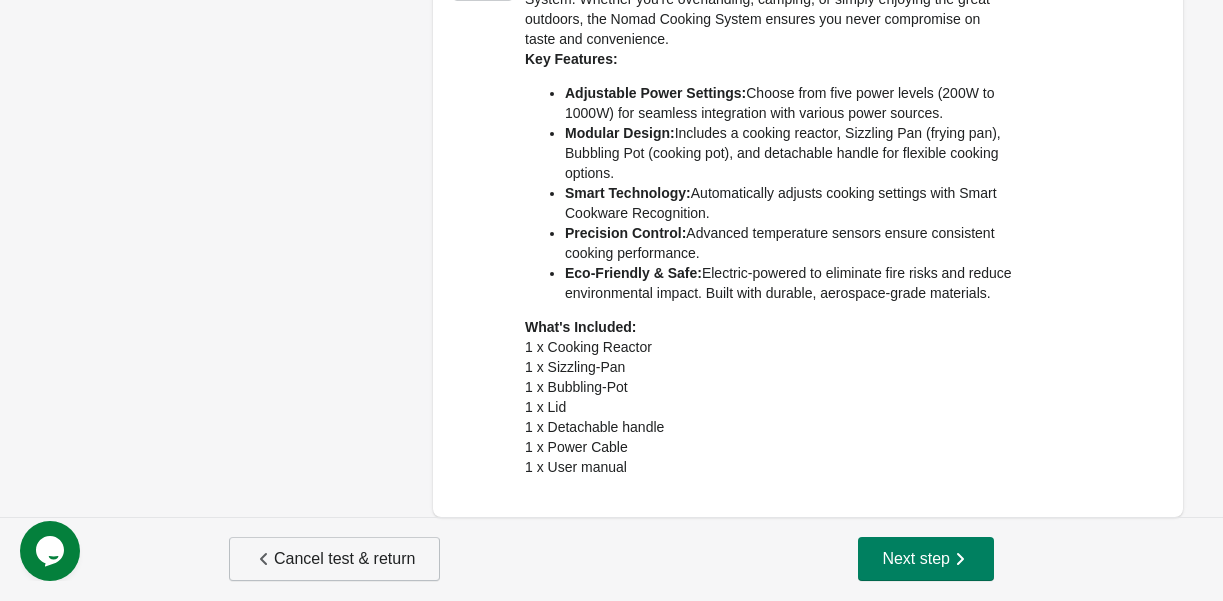click on "Cancel test & return" at bounding box center [334, 559] 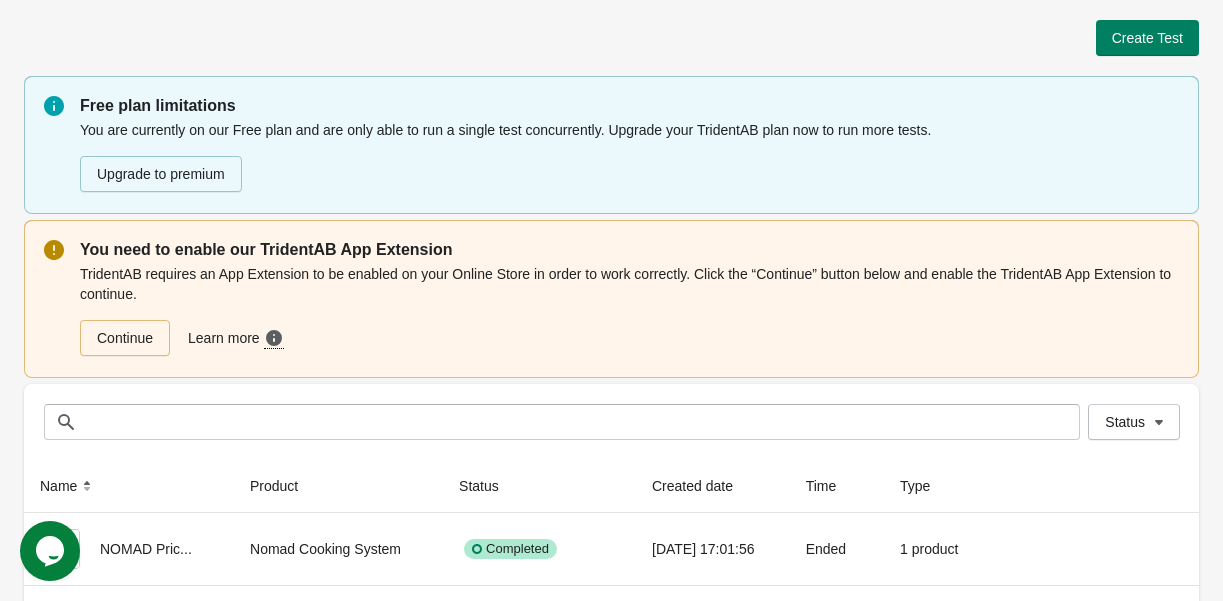 scroll, scrollTop: 108, scrollLeft: 0, axis: vertical 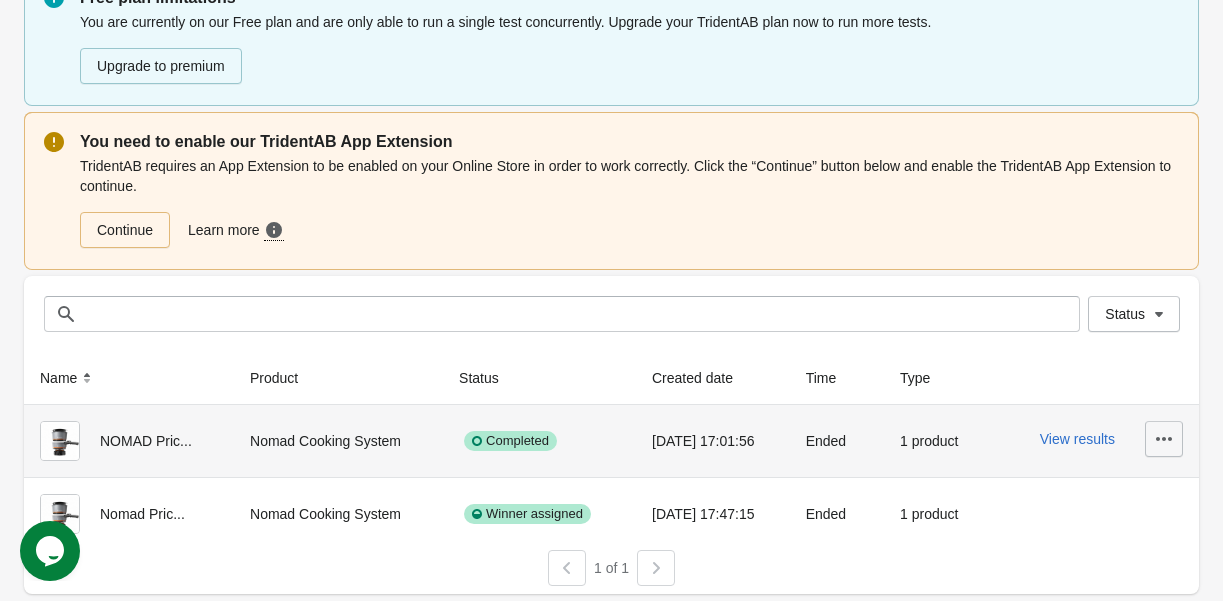 click 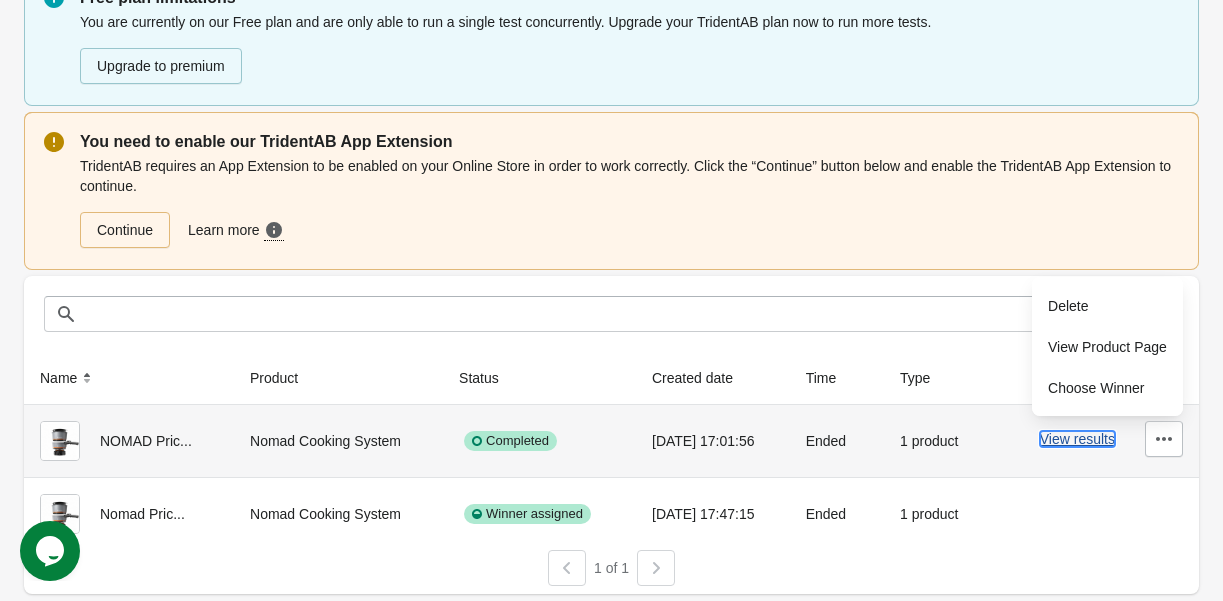 click on "View results" at bounding box center (1077, 439) 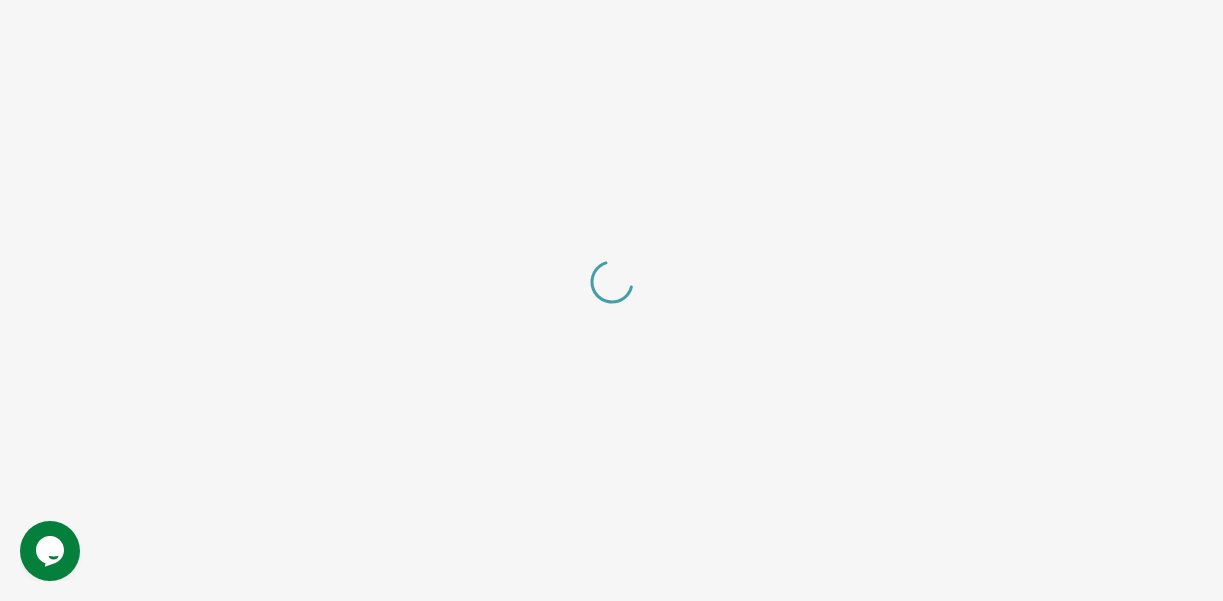 scroll, scrollTop: 0, scrollLeft: 0, axis: both 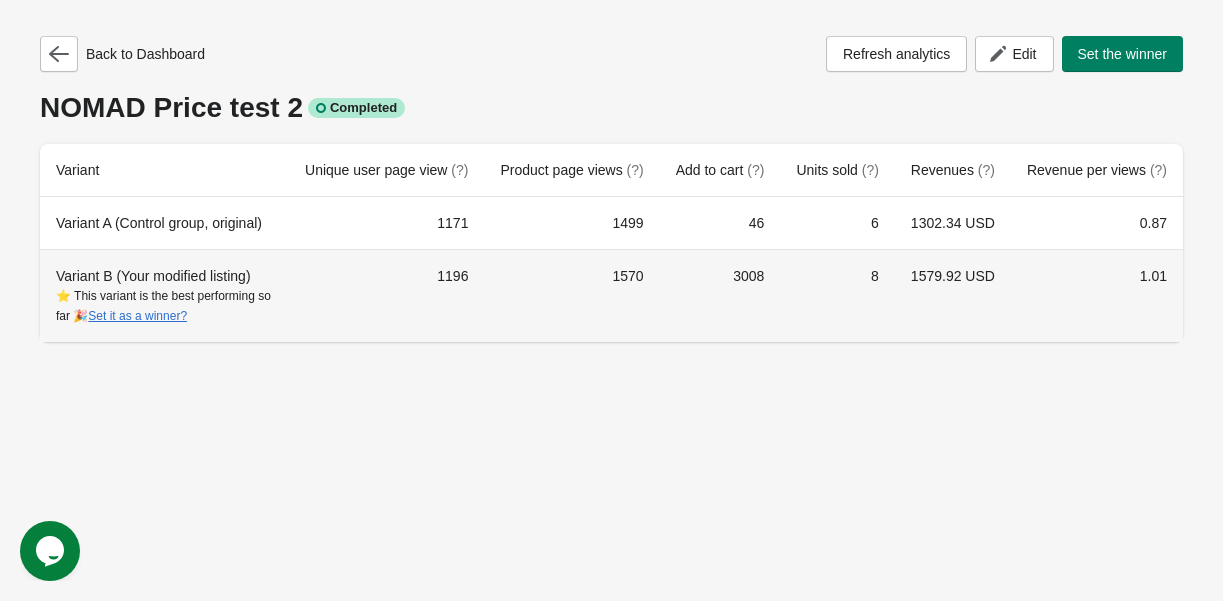click on "3008" at bounding box center [720, 295] 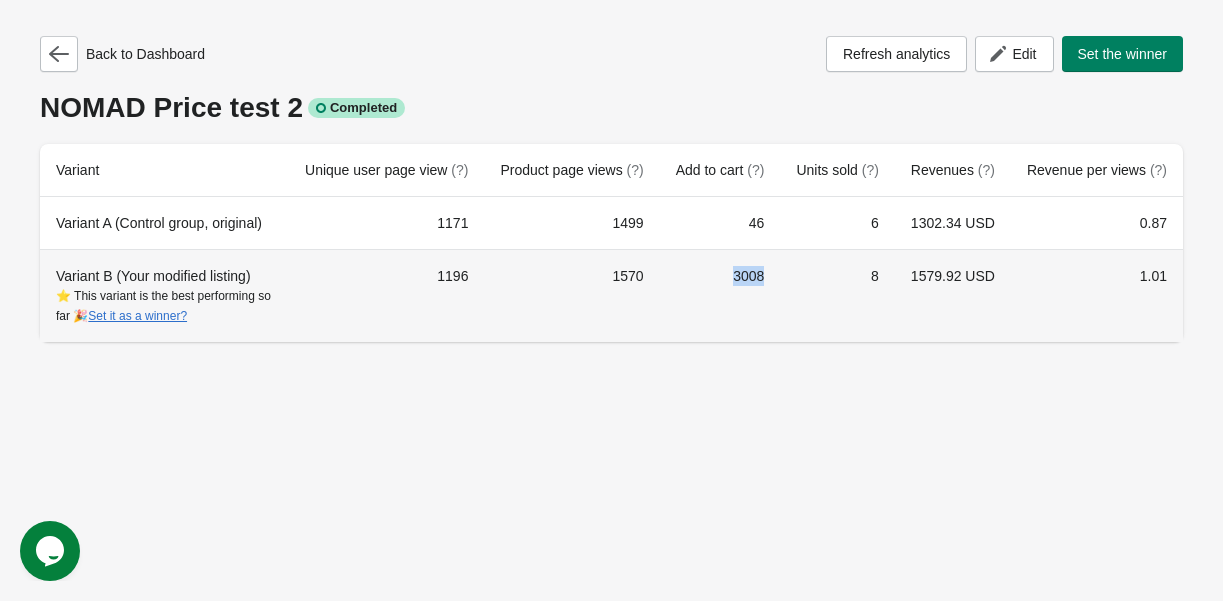click on "3008" at bounding box center [720, 295] 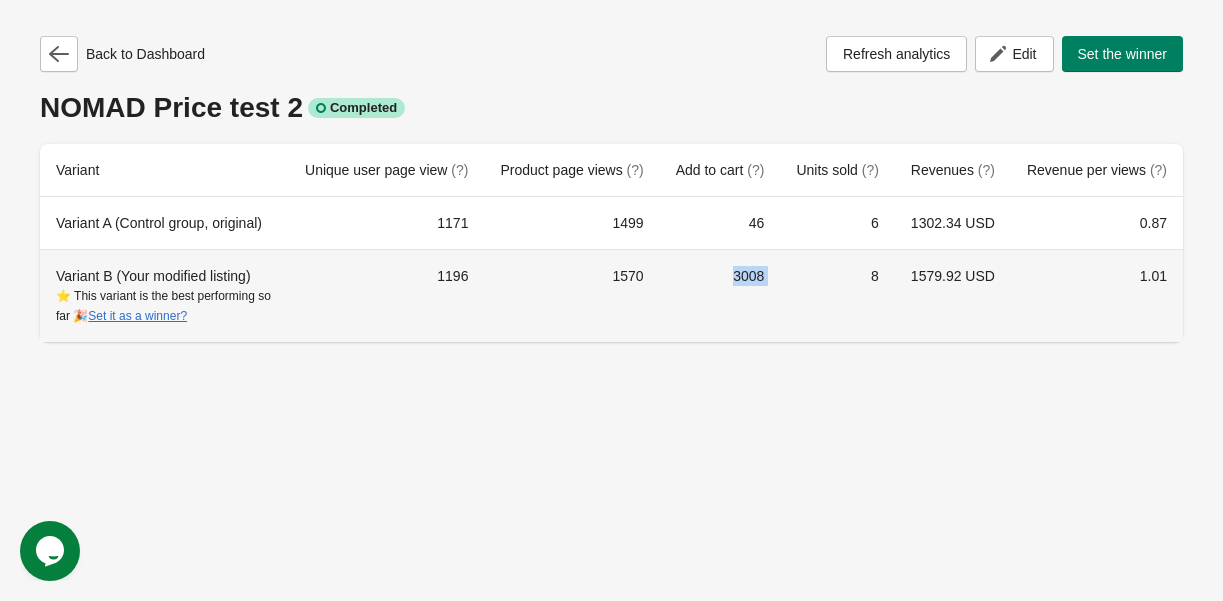 click on "3008" at bounding box center [720, 295] 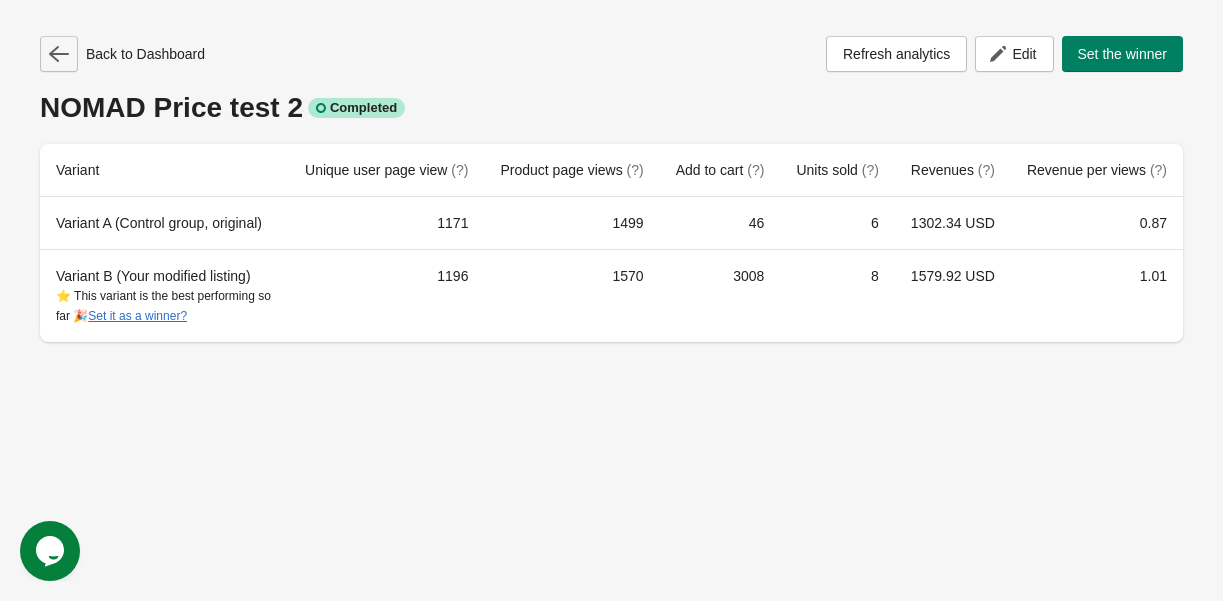 click 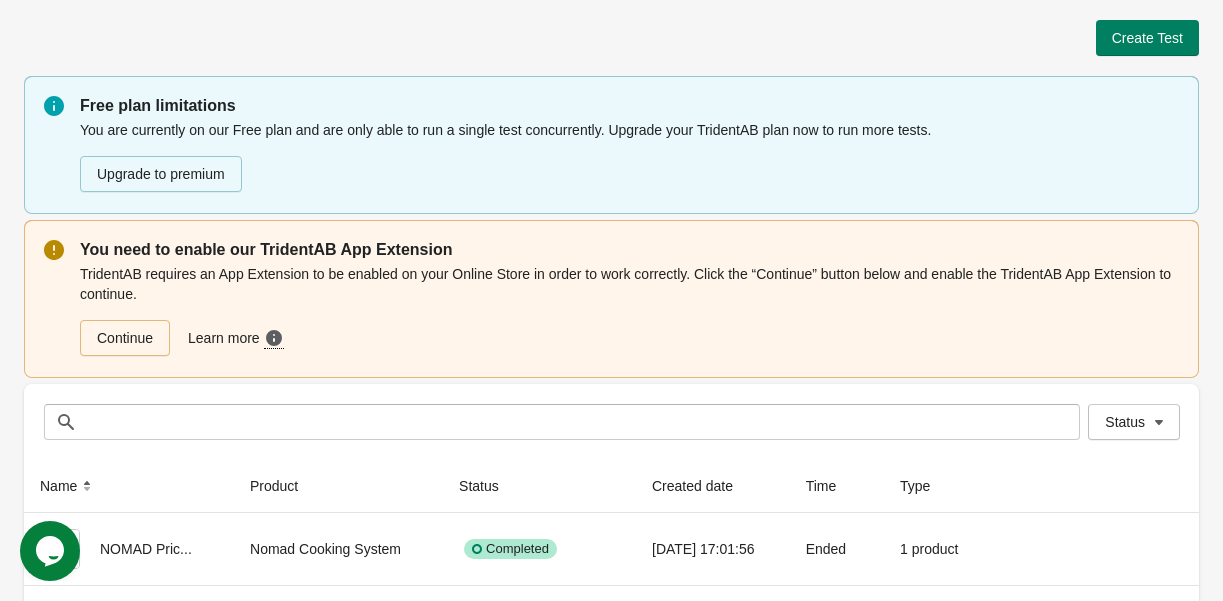 scroll, scrollTop: 108, scrollLeft: 0, axis: vertical 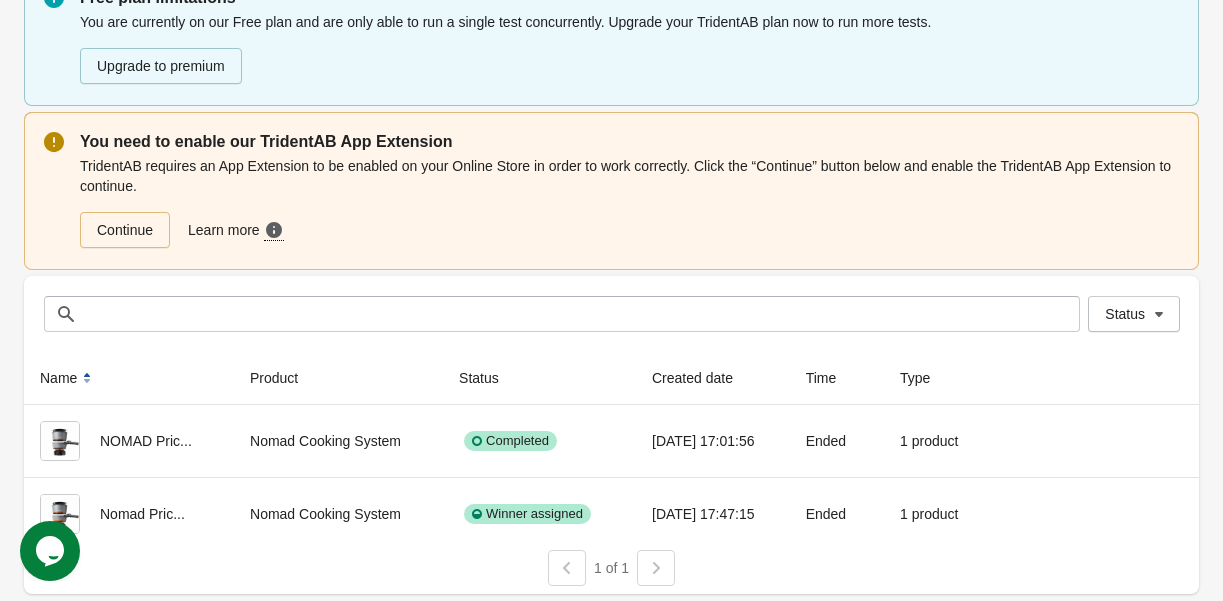 click on "Name" at bounding box center [129, 378] 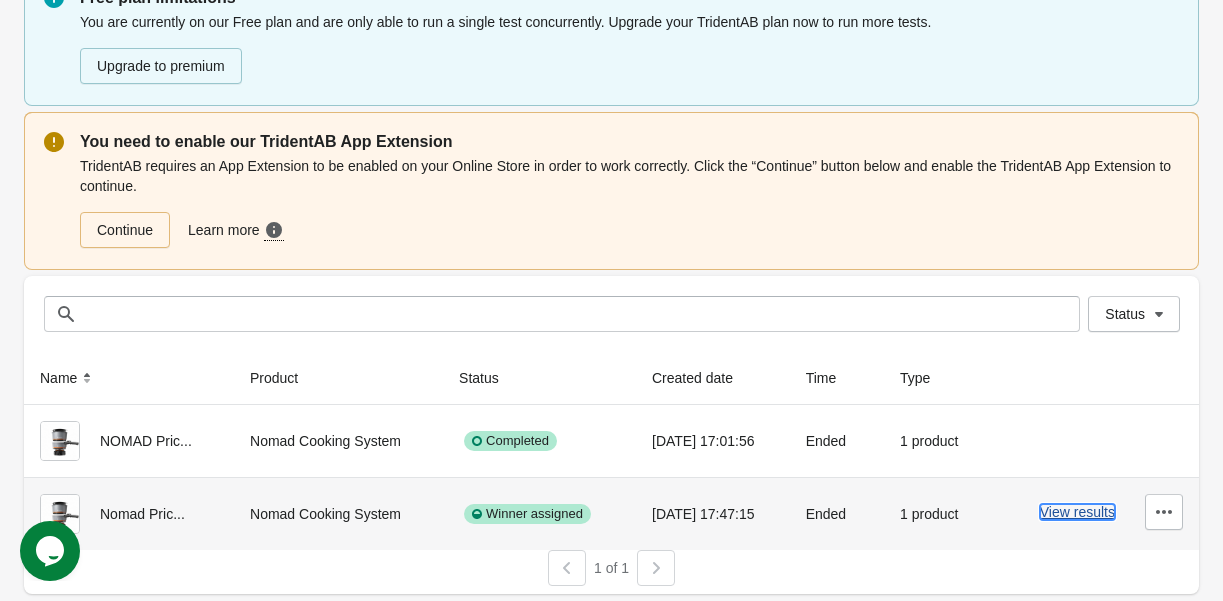 click on "View results" at bounding box center (1077, 512) 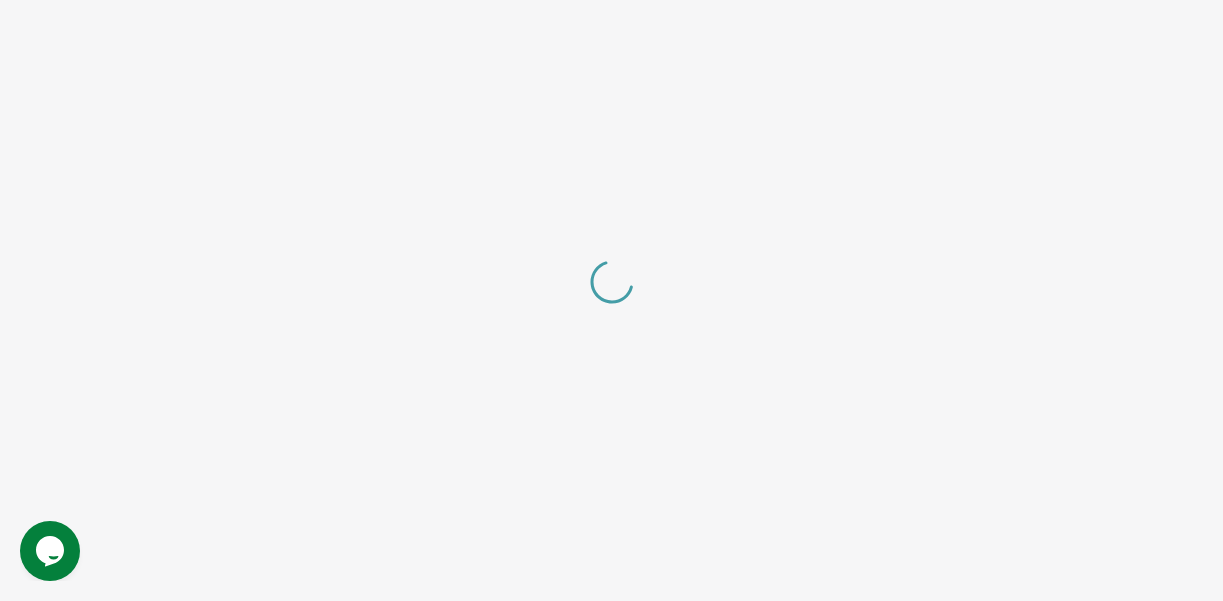 scroll, scrollTop: 0, scrollLeft: 0, axis: both 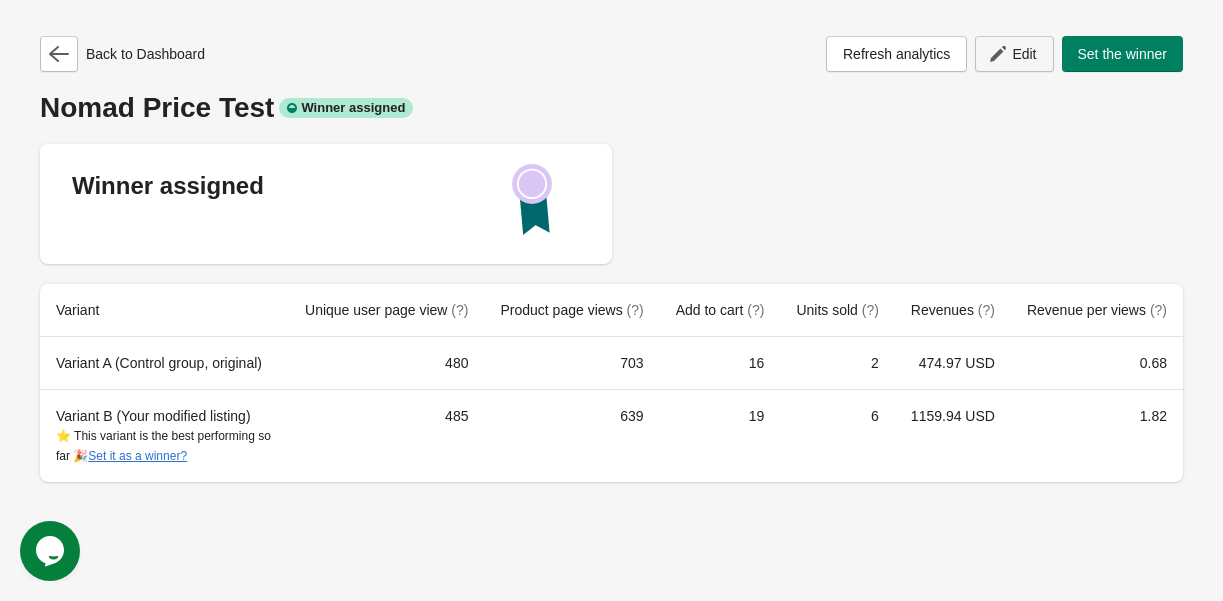 click on "Edit" at bounding box center (1014, 54) 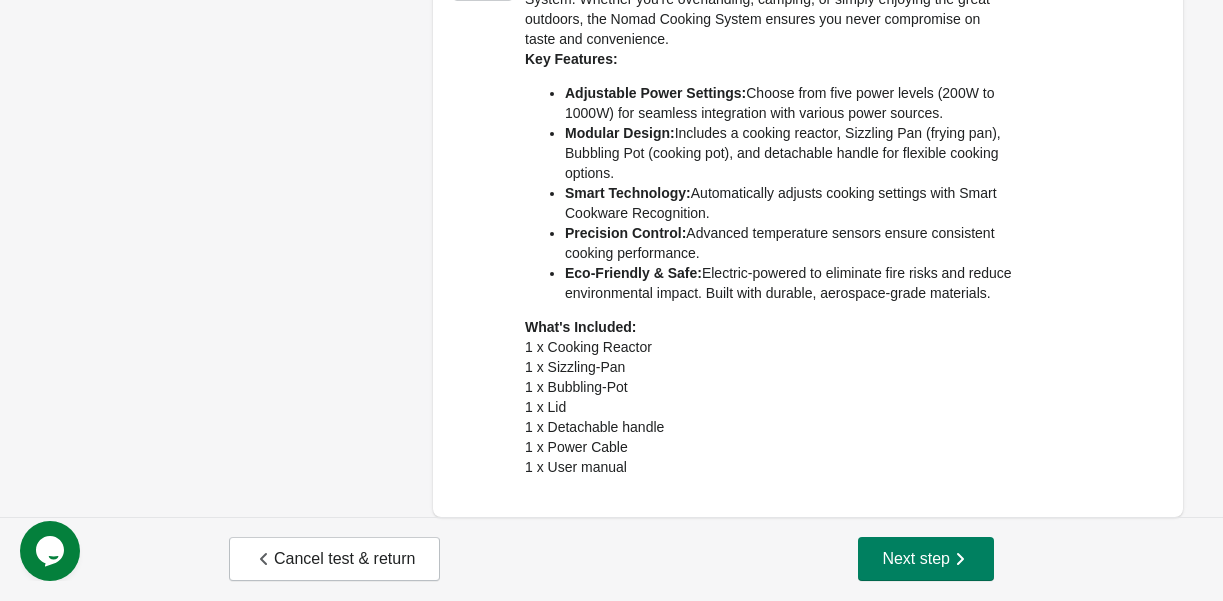 scroll, scrollTop: 0, scrollLeft: 0, axis: both 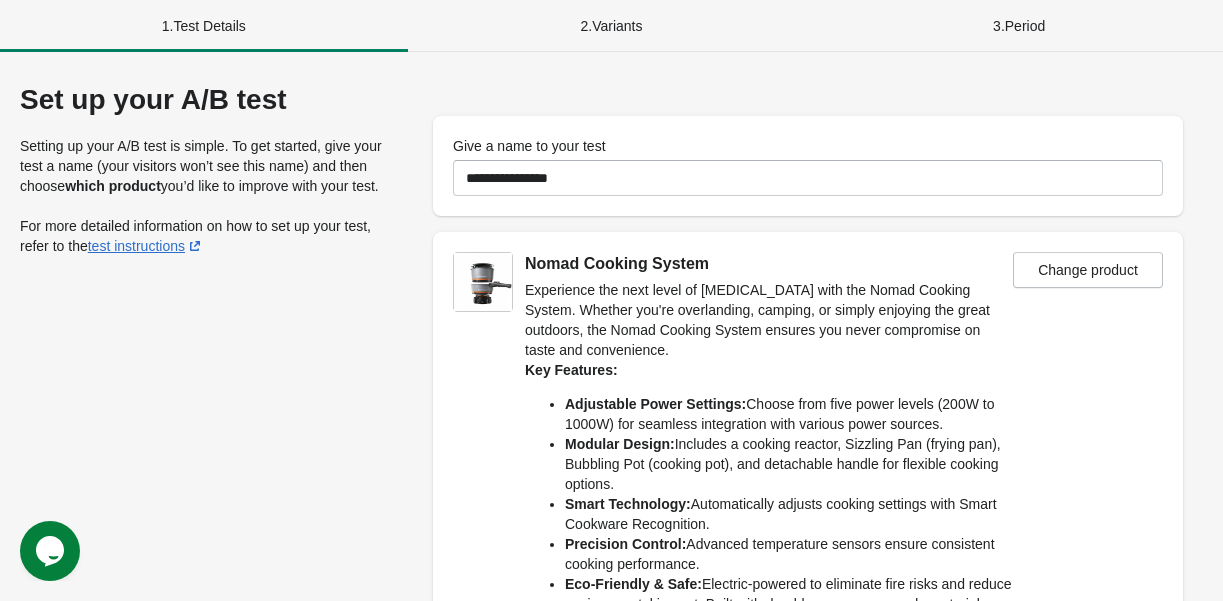 drag, startPoint x: 607, startPoint y: 21, endPoint x: 605, endPoint y: 55, distance: 34.058773 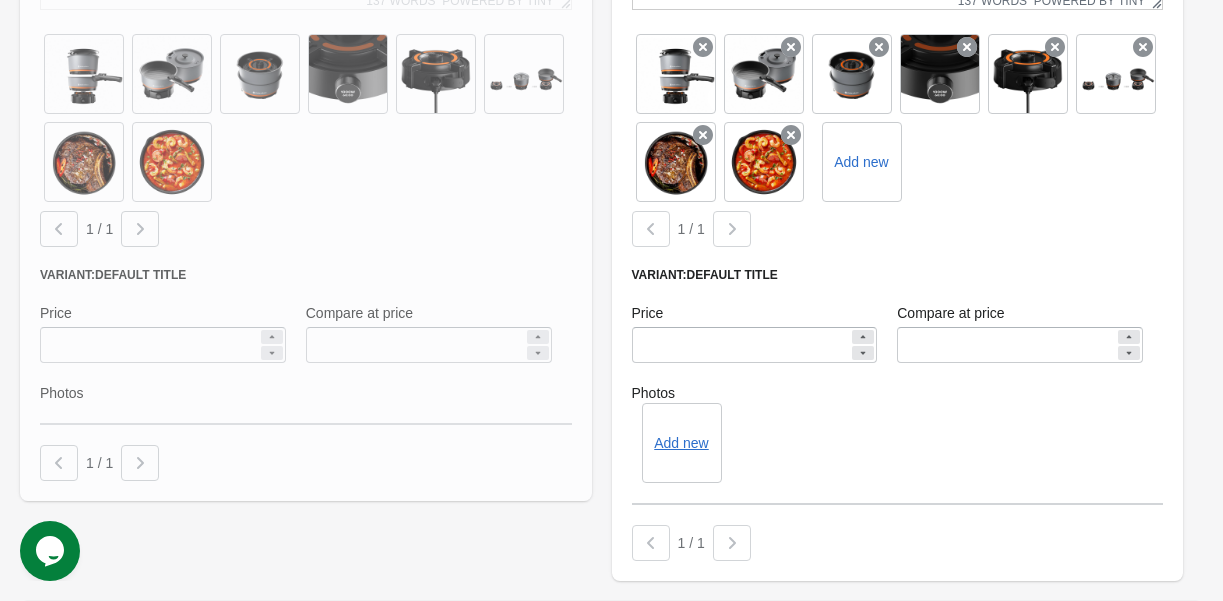 scroll, scrollTop: 1337, scrollLeft: 0, axis: vertical 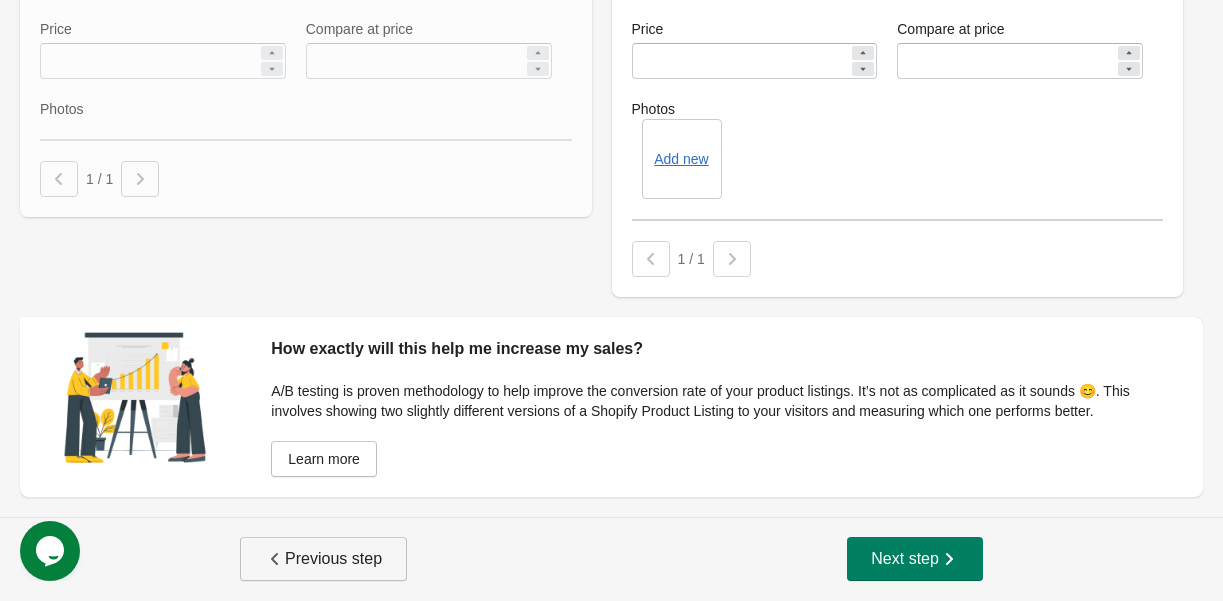 click on "Previous step" at bounding box center (323, 559) 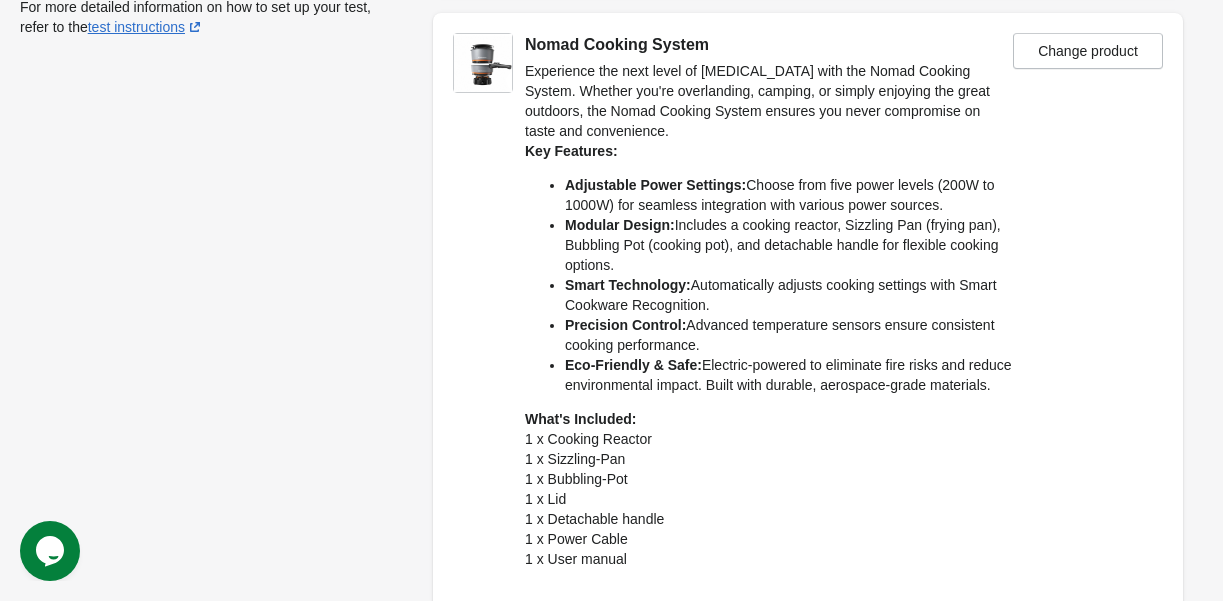 scroll, scrollTop: 330, scrollLeft: 0, axis: vertical 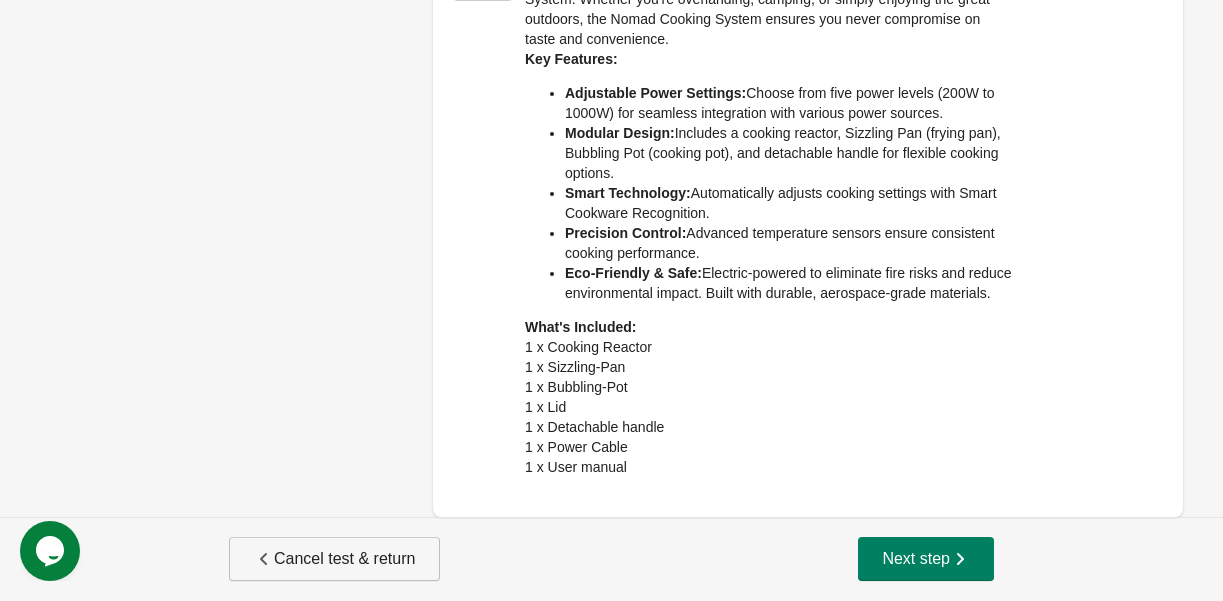 click on "Cancel test & return" at bounding box center (334, 559) 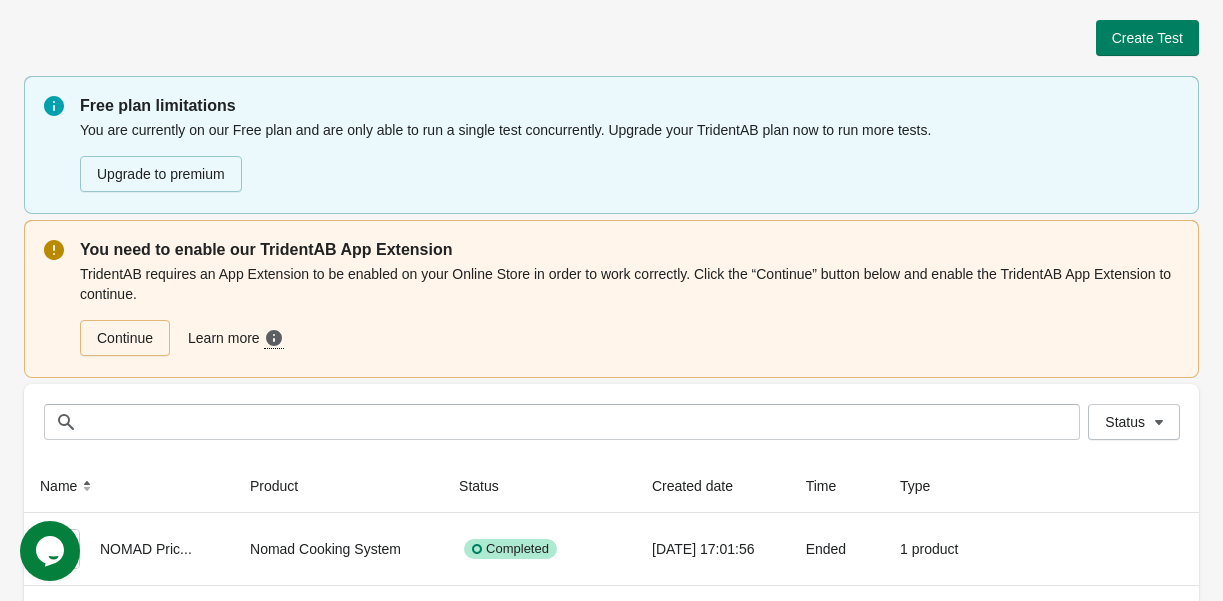 scroll, scrollTop: 108, scrollLeft: 0, axis: vertical 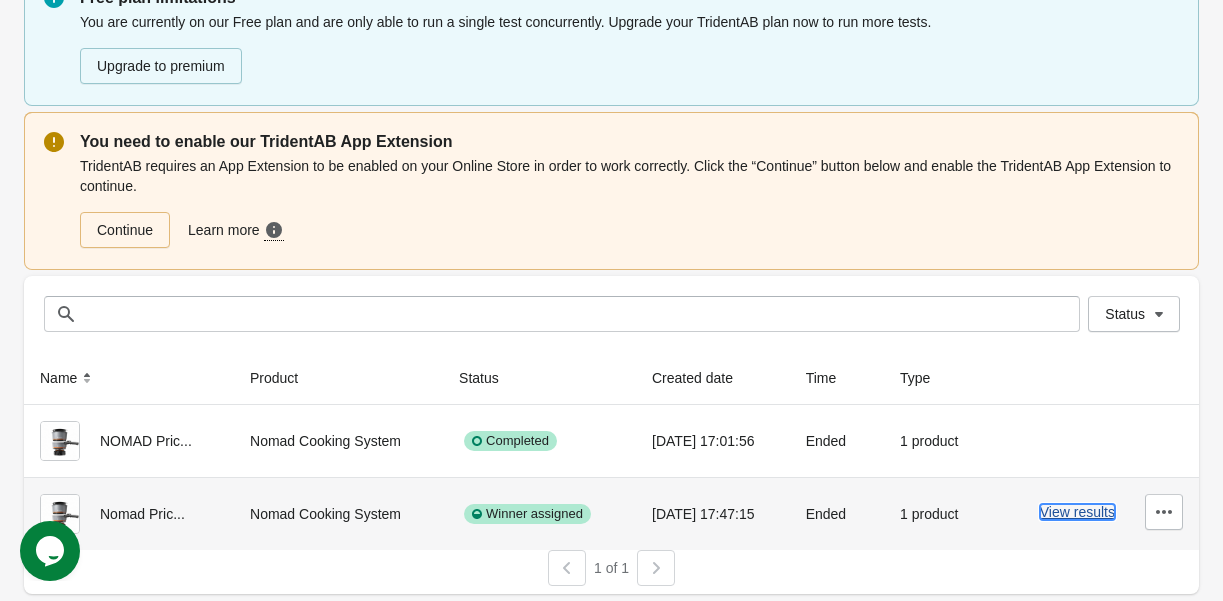 click on "View results" at bounding box center (1077, 512) 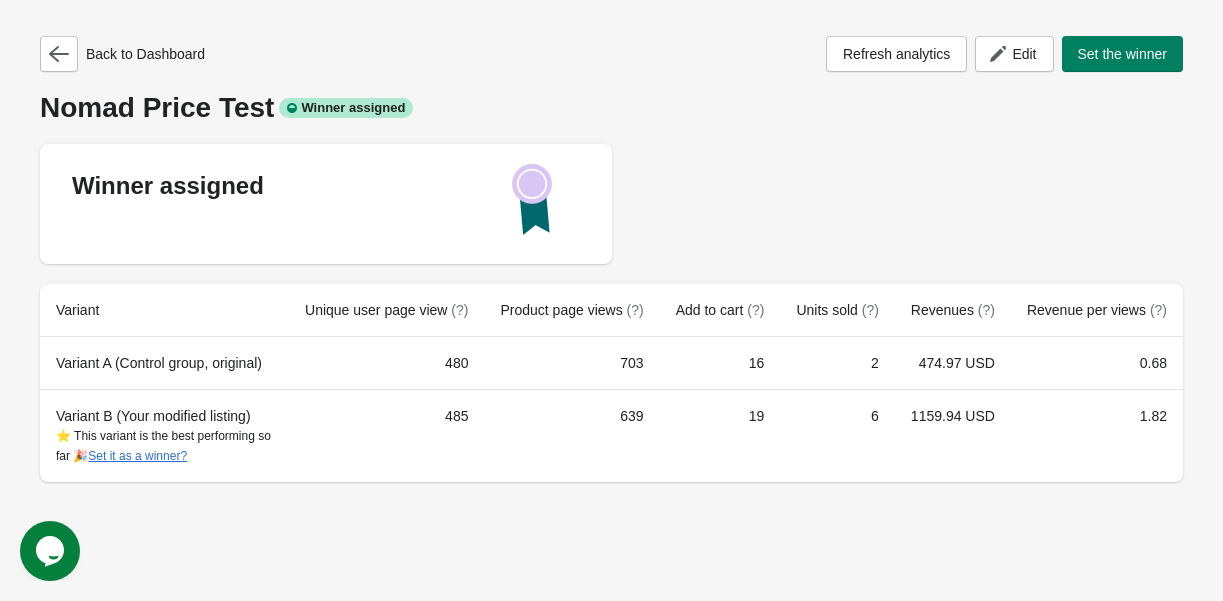scroll, scrollTop: 0, scrollLeft: 0, axis: both 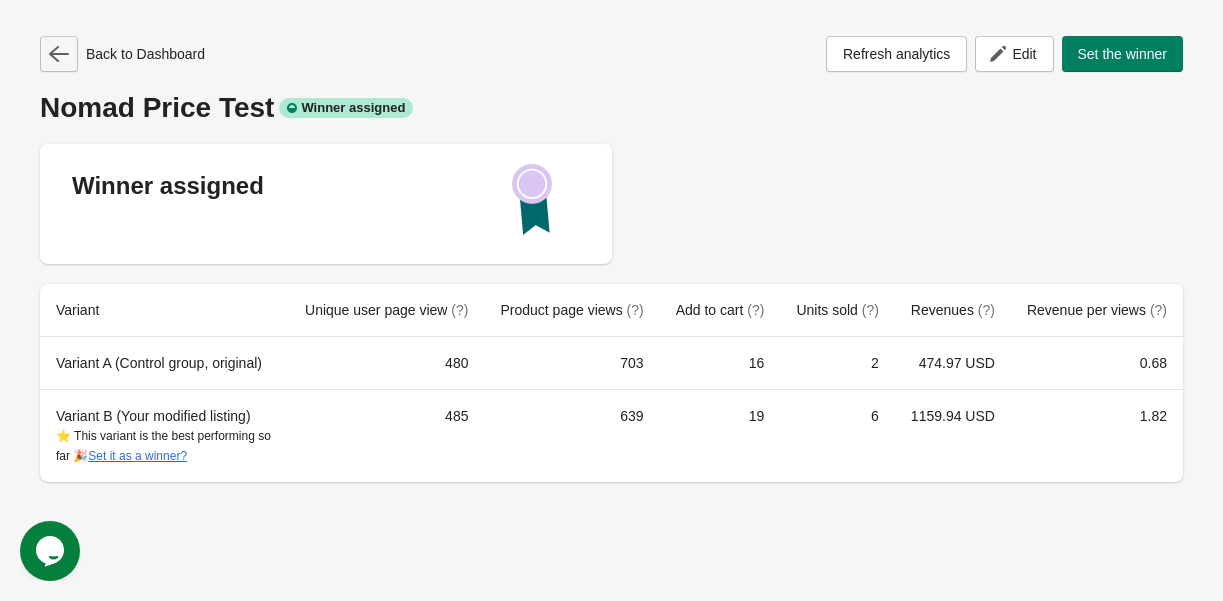 click 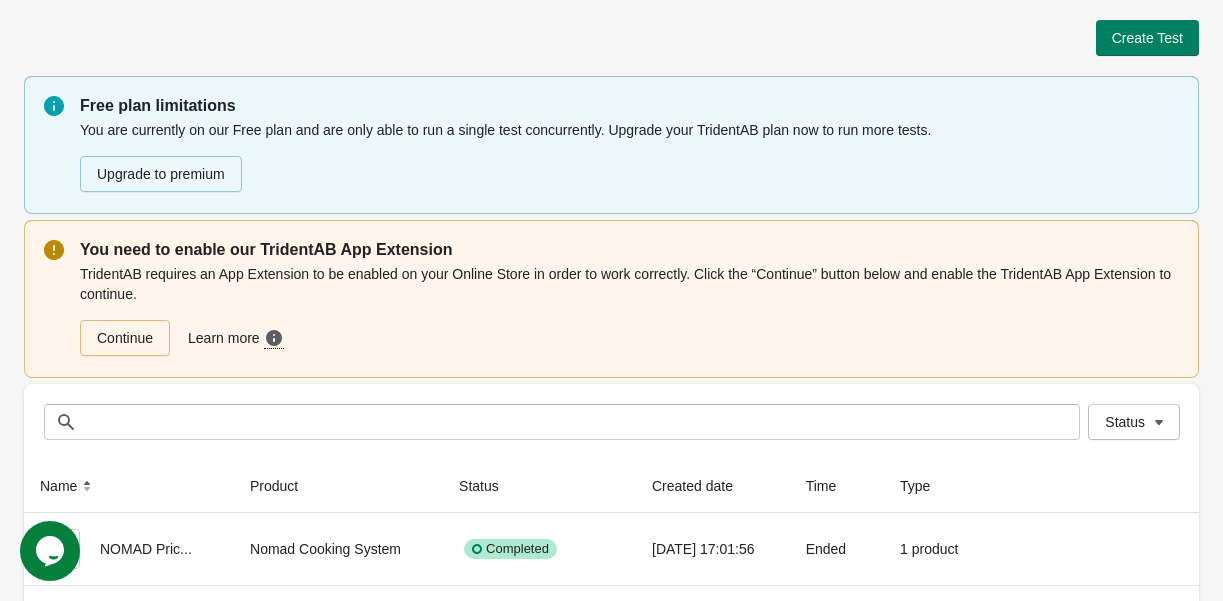 scroll, scrollTop: 108, scrollLeft: 0, axis: vertical 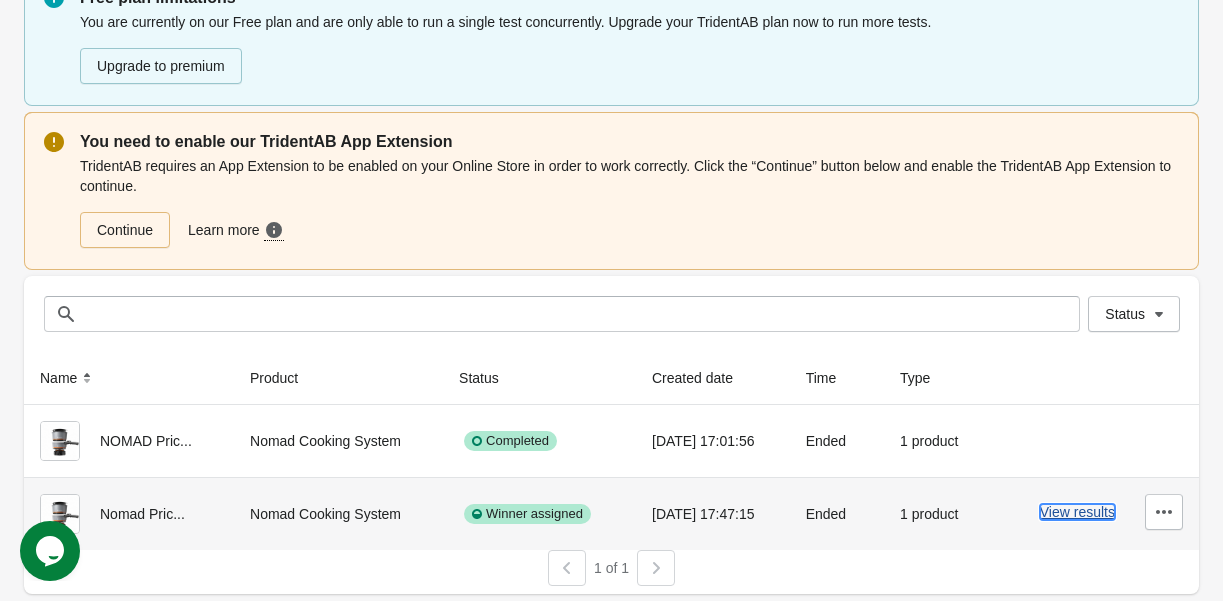 click on "View results" at bounding box center [1077, 512] 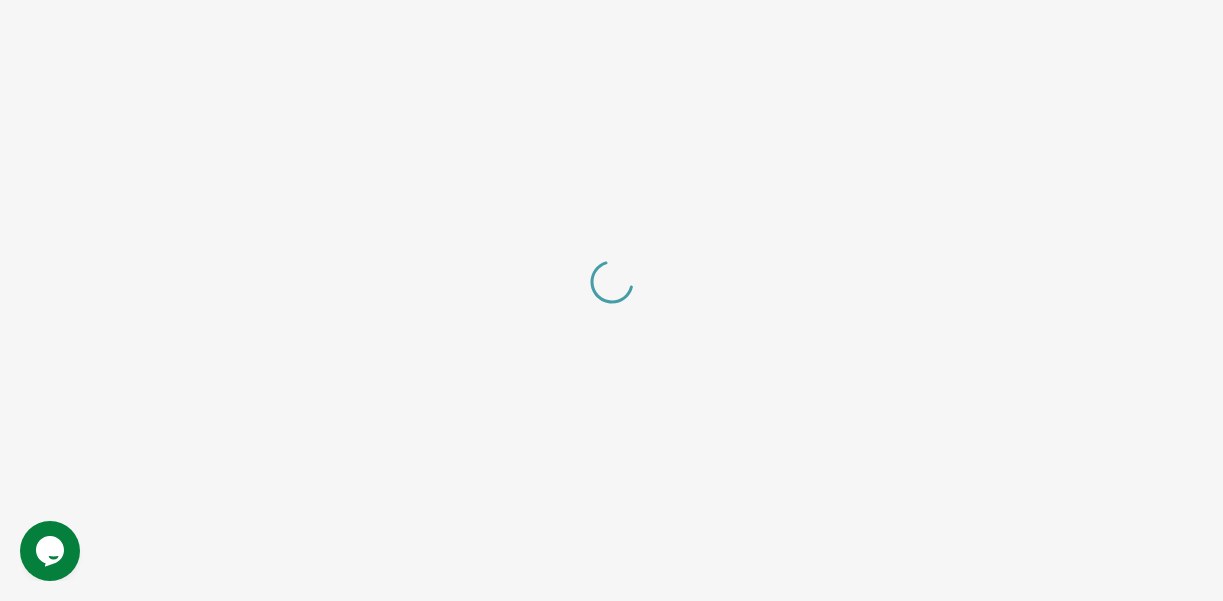 scroll, scrollTop: 0, scrollLeft: 0, axis: both 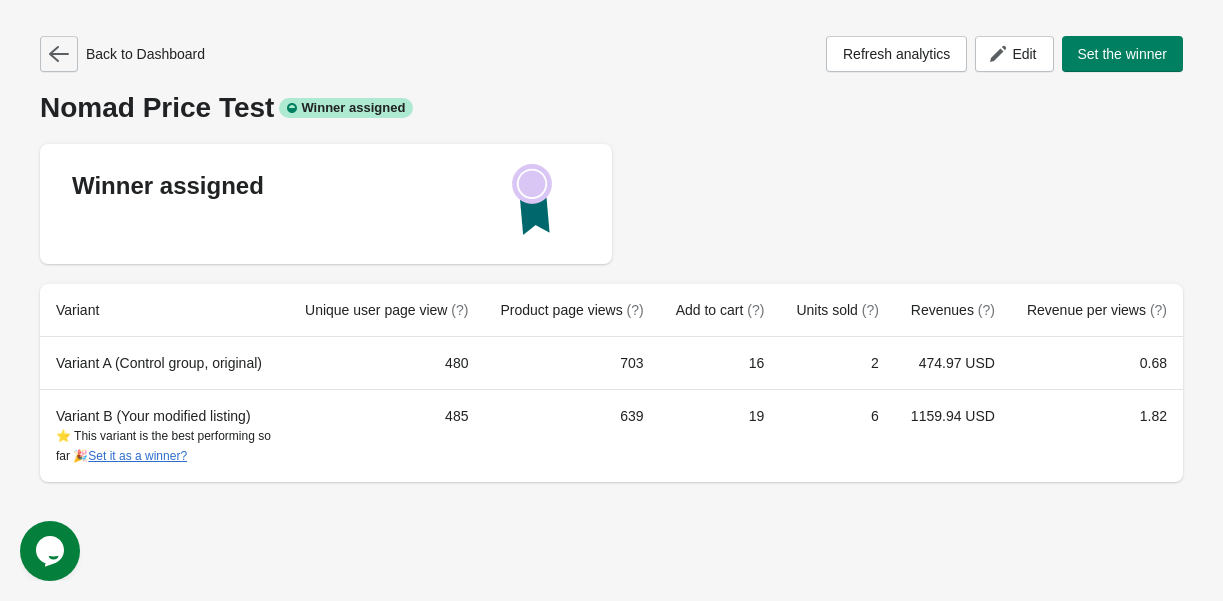 click 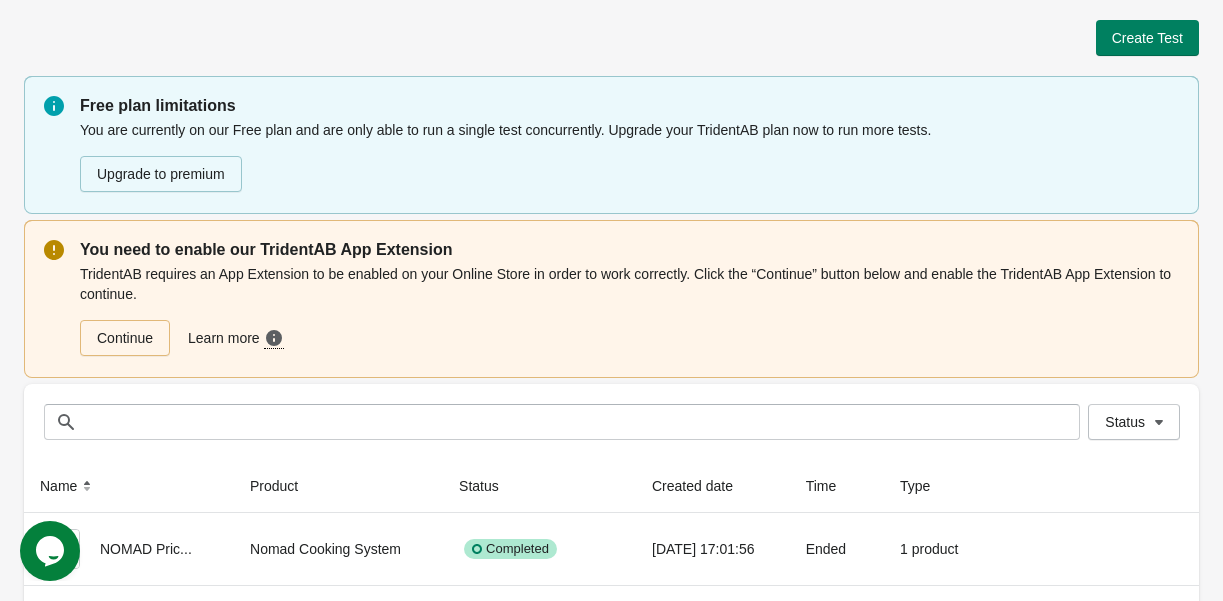scroll, scrollTop: 108, scrollLeft: 0, axis: vertical 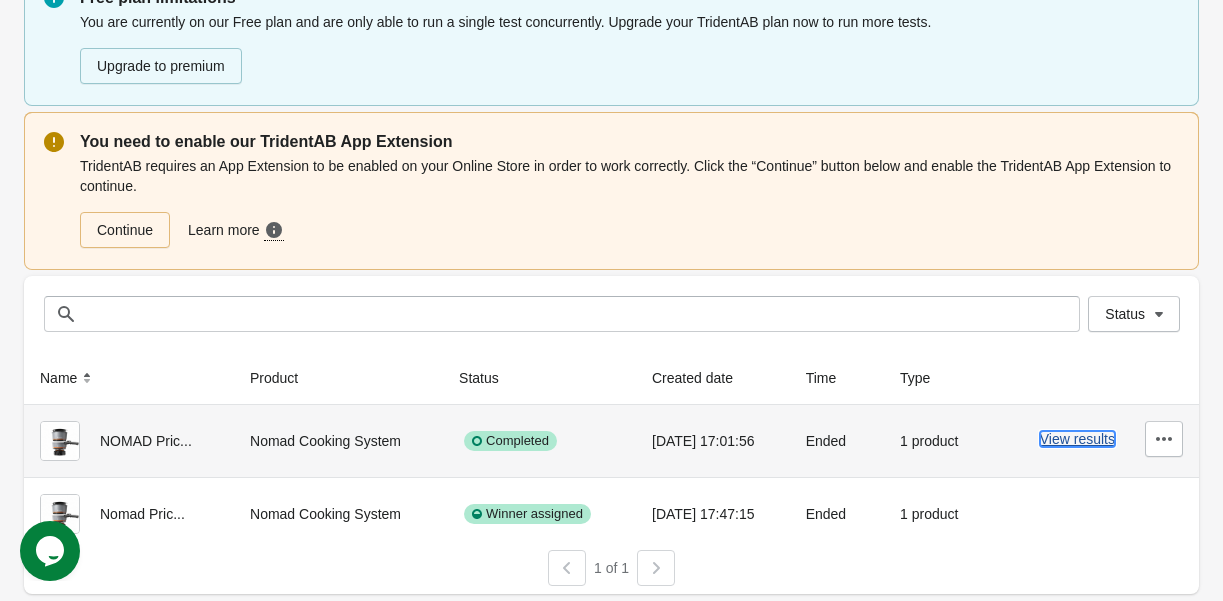 click on "View results" at bounding box center (1077, 439) 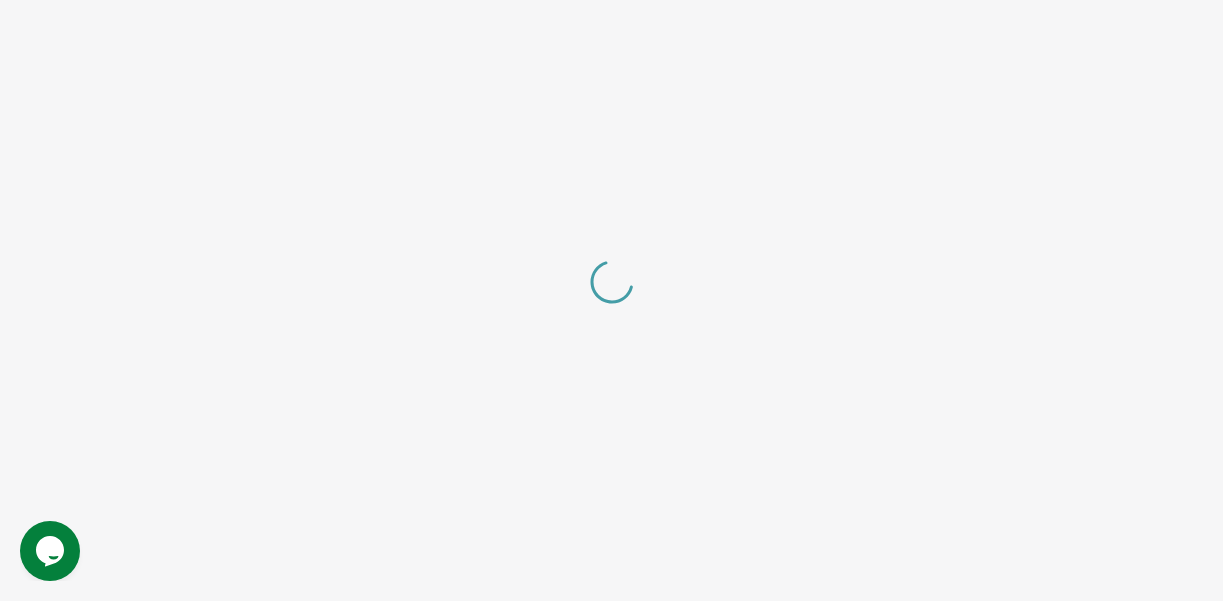 scroll, scrollTop: 0, scrollLeft: 0, axis: both 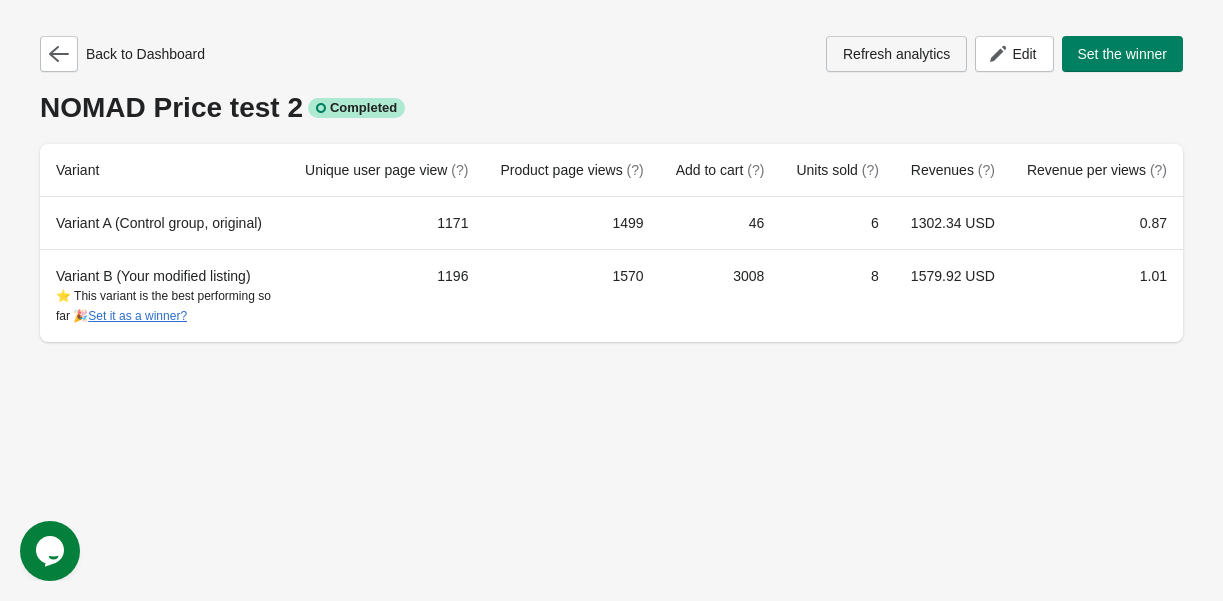 click on "Refresh analytics" at bounding box center [896, 54] 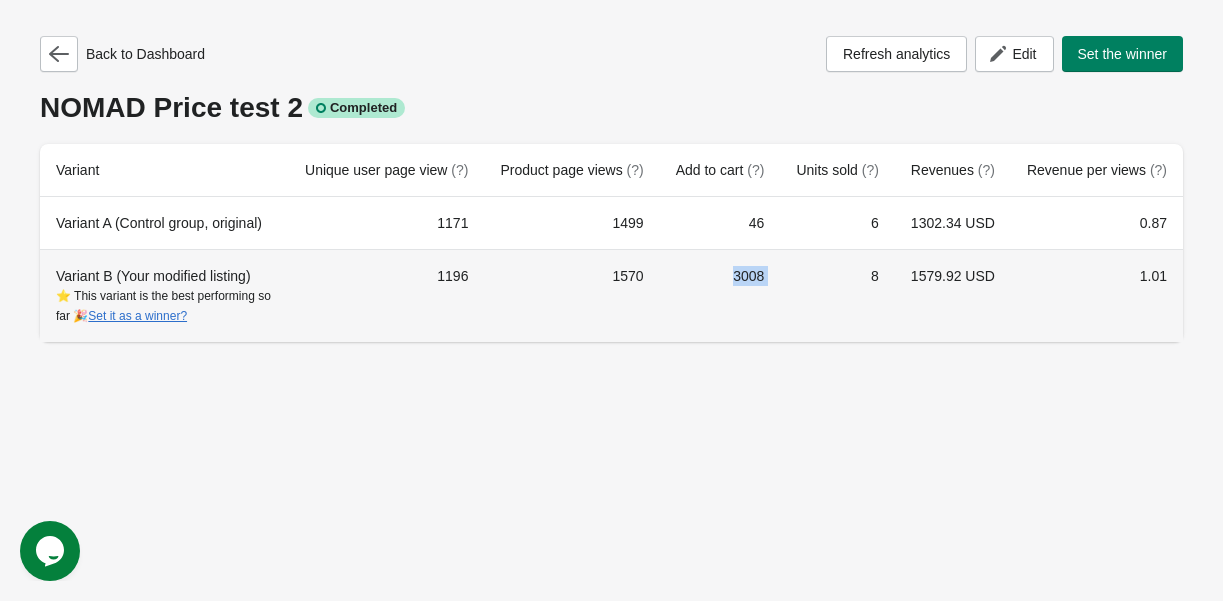 drag, startPoint x: 712, startPoint y: 297, endPoint x: 789, endPoint y: 299, distance: 77.02597 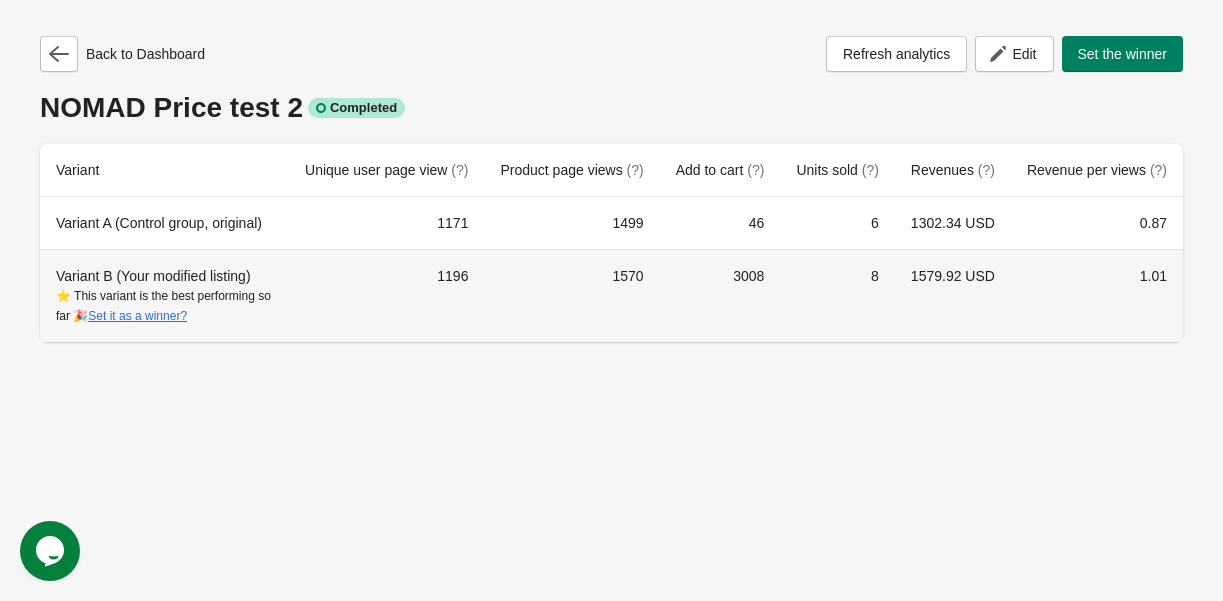 click on "3008" at bounding box center [720, 295] 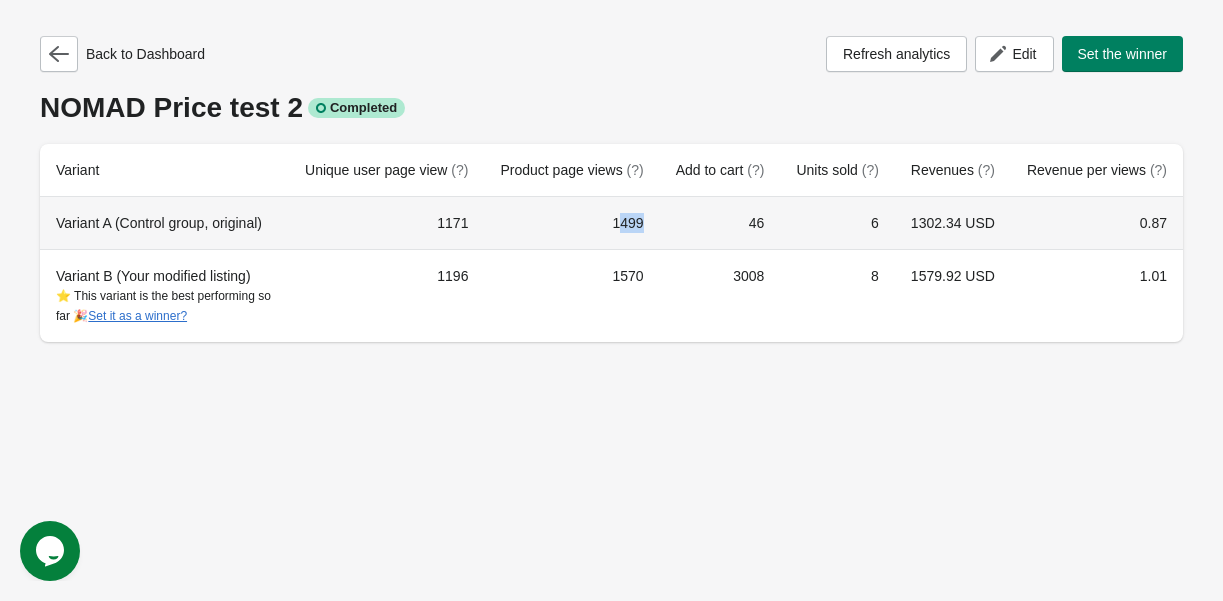 drag, startPoint x: 605, startPoint y: 223, endPoint x: 635, endPoint y: 224, distance: 30.016663 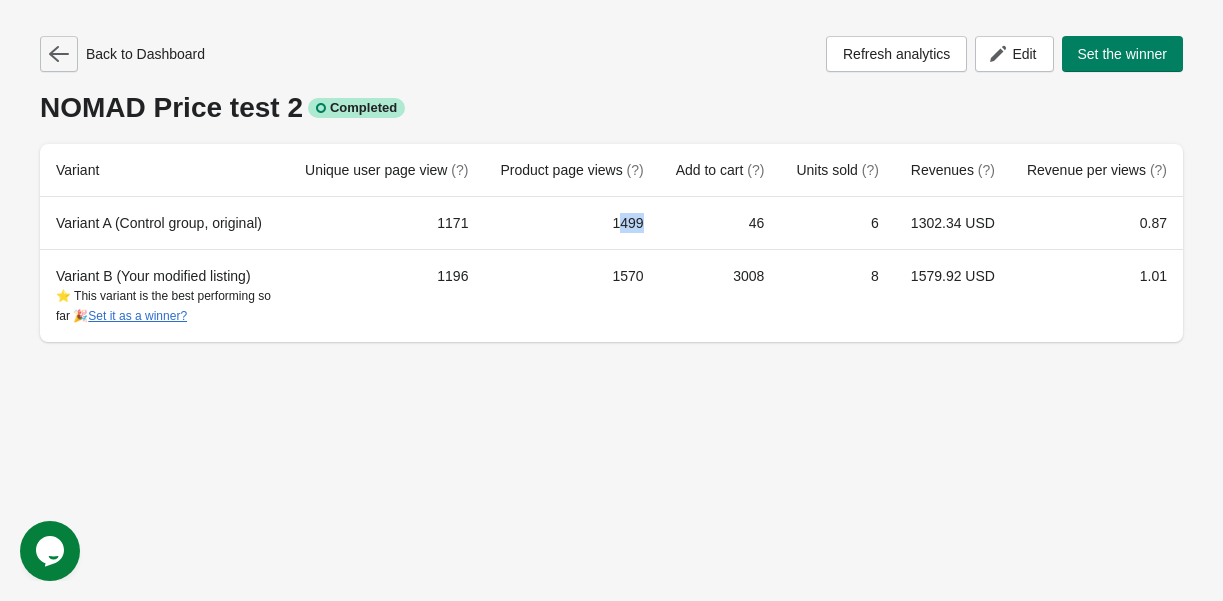 click 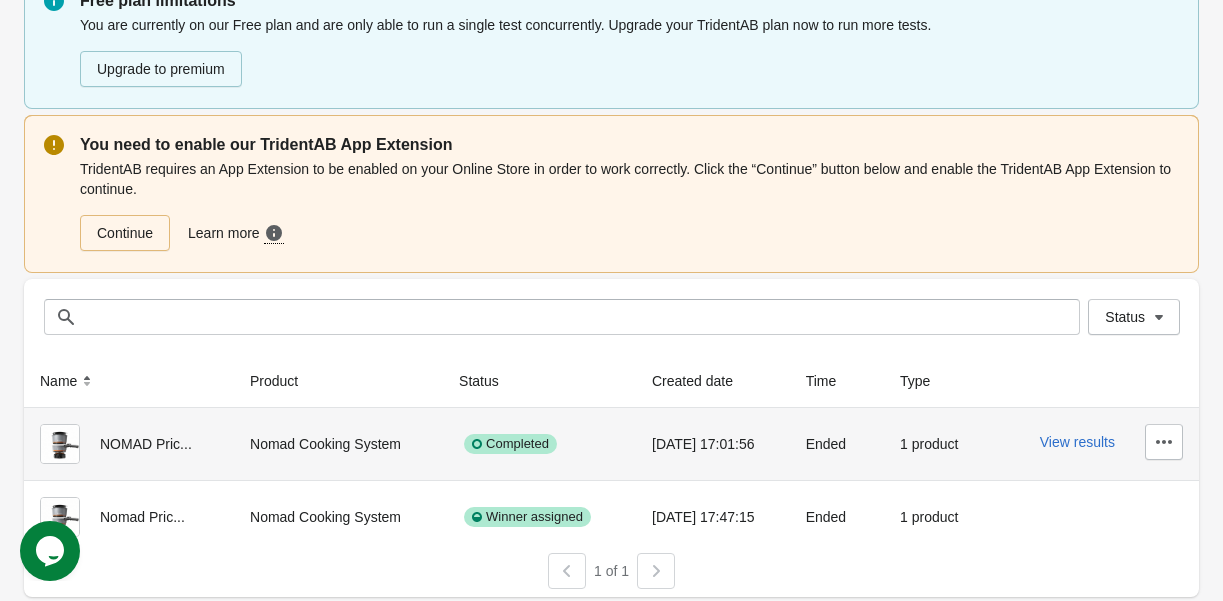 scroll, scrollTop: 108, scrollLeft: 0, axis: vertical 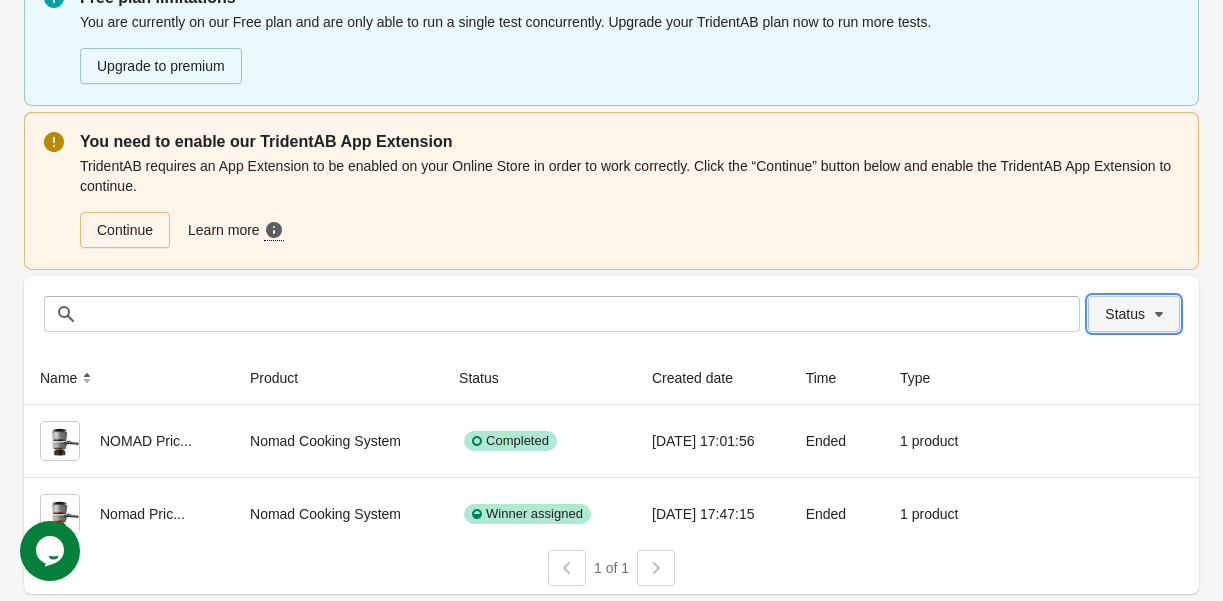 click on "Status" at bounding box center (1134, 314) 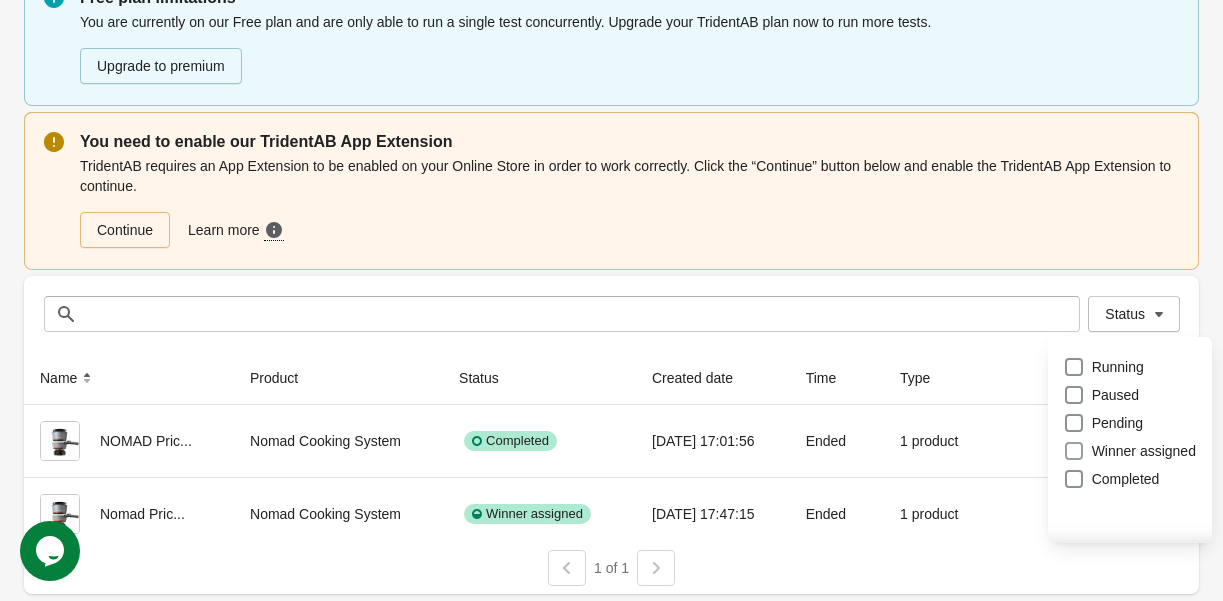 click at bounding box center (1074, 451) 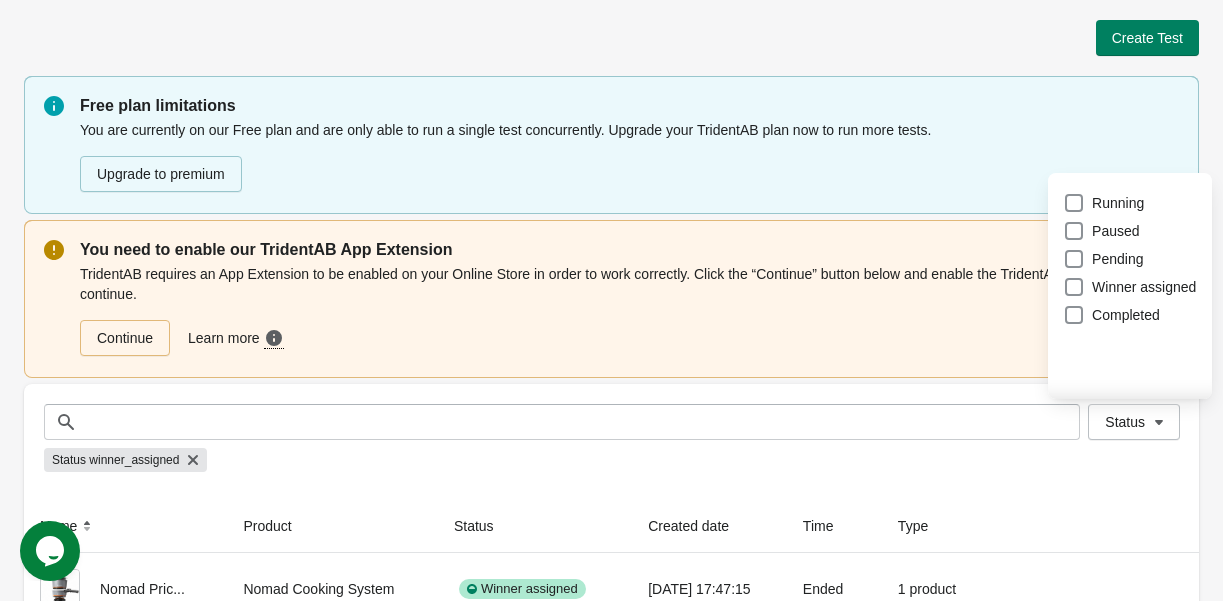 scroll, scrollTop: 75, scrollLeft: 0, axis: vertical 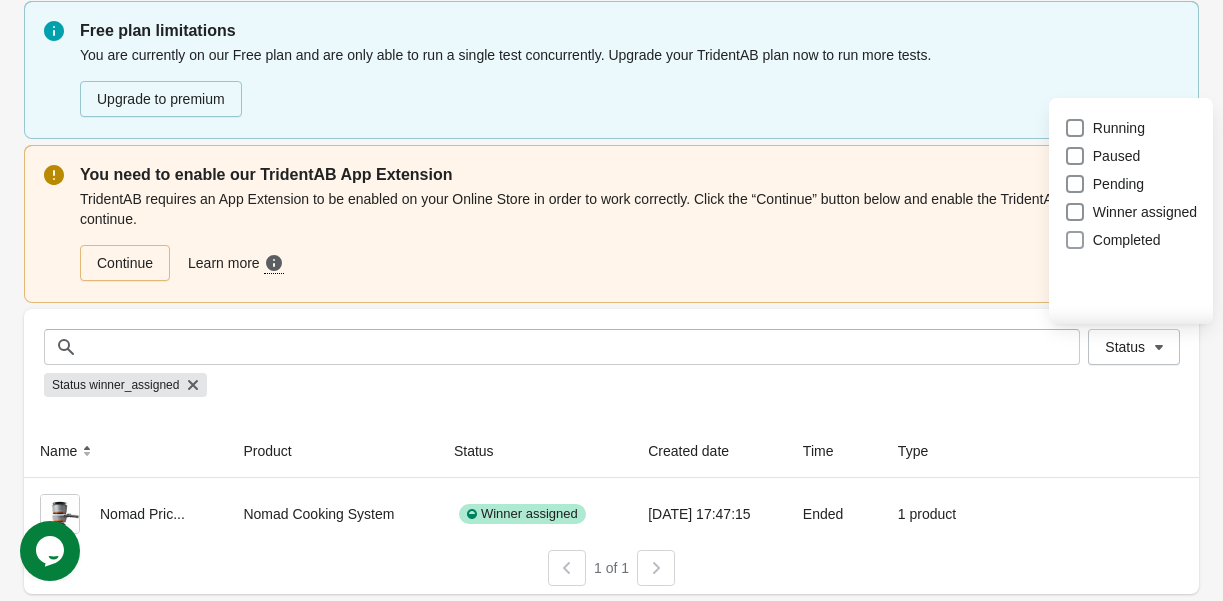 click on "Completed" at bounding box center (1127, 240) 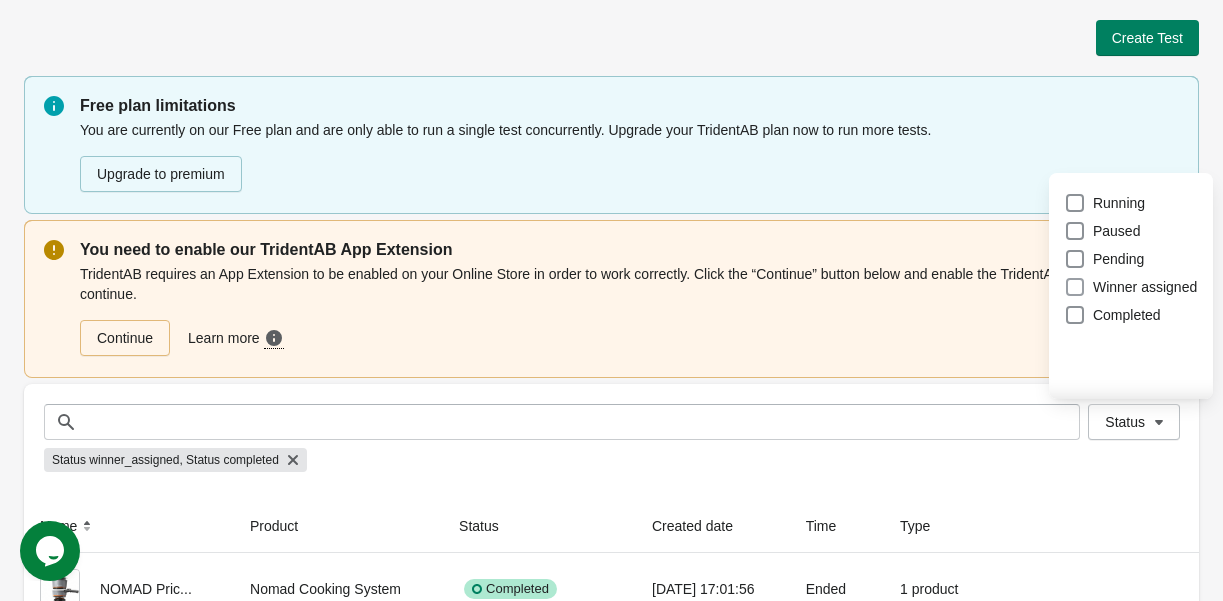 click at bounding box center [1075, 287] 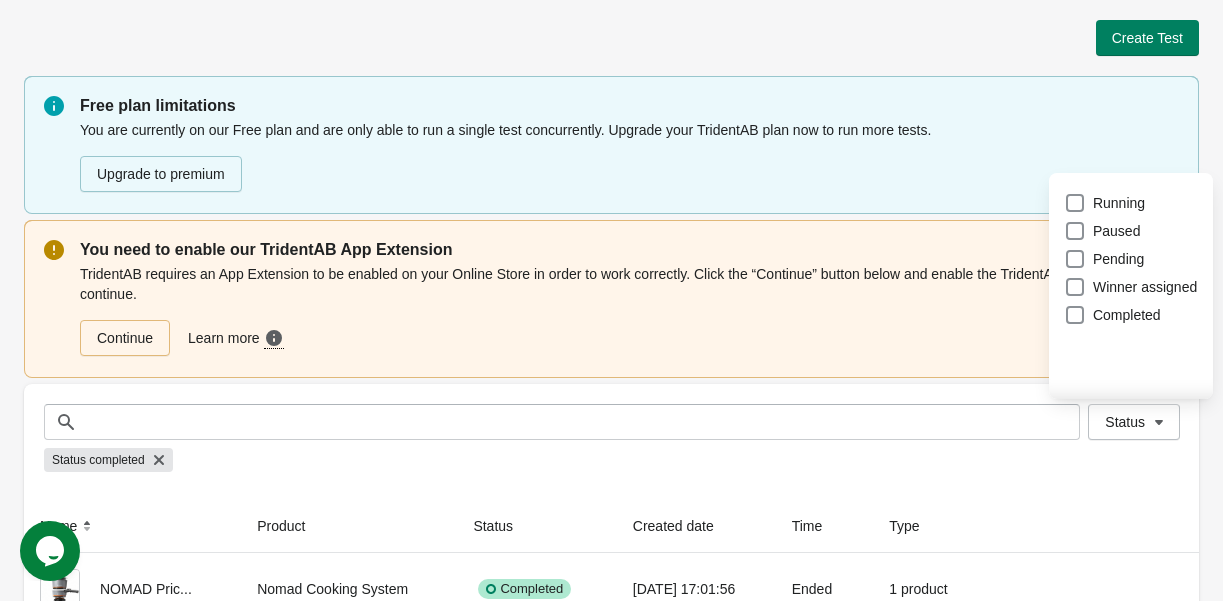 scroll, scrollTop: 75, scrollLeft: 0, axis: vertical 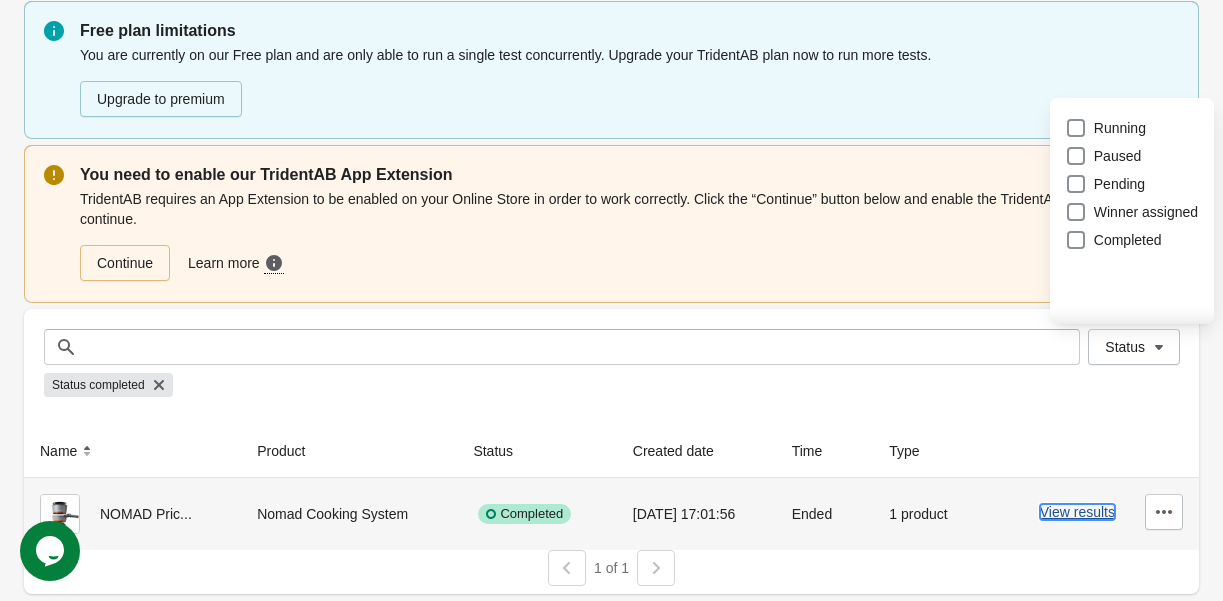 click on "View results" at bounding box center (1077, 512) 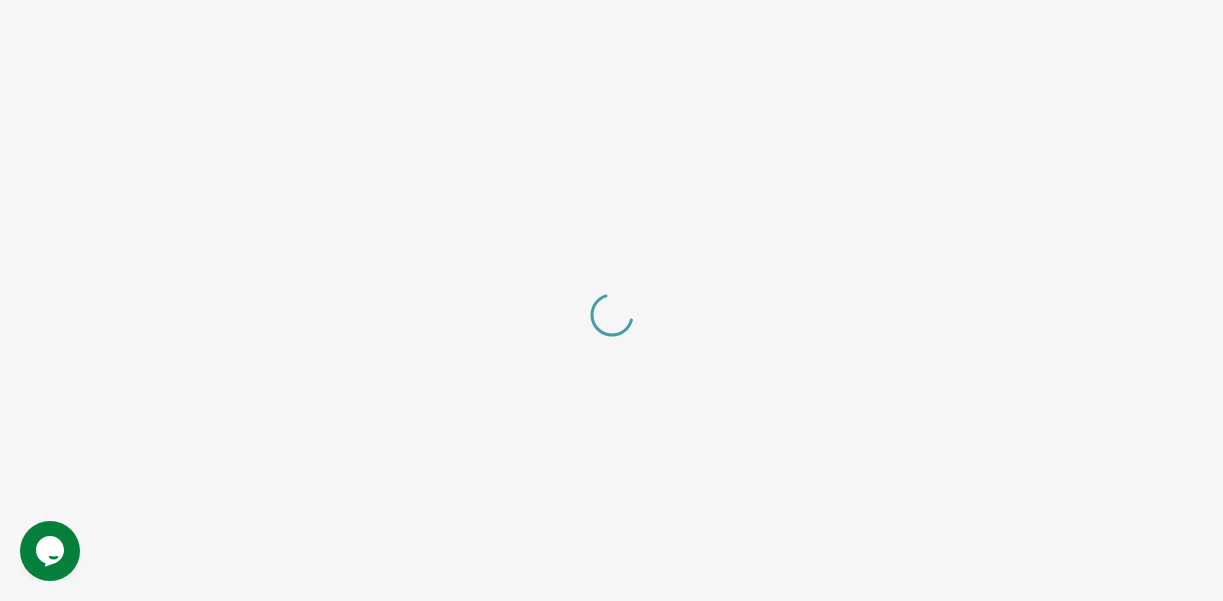 scroll, scrollTop: 0, scrollLeft: 0, axis: both 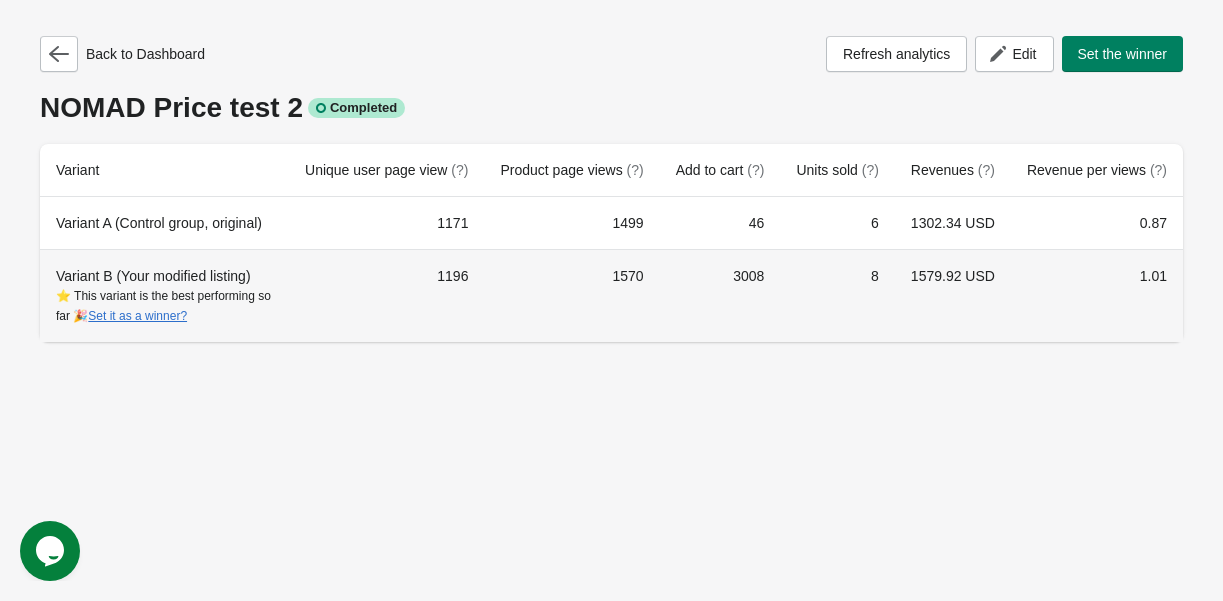 click on "3008" at bounding box center (720, 295) 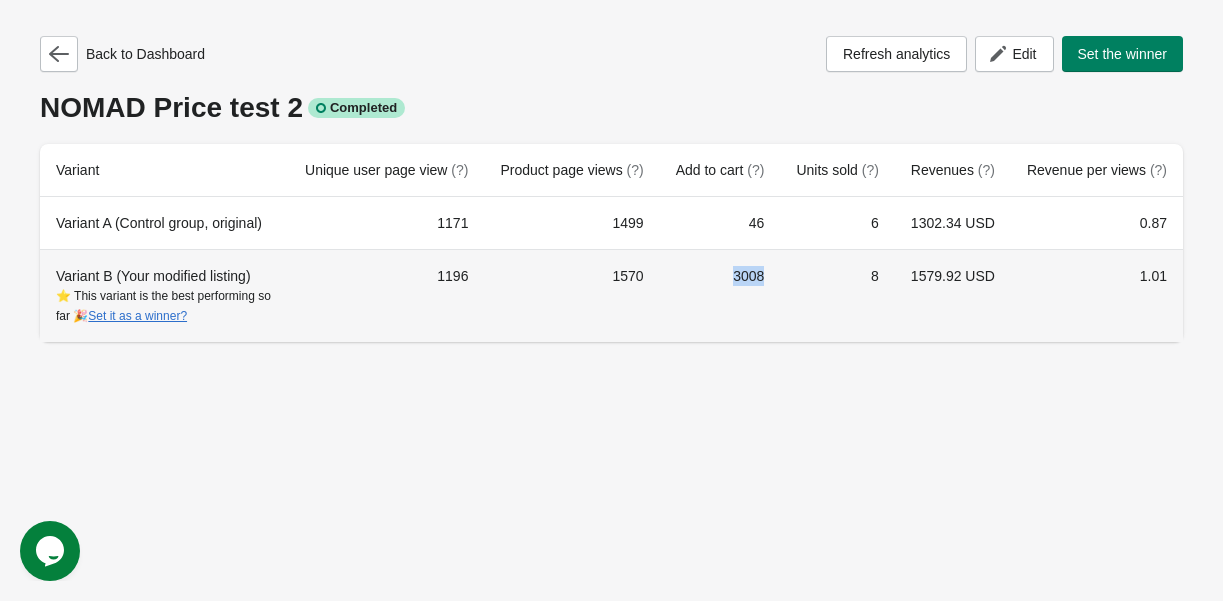 click on "3008" at bounding box center (720, 295) 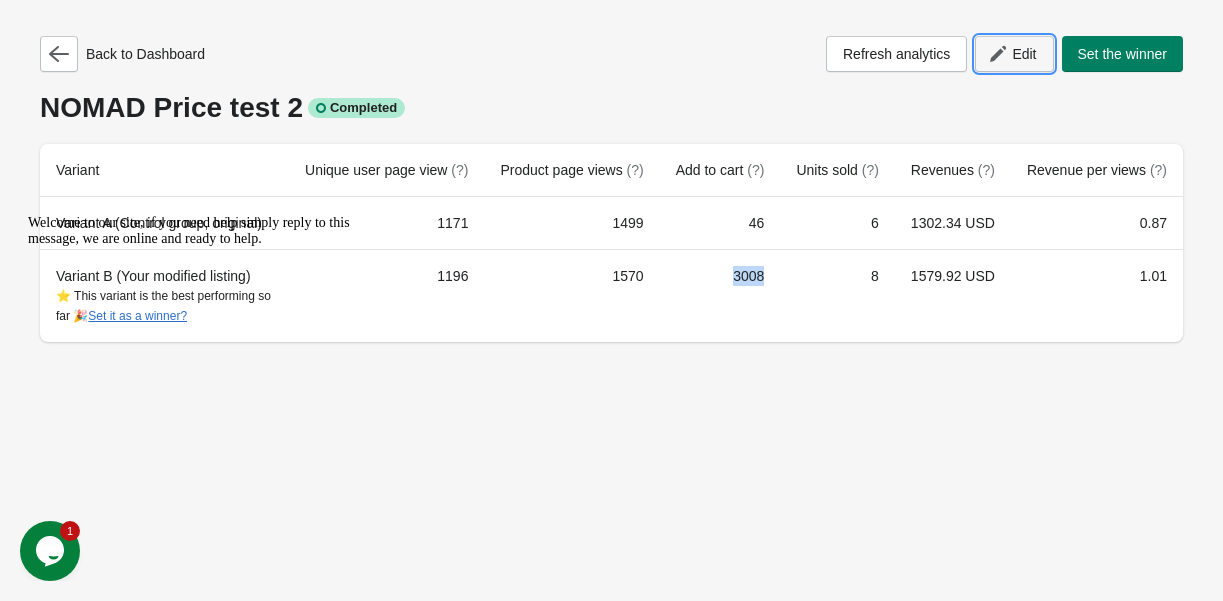 click 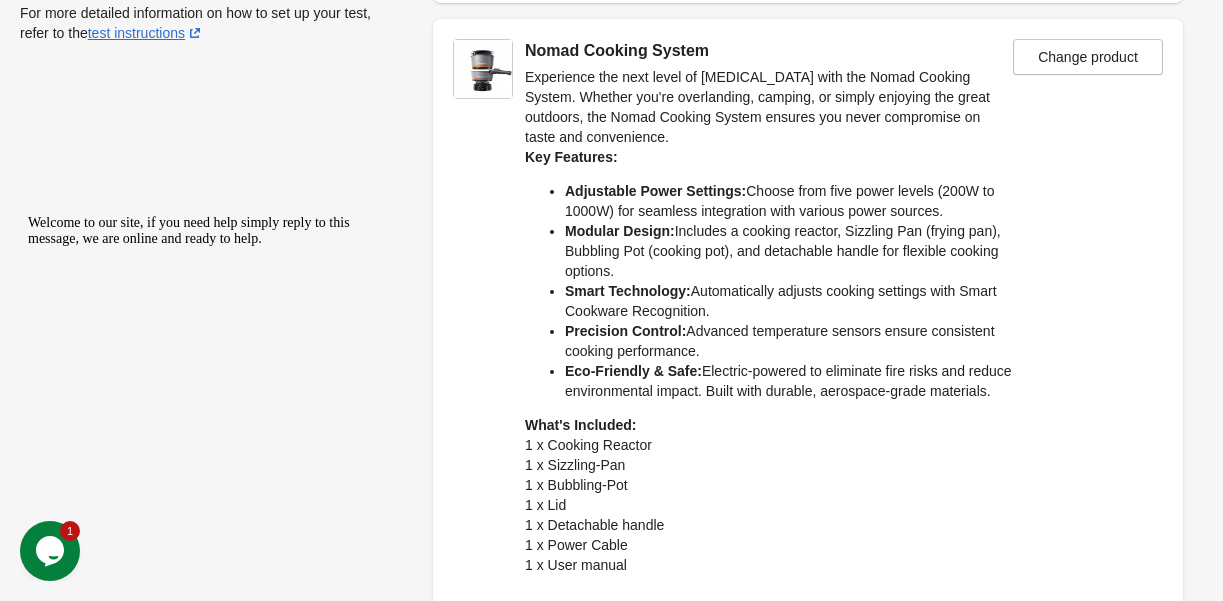 scroll, scrollTop: 330, scrollLeft: 0, axis: vertical 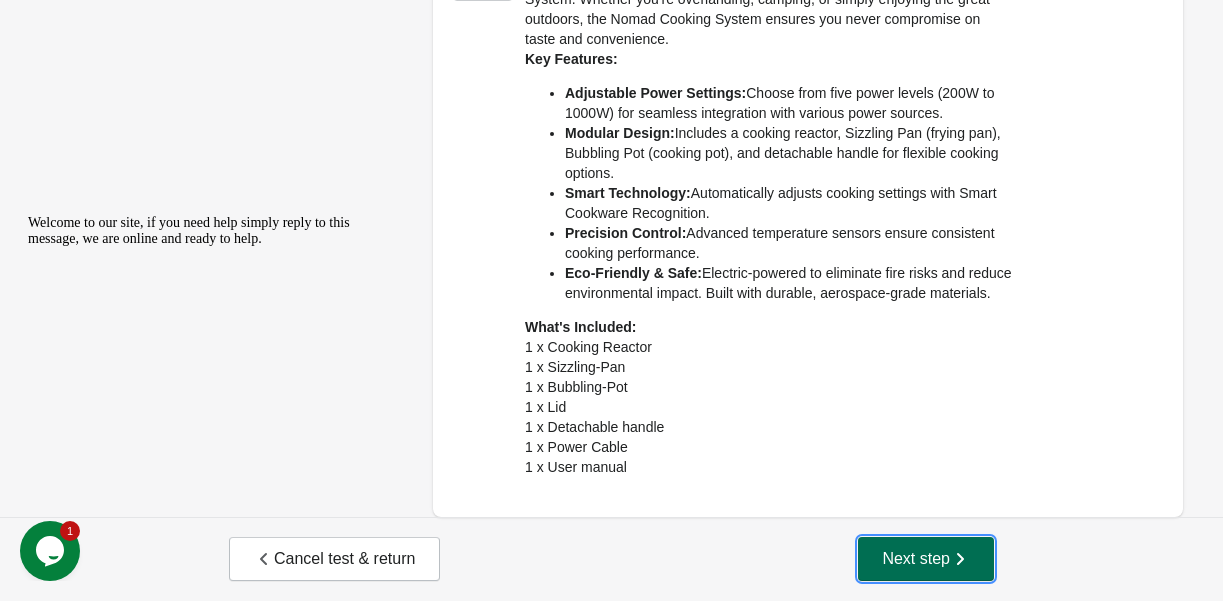 click on "Next step" at bounding box center [926, 559] 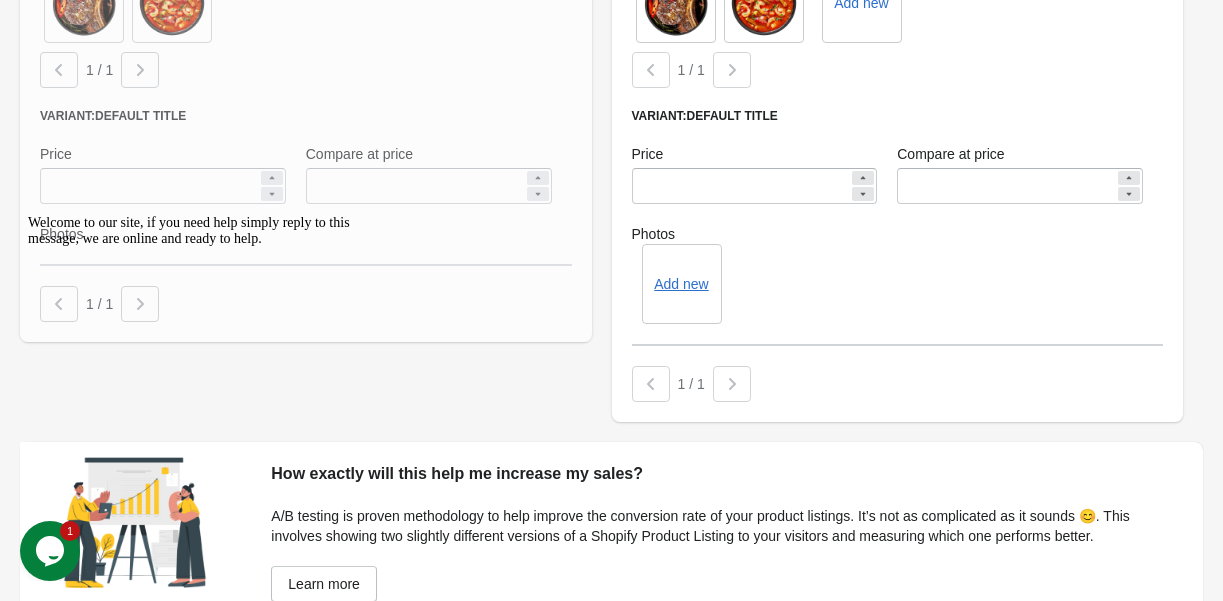 scroll, scrollTop: 1194, scrollLeft: 0, axis: vertical 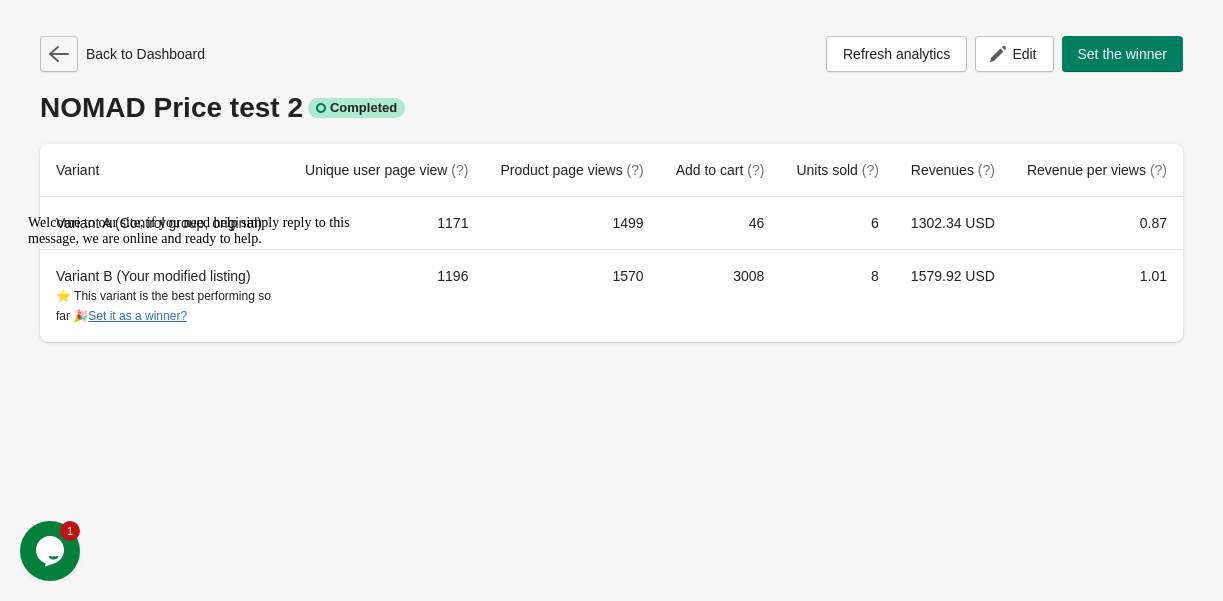 click at bounding box center [59, 54] 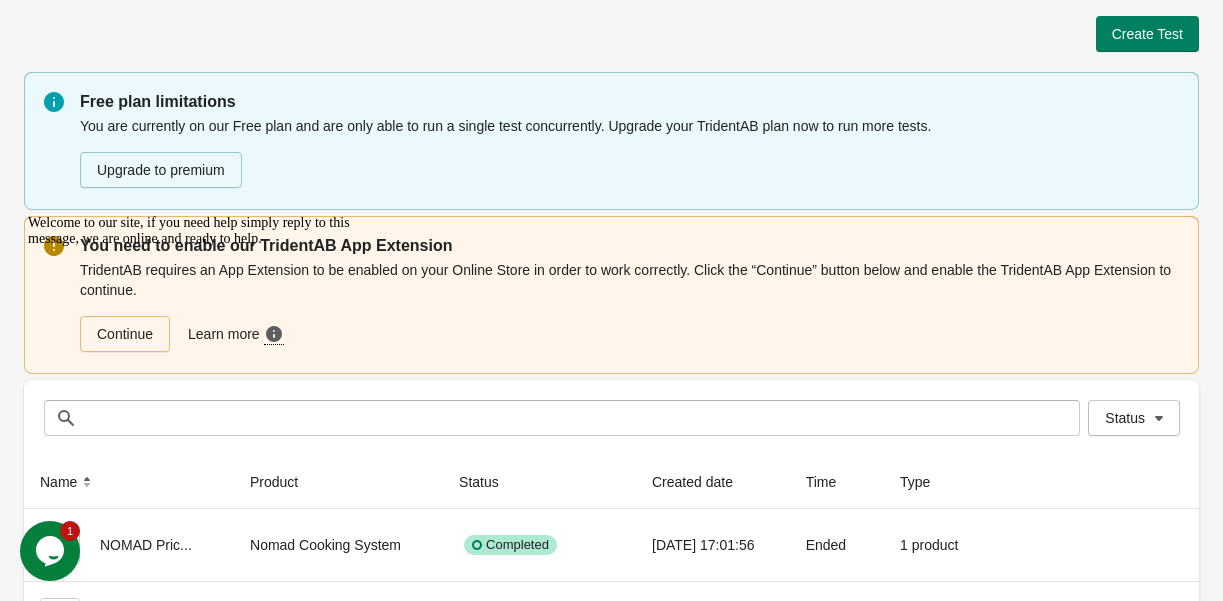scroll, scrollTop: 108, scrollLeft: 0, axis: vertical 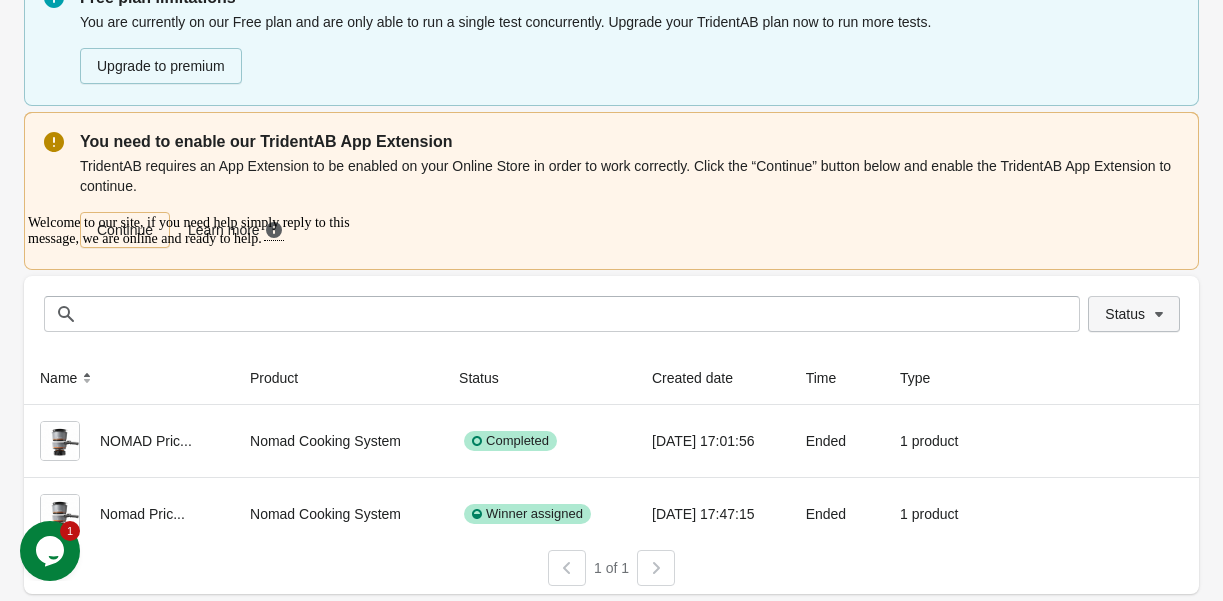 click on "Status" at bounding box center [1125, 314] 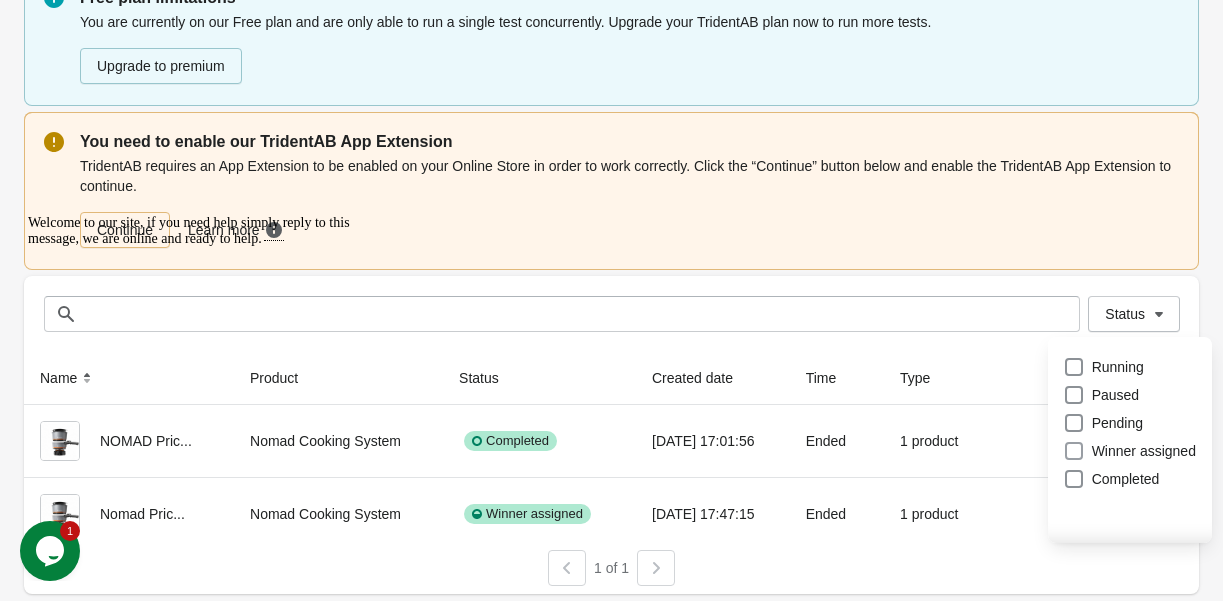click at bounding box center (1074, 451) 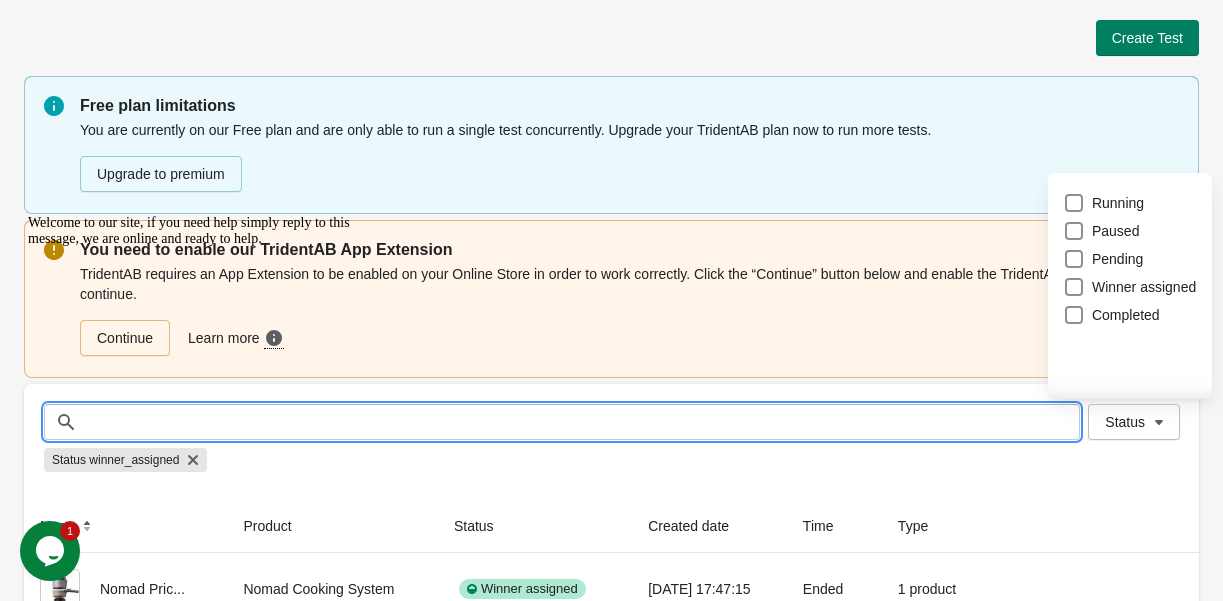 click at bounding box center (582, 422) 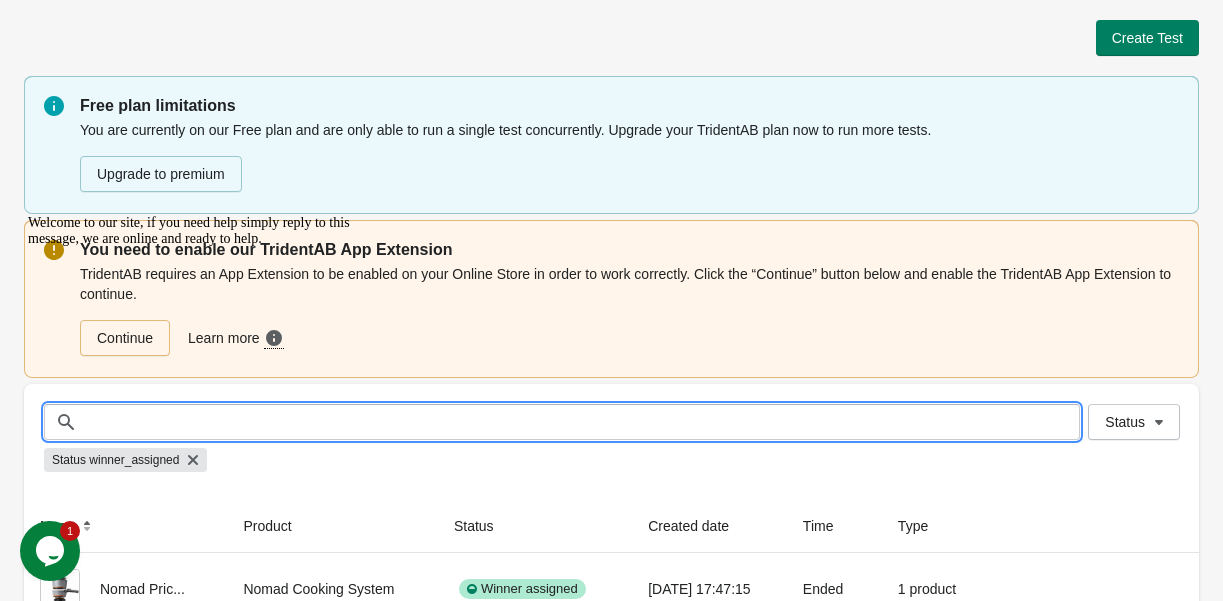 scroll, scrollTop: 75, scrollLeft: 0, axis: vertical 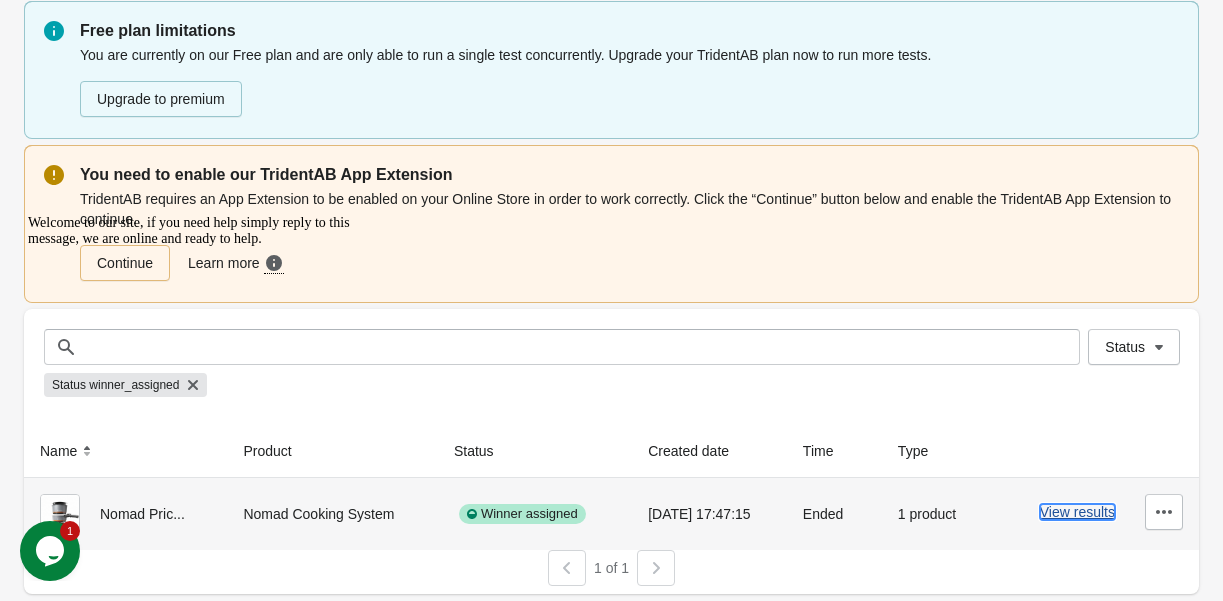 click on "View results" at bounding box center (1077, 512) 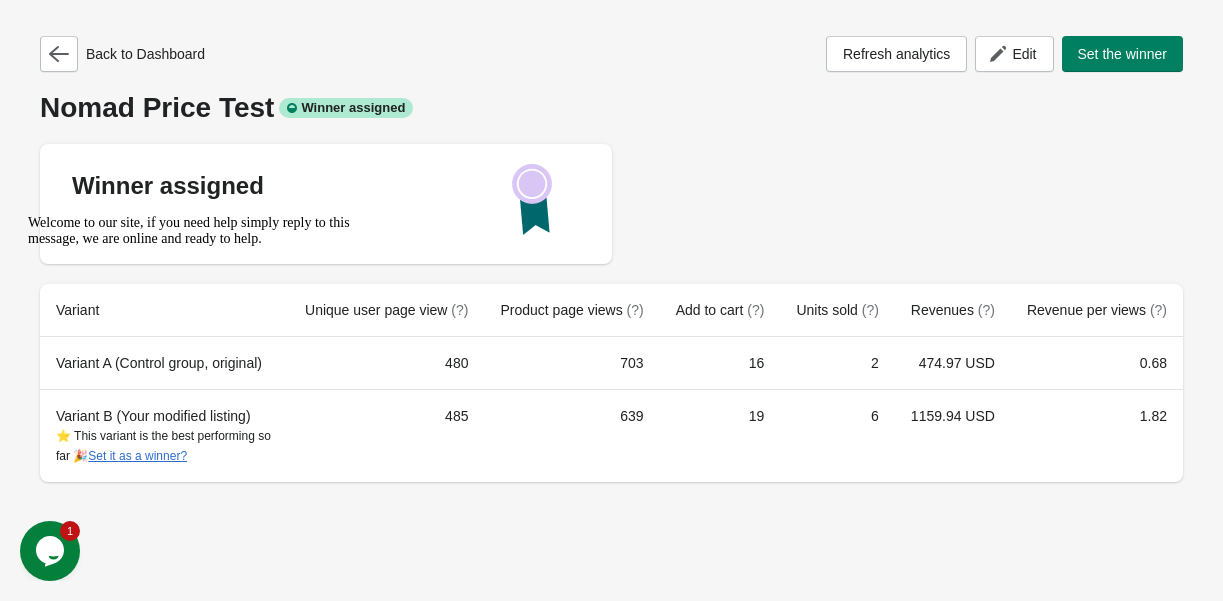 scroll, scrollTop: 0, scrollLeft: 0, axis: both 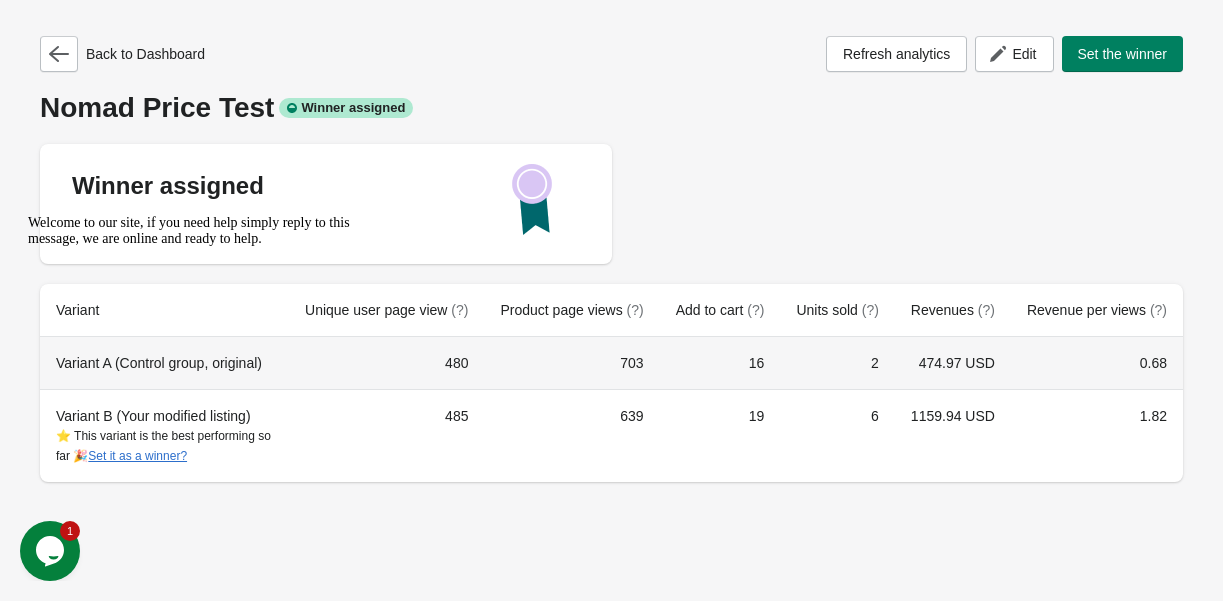 click on "474.97 USD" at bounding box center (953, 363) 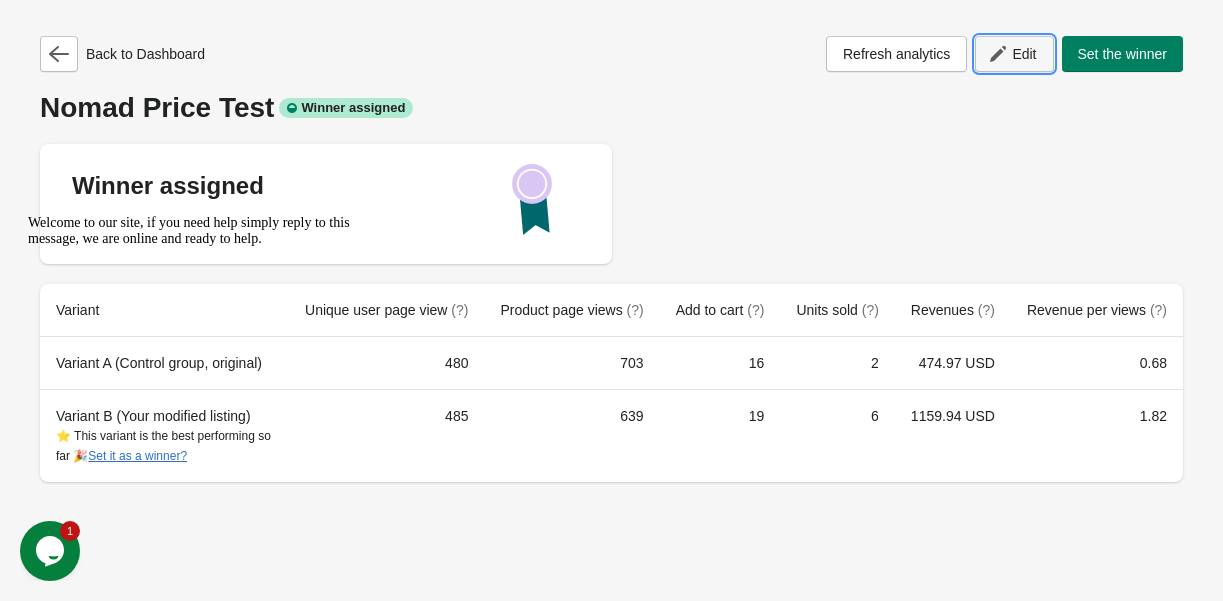 click 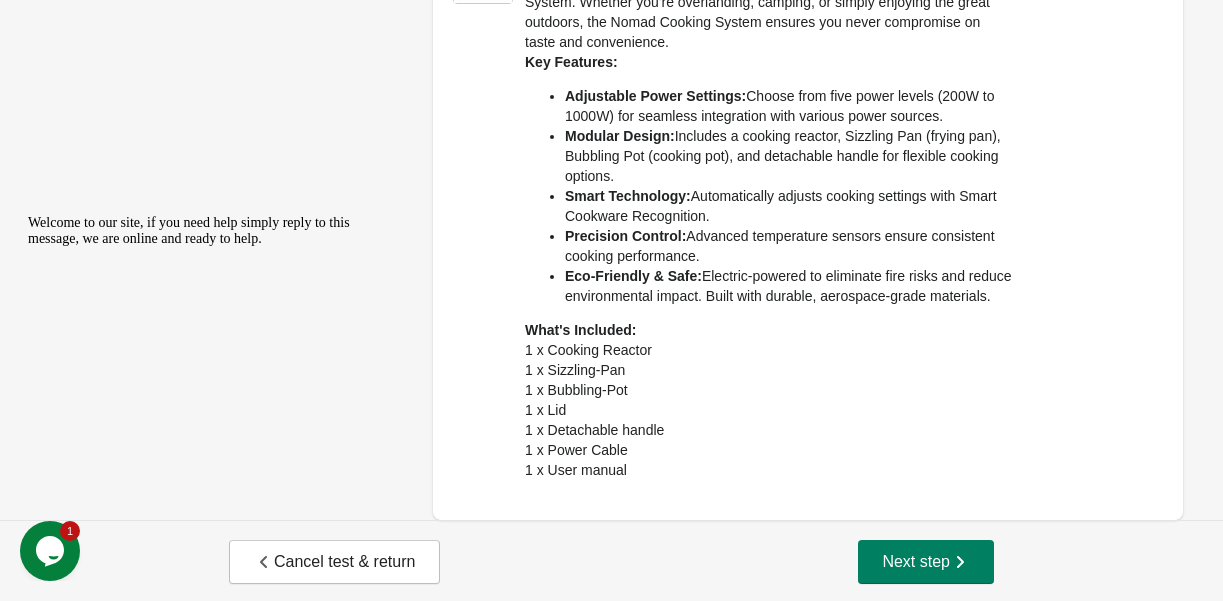scroll, scrollTop: 330, scrollLeft: 0, axis: vertical 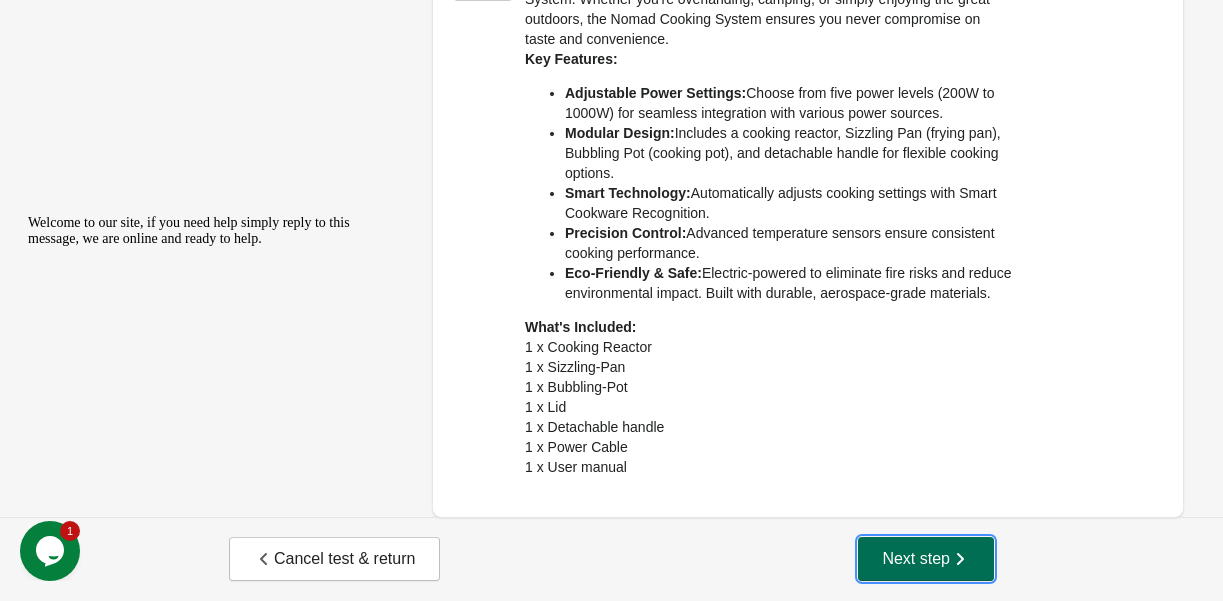click on "Next step" at bounding box center [926, 559] 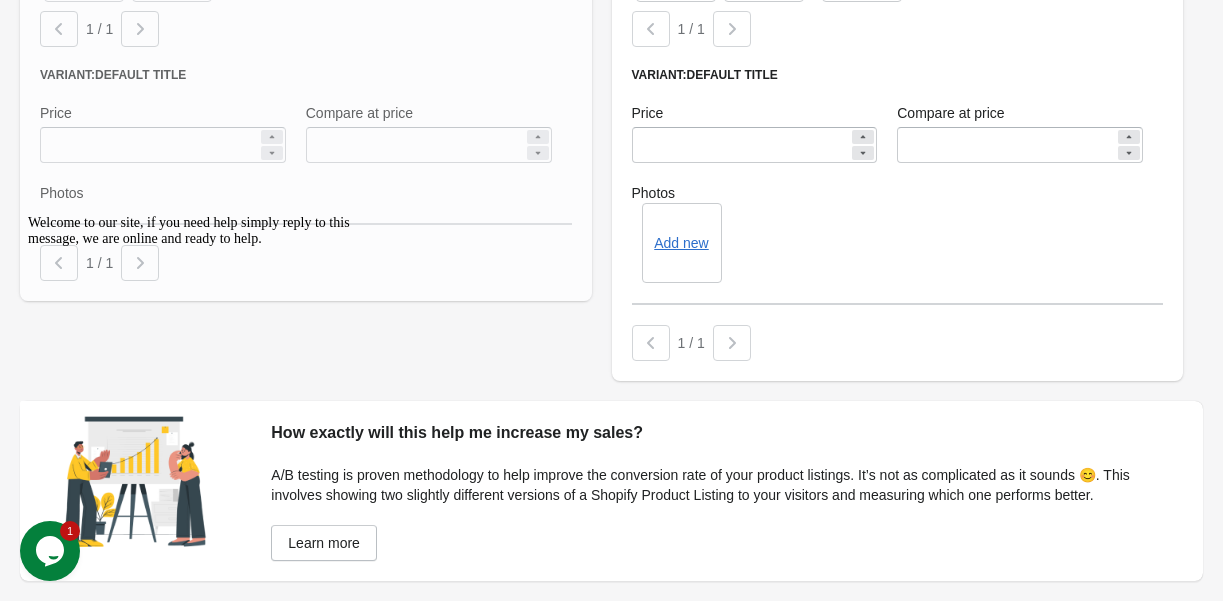 scroll, scrollTop: 1337, scrollLeft: 0, axis: vertical 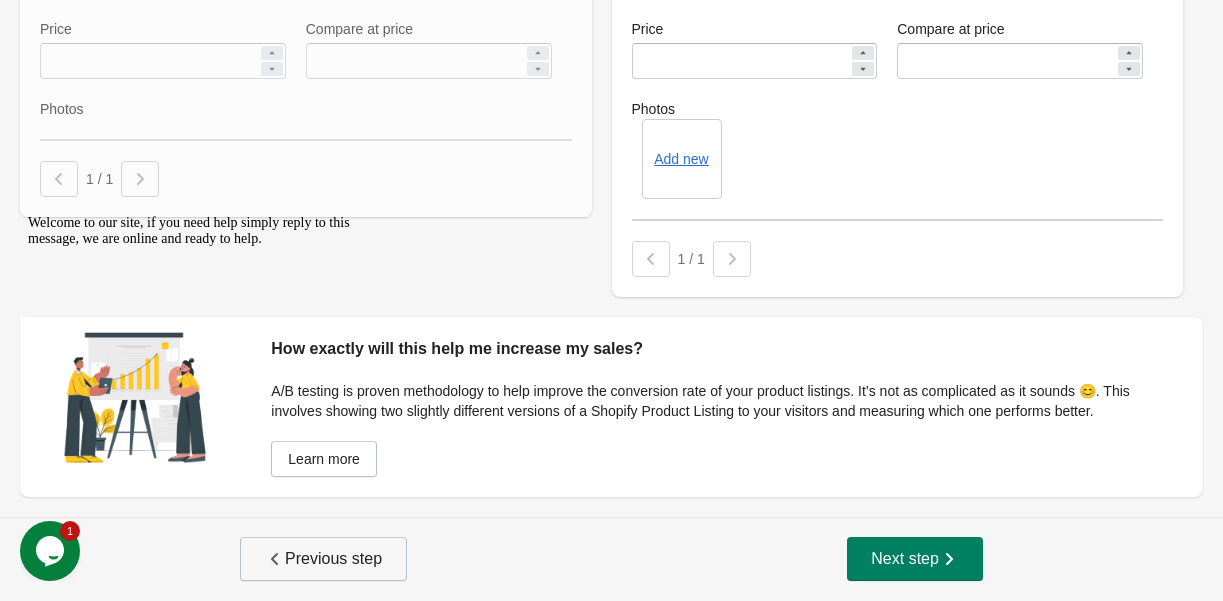 click on "Previous step" at bounding box center [323, 559] 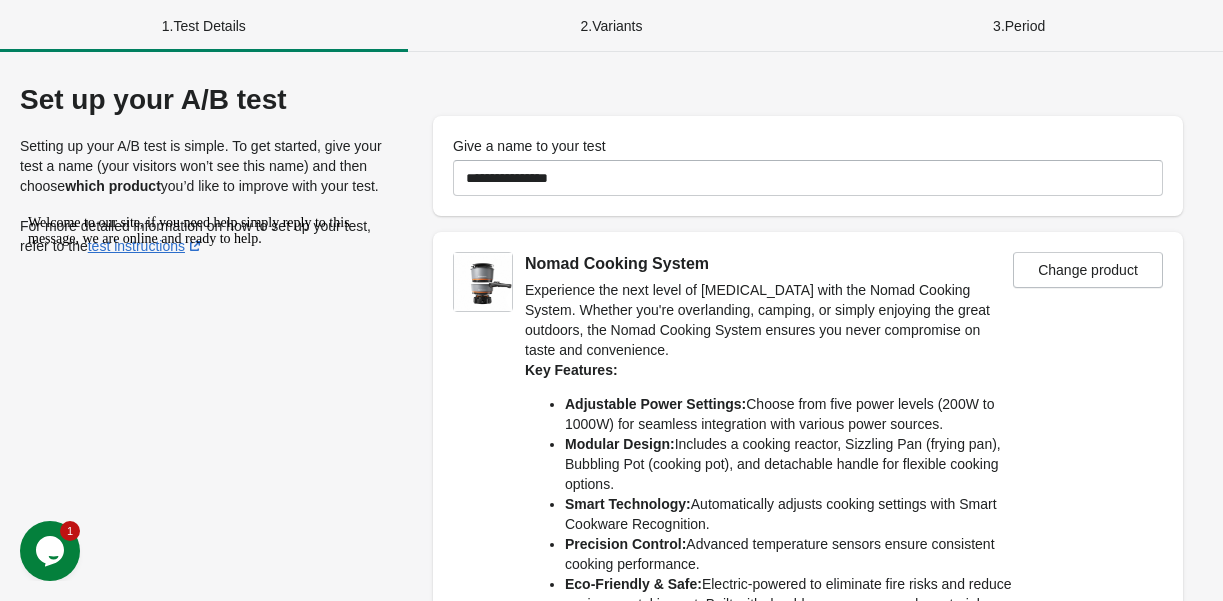 scroll, scrollTop: 330, scrollLeft: 0, axis: vertical 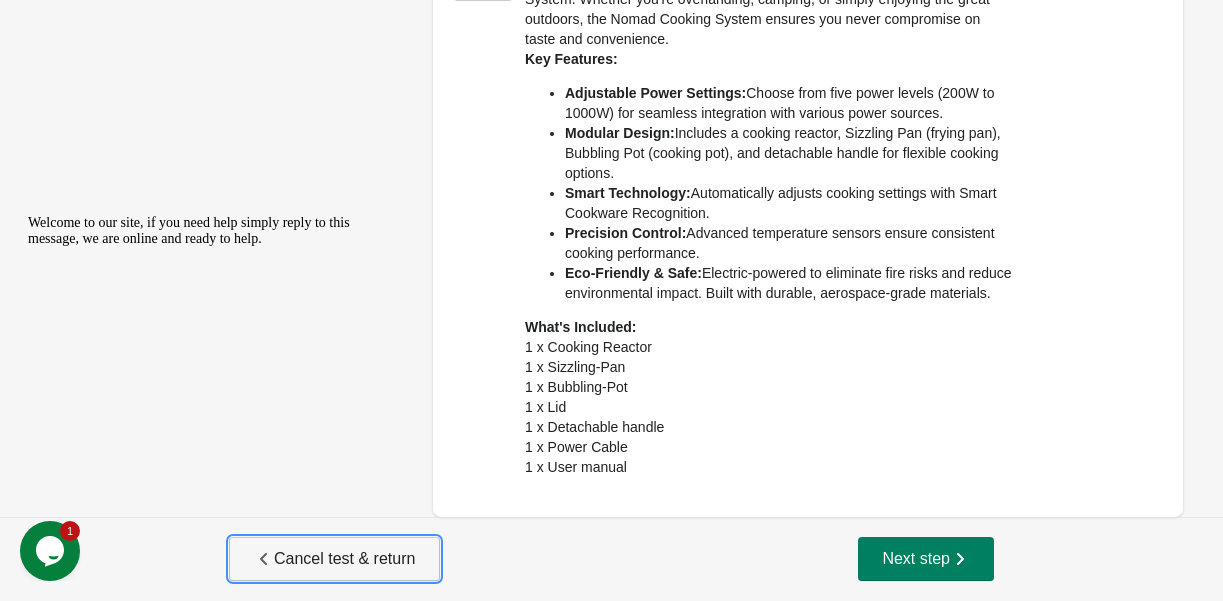 click on "Cancel test & return" at bounding box center [334, 559] 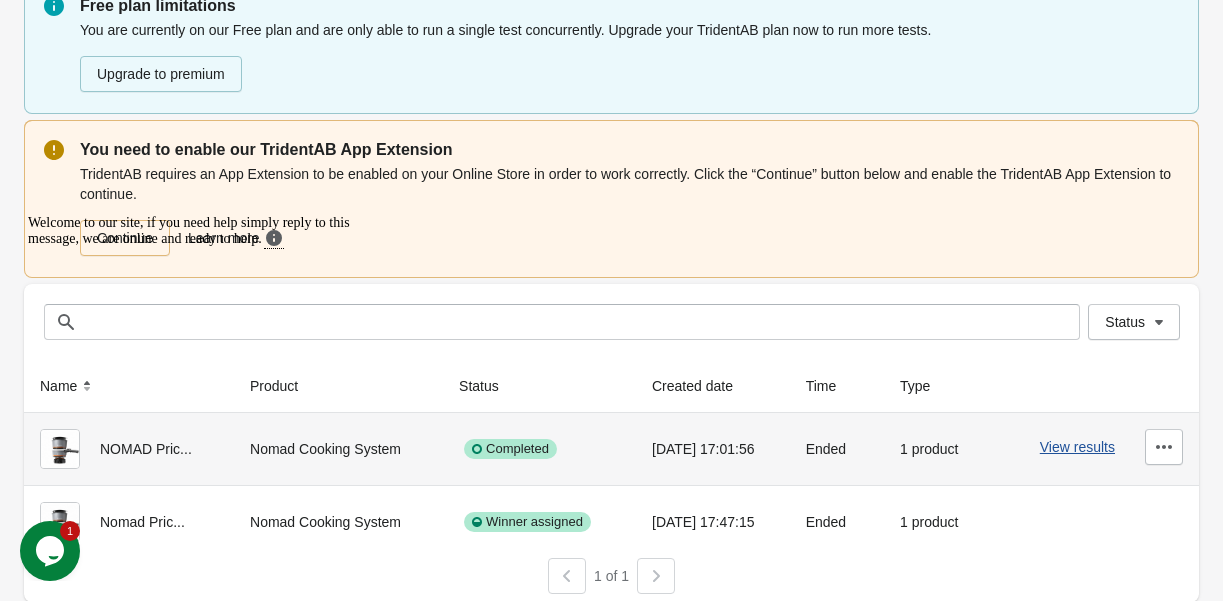 scroll, scrollTop: 108, scrollLeft: 0, axis: vertical 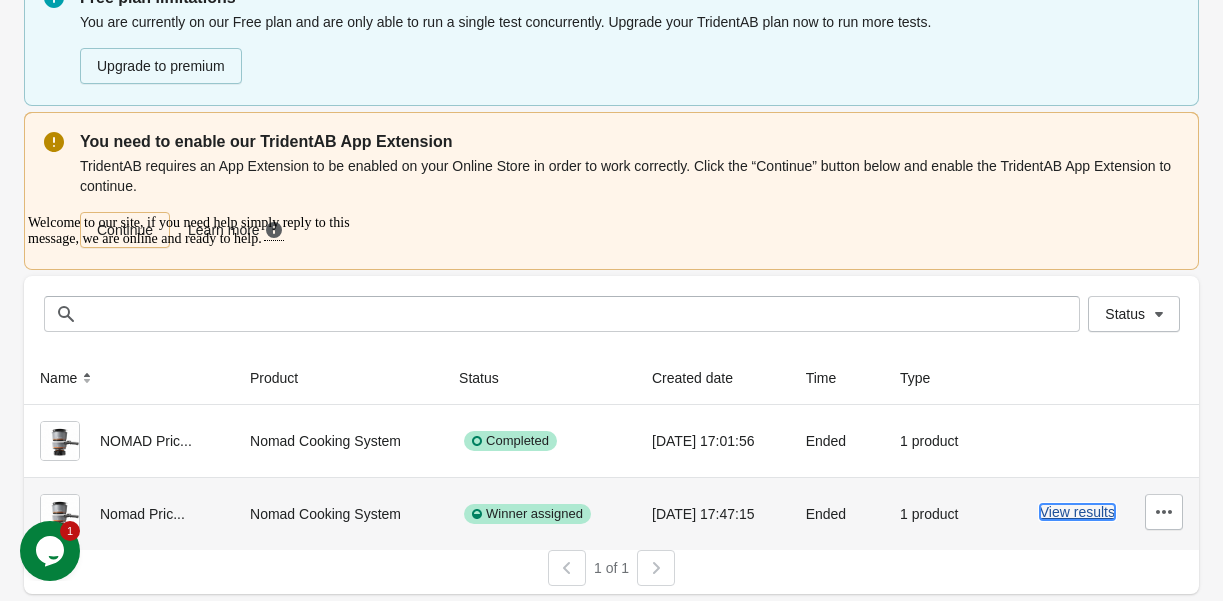 click on "View results" at bounding box center (1077, 512) 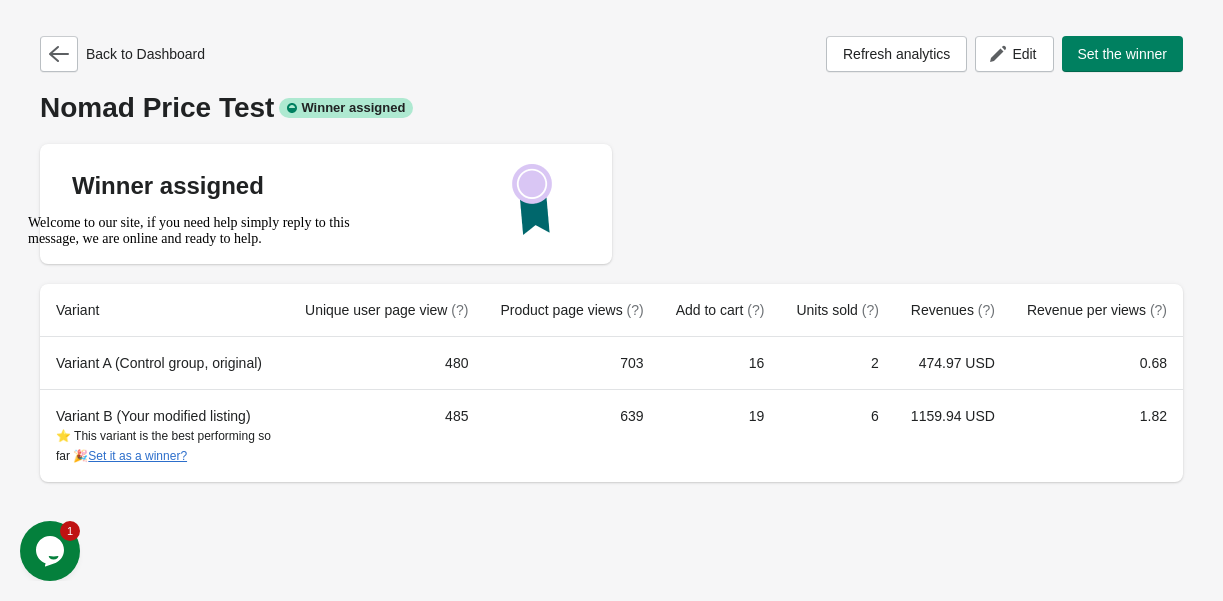 scroll, scrollTop: 0, scrollLeft: 0, axis: both 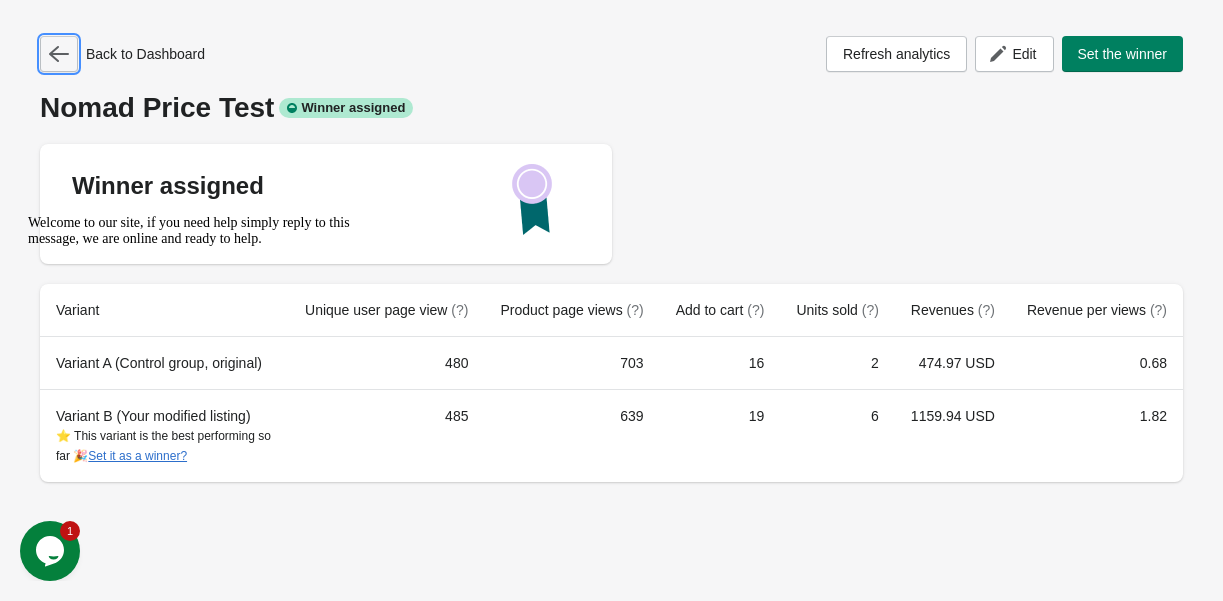 click 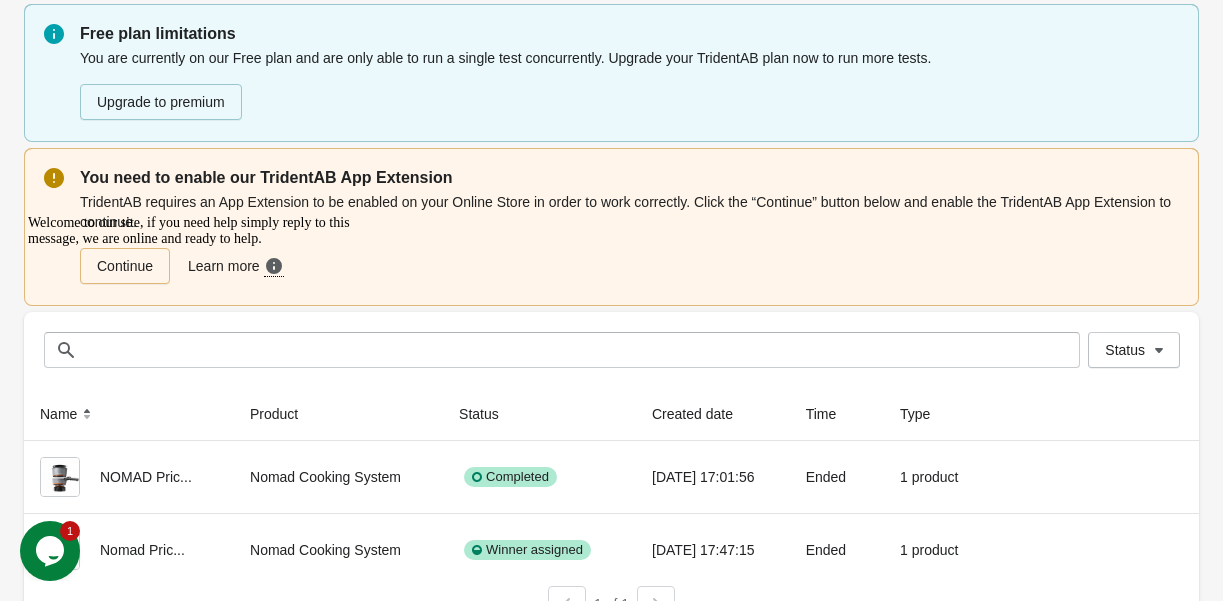 scroll, scrollTop: 108, scrollLeft: 0, axis: vertical 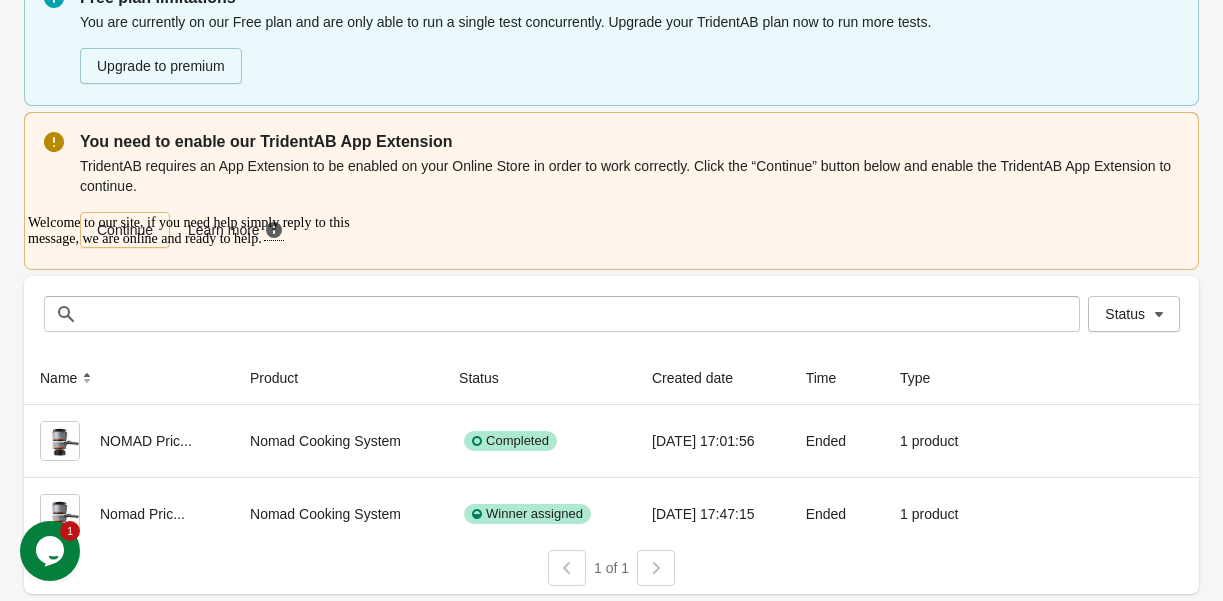 drag, startPoint x: 41, startPoint y: 360, endPoint x: 324, endPoint y: 621, distance: 384.98053 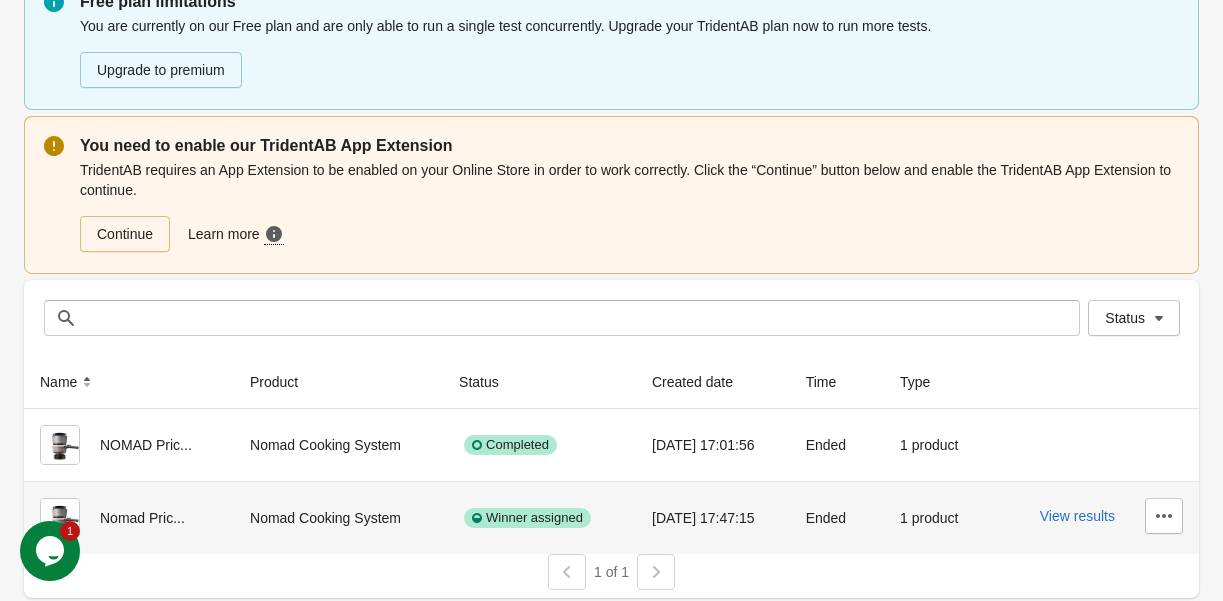 scroll, scrollTop: 108, scrollLeft: 0, axis: vertical 